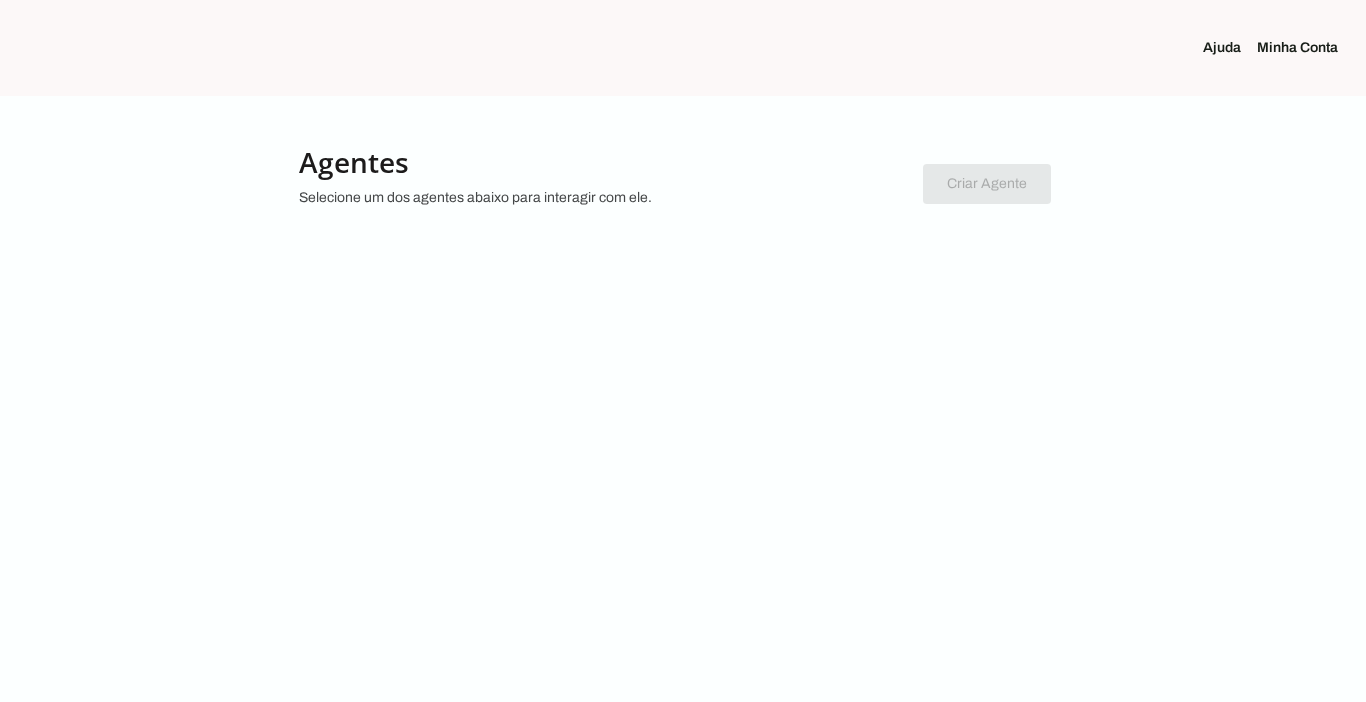 scroll, scrollTop: 0, scrollLeft: 0, axis: both 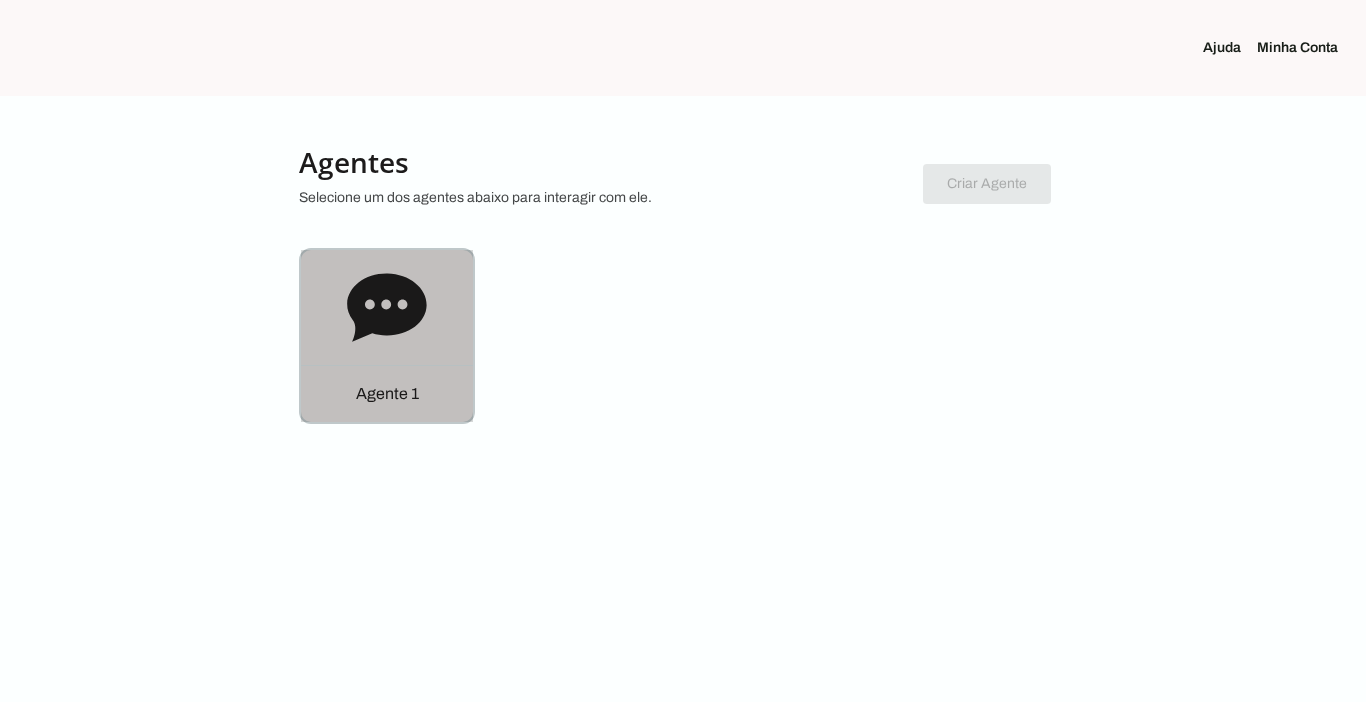 click 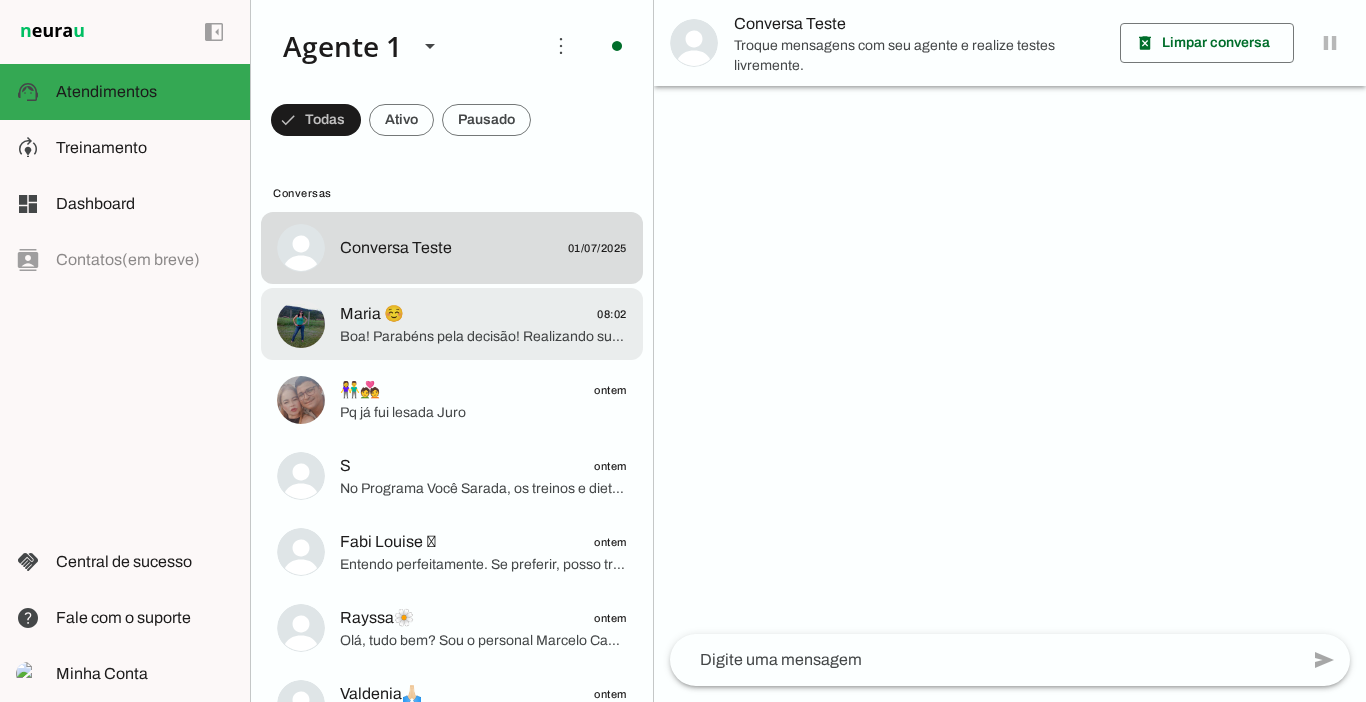 click on "Maria ☺️
08:02
Boa! Parabéns pela decisão!
Realizando sua inscrição HOJE você garante acesso com super DESCONTO!
De R$ 897,00 por apenas 12x de R$ 29,90 no cartão de crédito ou R$ 358,80 à vista no Pix.
Mais de 500 reais de economia para ter treinos, dietas e suporte completo com o personal Marcelo Cabral e a nutri Wanessa.
Posso enviar seu link de inscrição?" at bounding box center (452, 248) 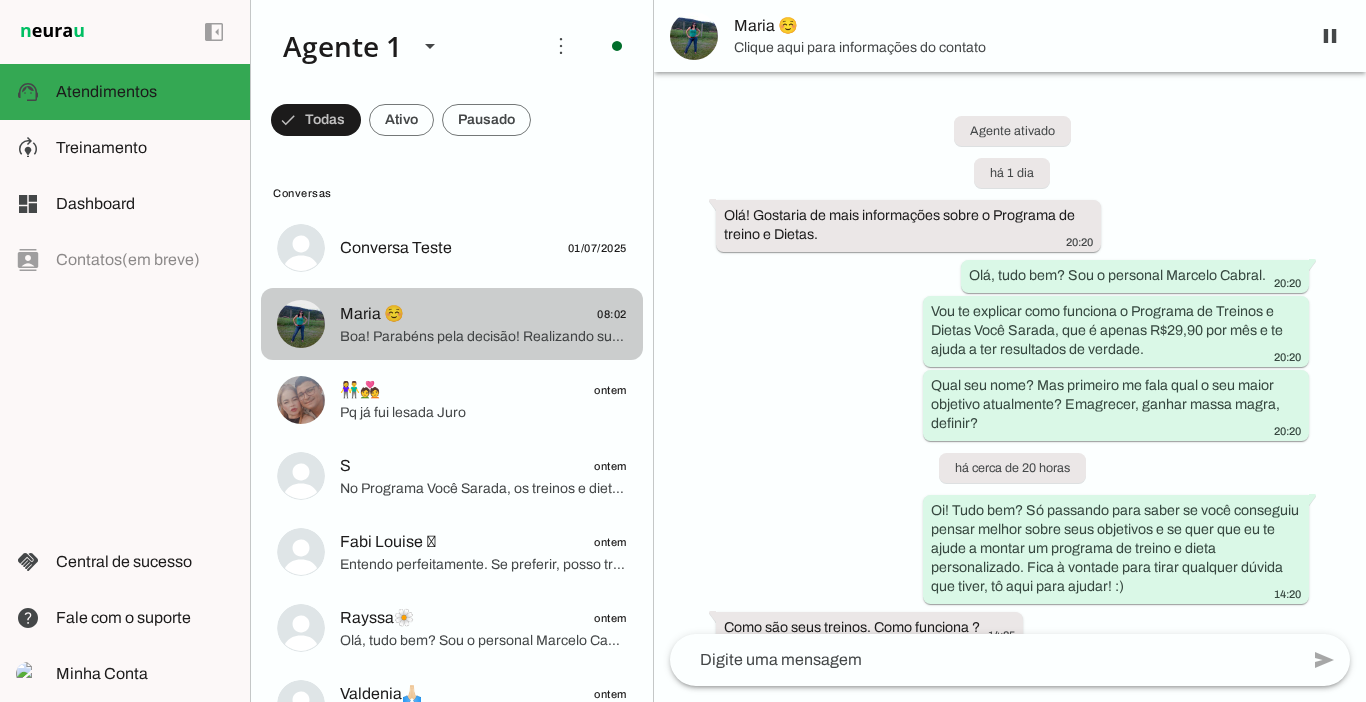 scroll, scrollTop: 1899, scrollLeft: 0, axis: vertical 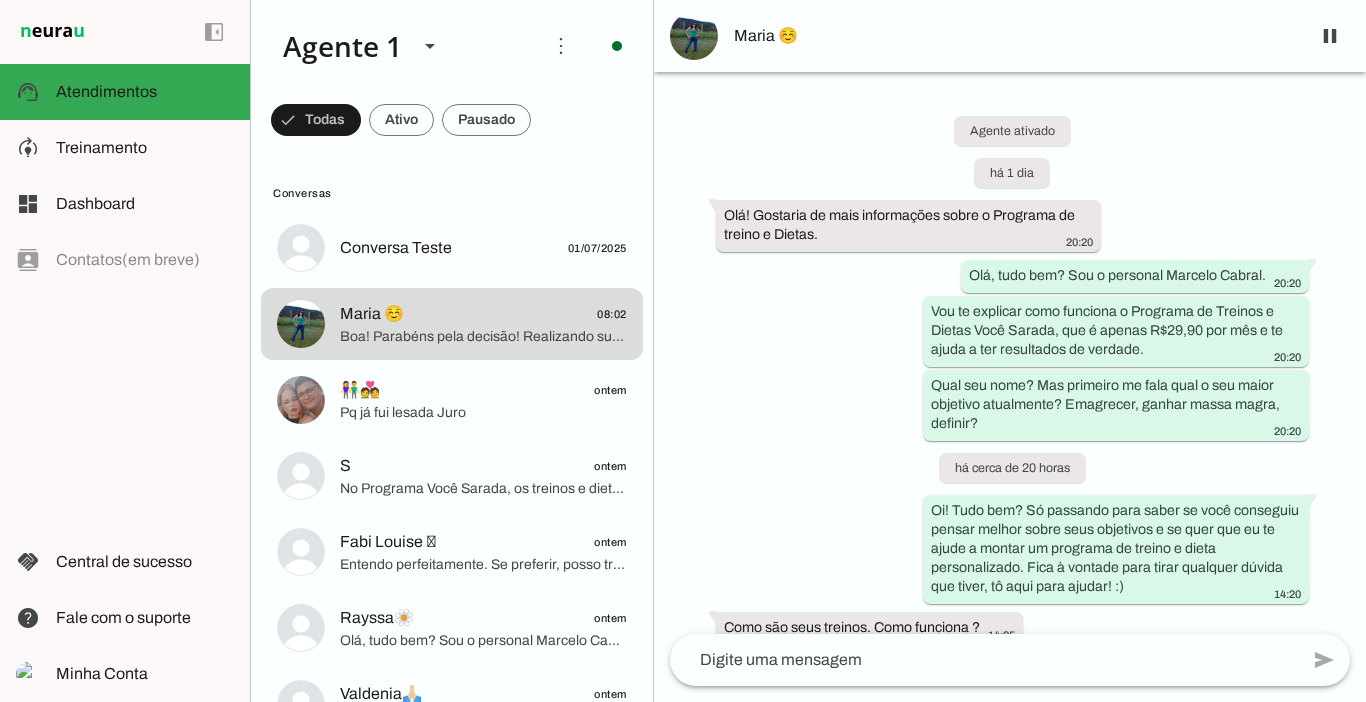 click on "Agente ativado
há 1 dia
Olá! Gostaria de mais informações sobre o Programa de treino e Dietas. 20:20
Olá, tudo bem? Sou o personal Marcelo Cabral. 20:20 Vou te explicar como funciona o Programa de Treinos e Dietas Você Sarada, que é apenas R$29,90 por mês e te ajuda a ter resultados de verdade. 20:20 Qual seu nome? Mas primeiro me fala qual o seu maior objetivo atualmente? Emagrecer, ganhar massa magra, definir? 20:20
há cerca de 20 horas
Oi! Tudo bem? Só passando para saber se você conseguiu pensar melhor sobre seus objetivos e se quer que eu te ajude a montar um programa de treino e dieta personalizado. Fica à vontade para tirar qualquer dúvida que tiver, tô aqui para ajudar! :) 14:20
Como são seus treinos. Como funciona ? 14:25
14:25 14:25 Você pretende treinar em casa ou na academia? 14:25
Em casa ? 14:27 14:27 14:27" at bounding box center [1010, 353] 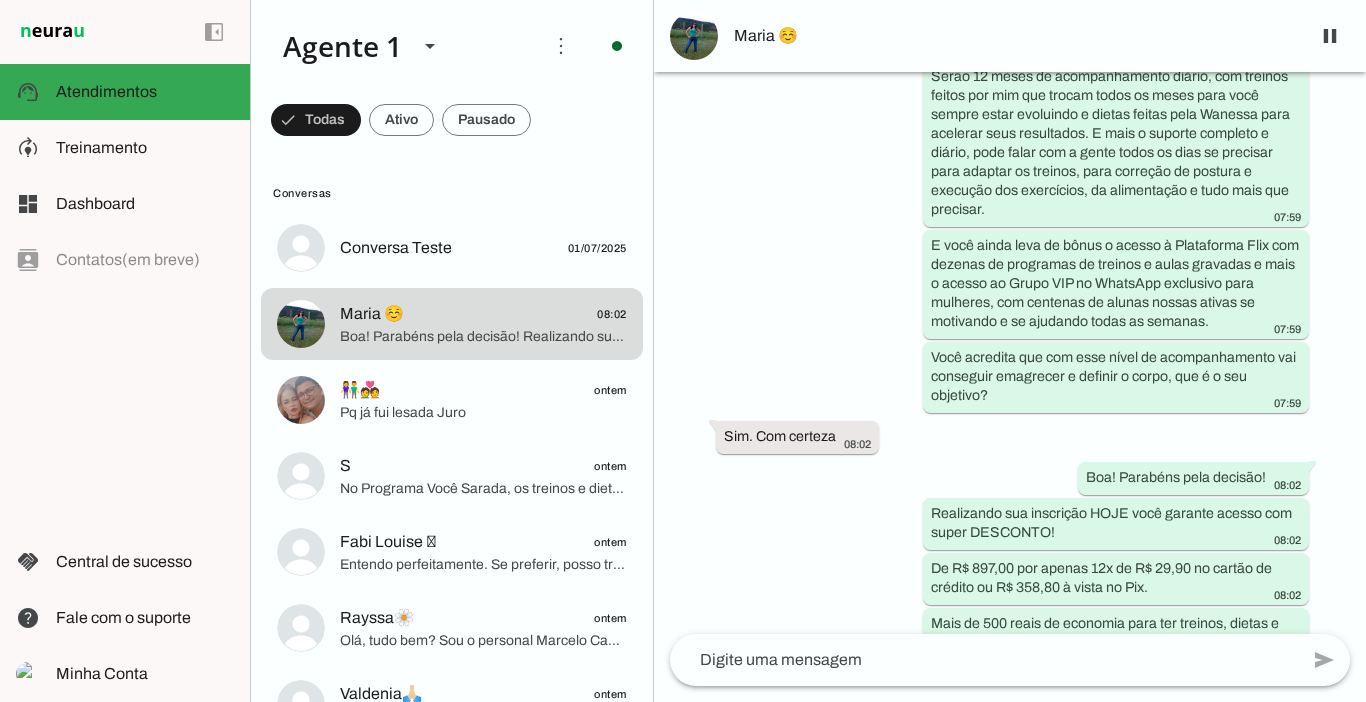 scroll, scrollTop: 1899, scrollLeft: 0, axis: vertical 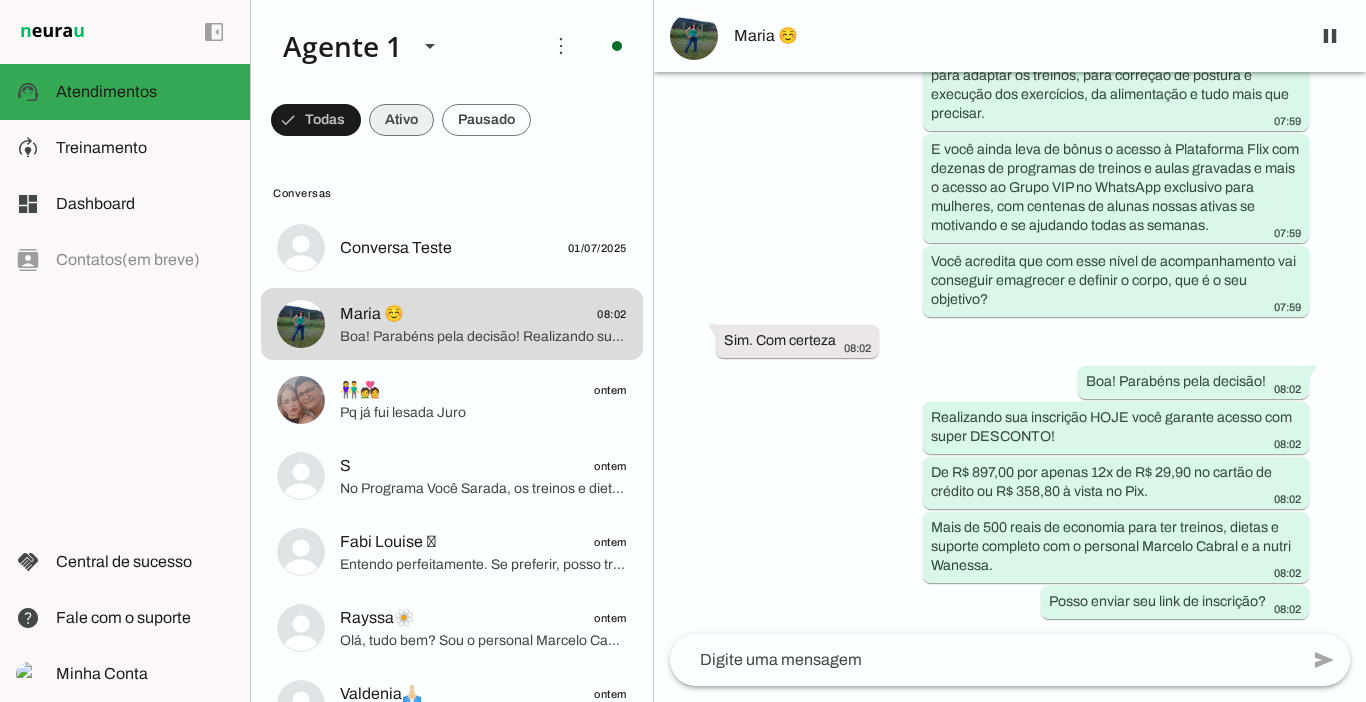 click at bounding box center [316, 120] 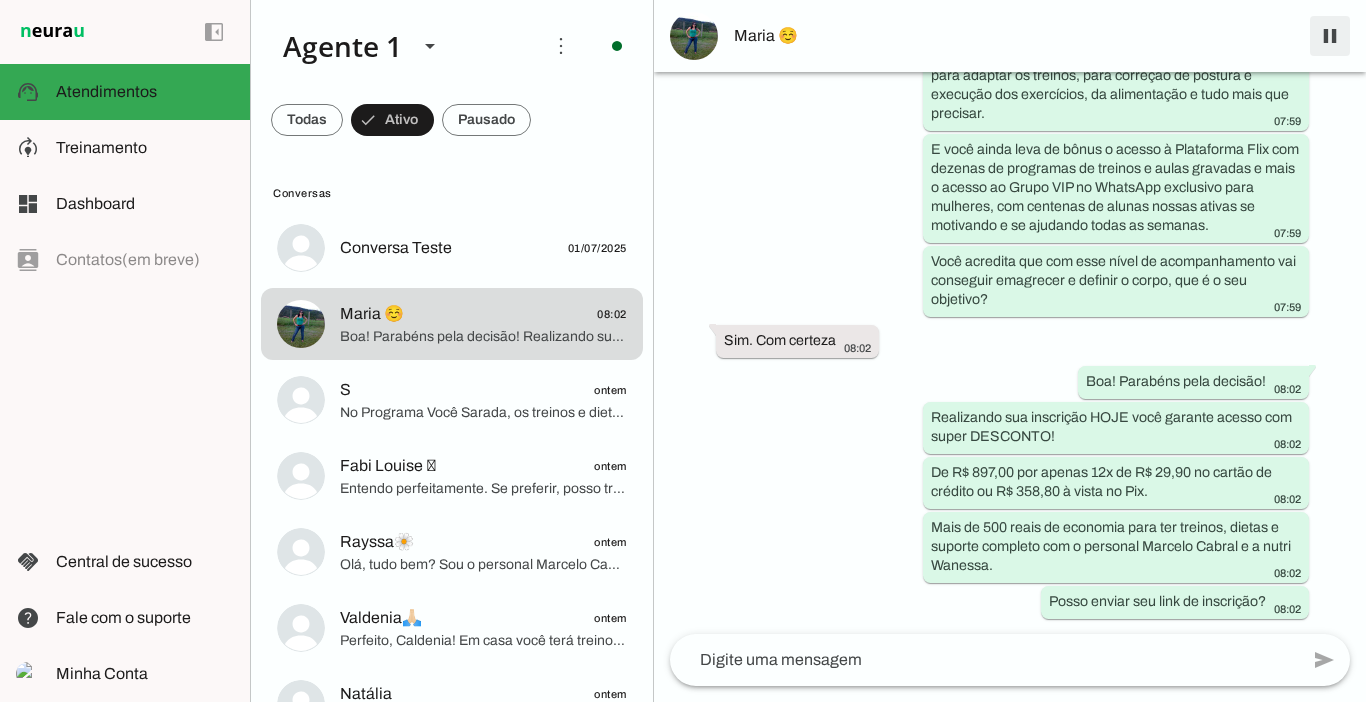 click at bounding box center [1330, 36] 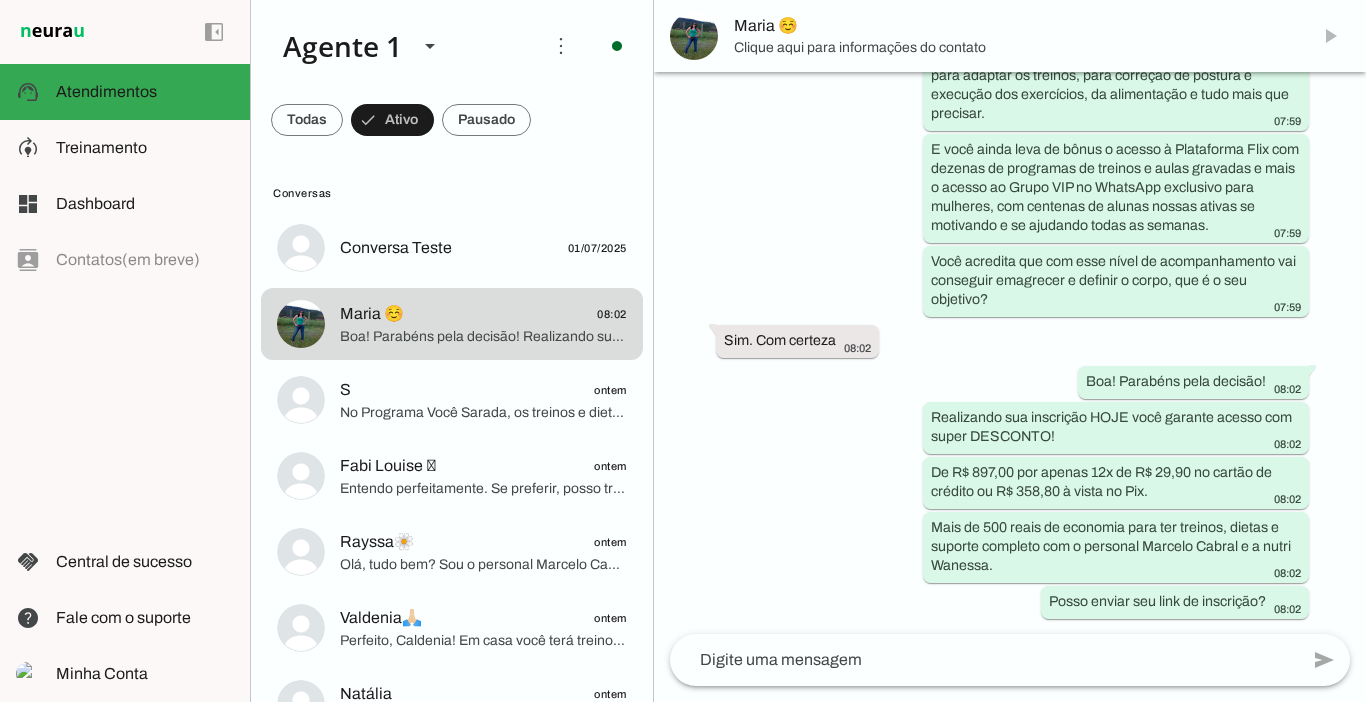 scroll, scrollTop: 0, scrollLeft: 0, axis: both 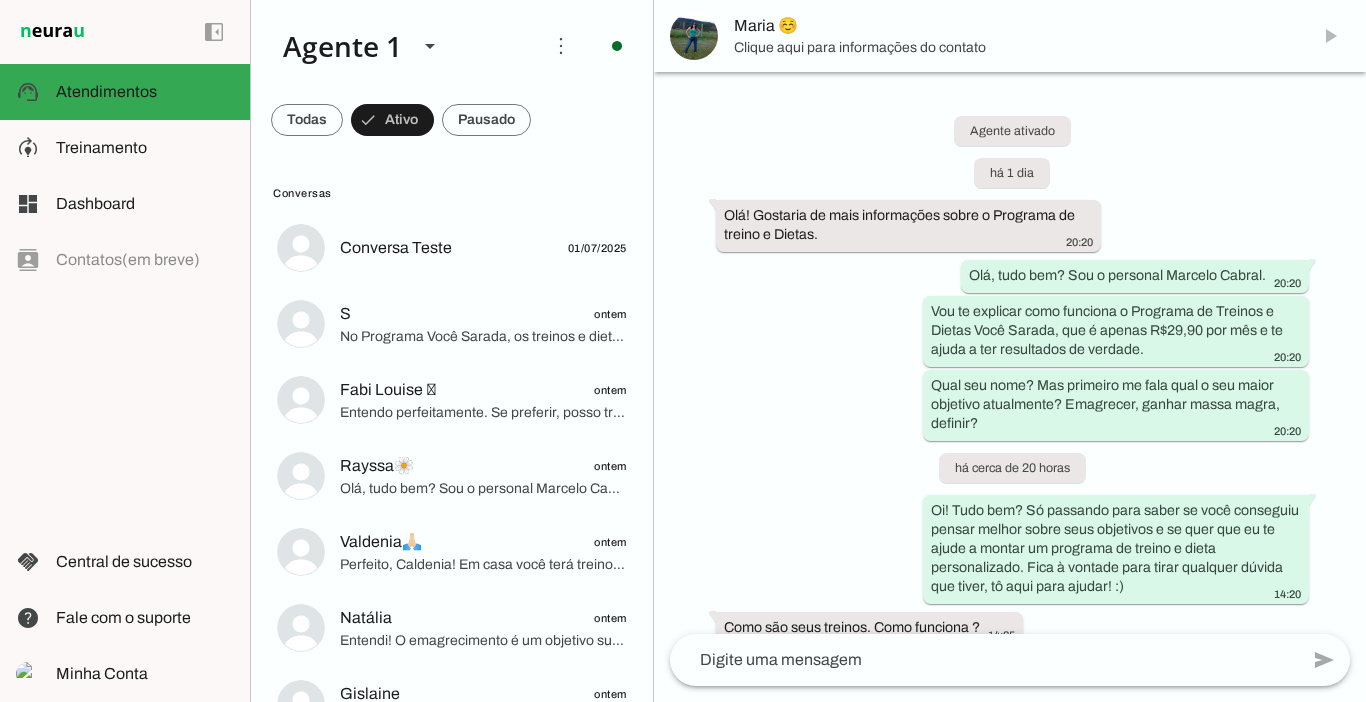click 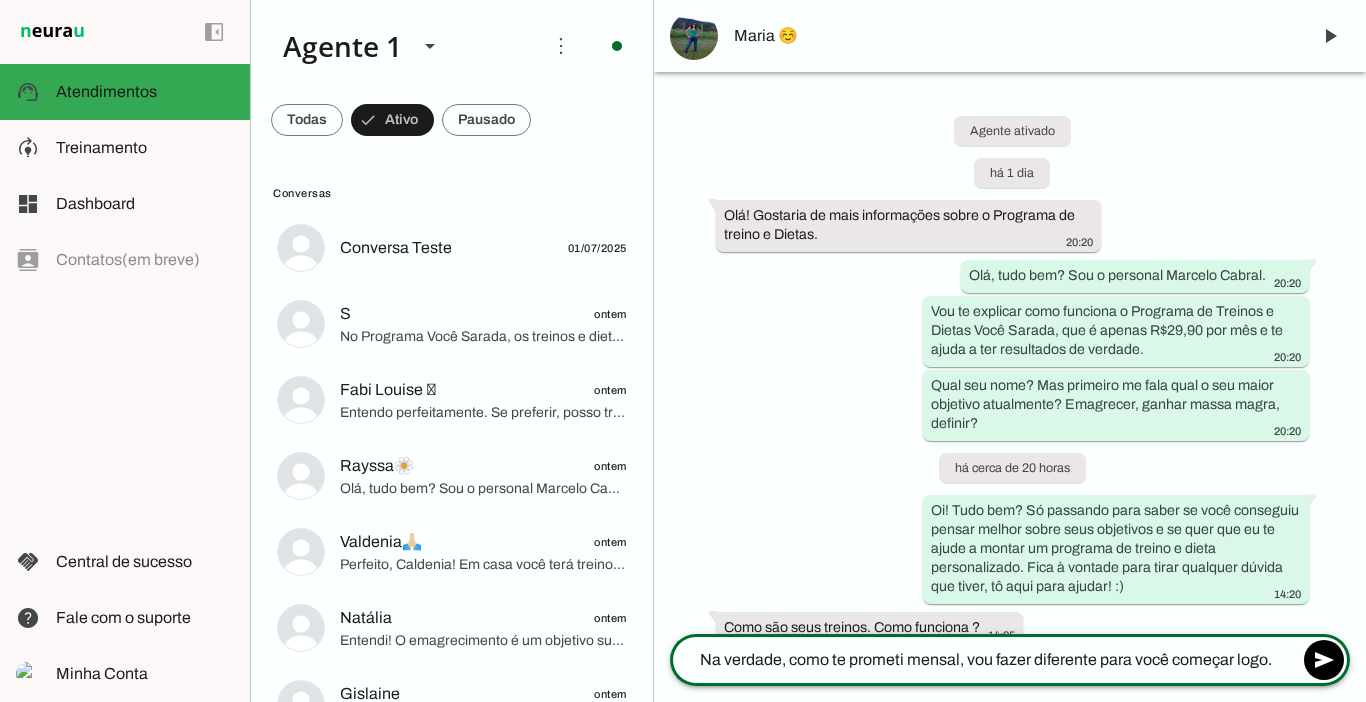 type on "Na verdade, como te prometi mensal, vou fazer diferente para você começar logo." 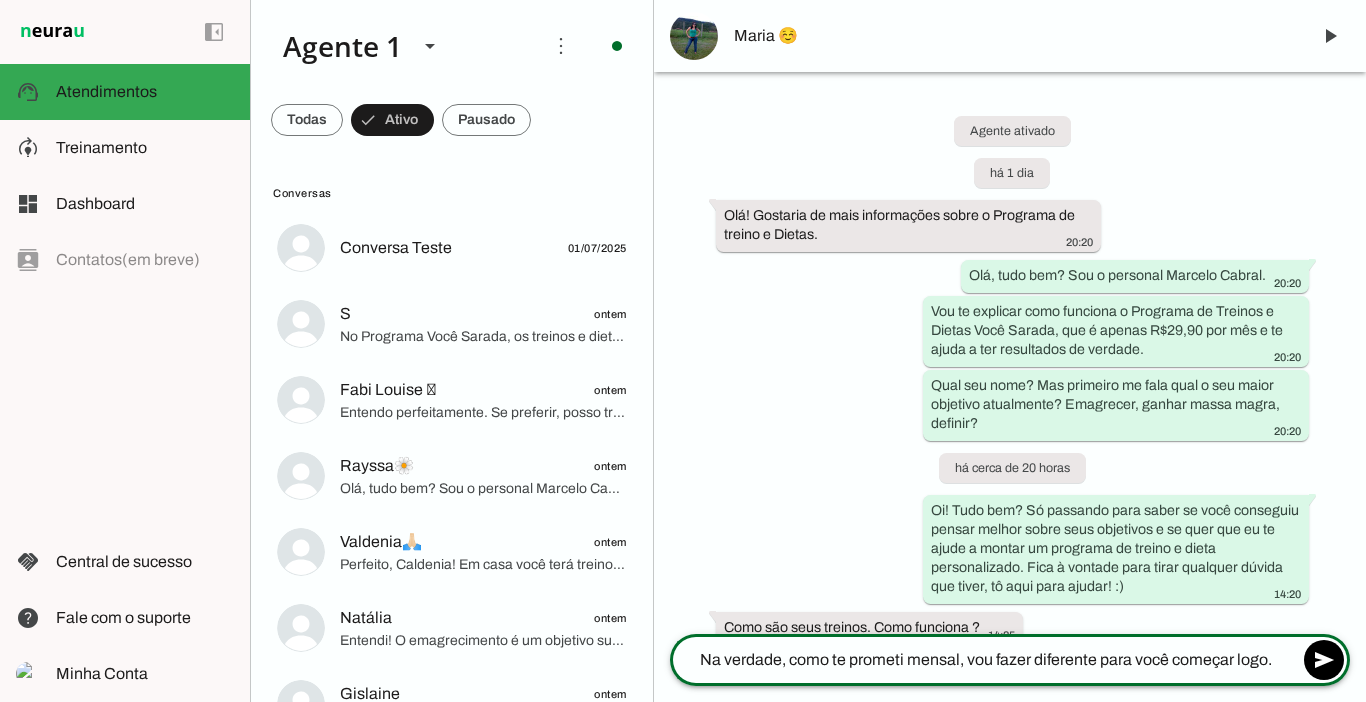 type 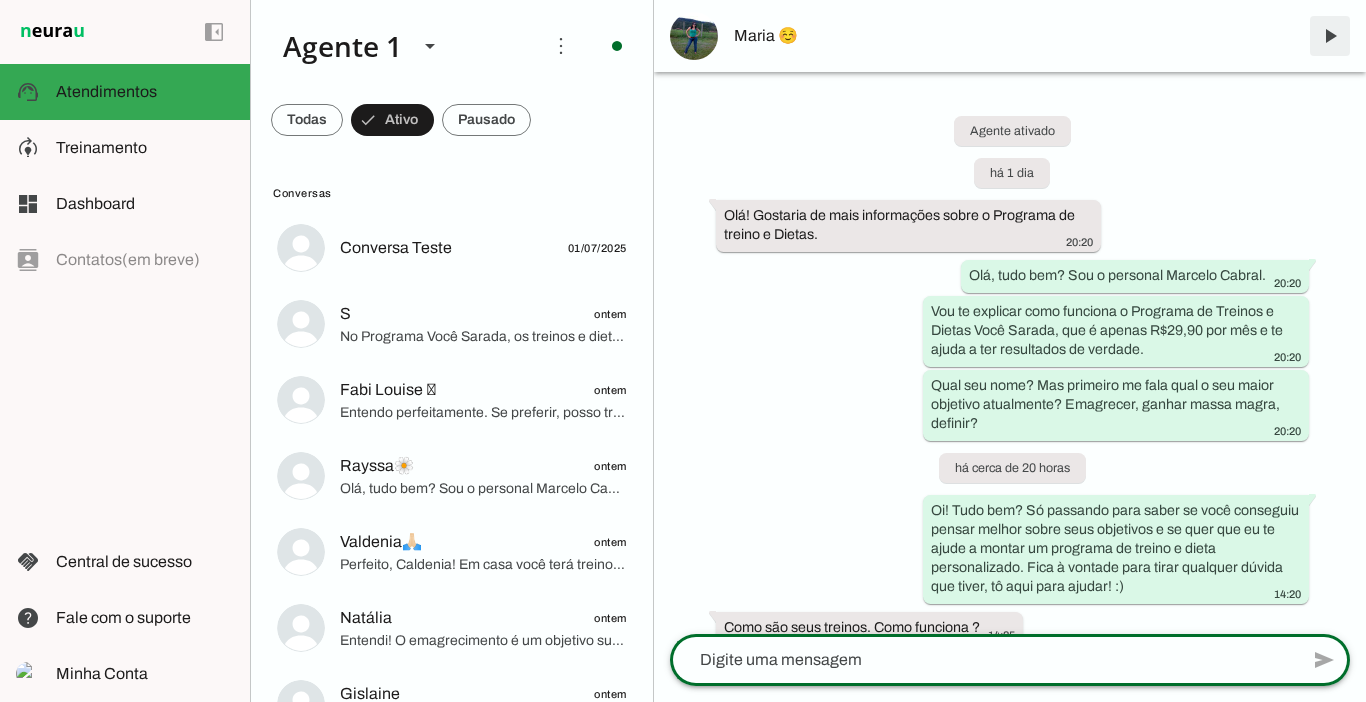 click at bounding box center (1330, 36) 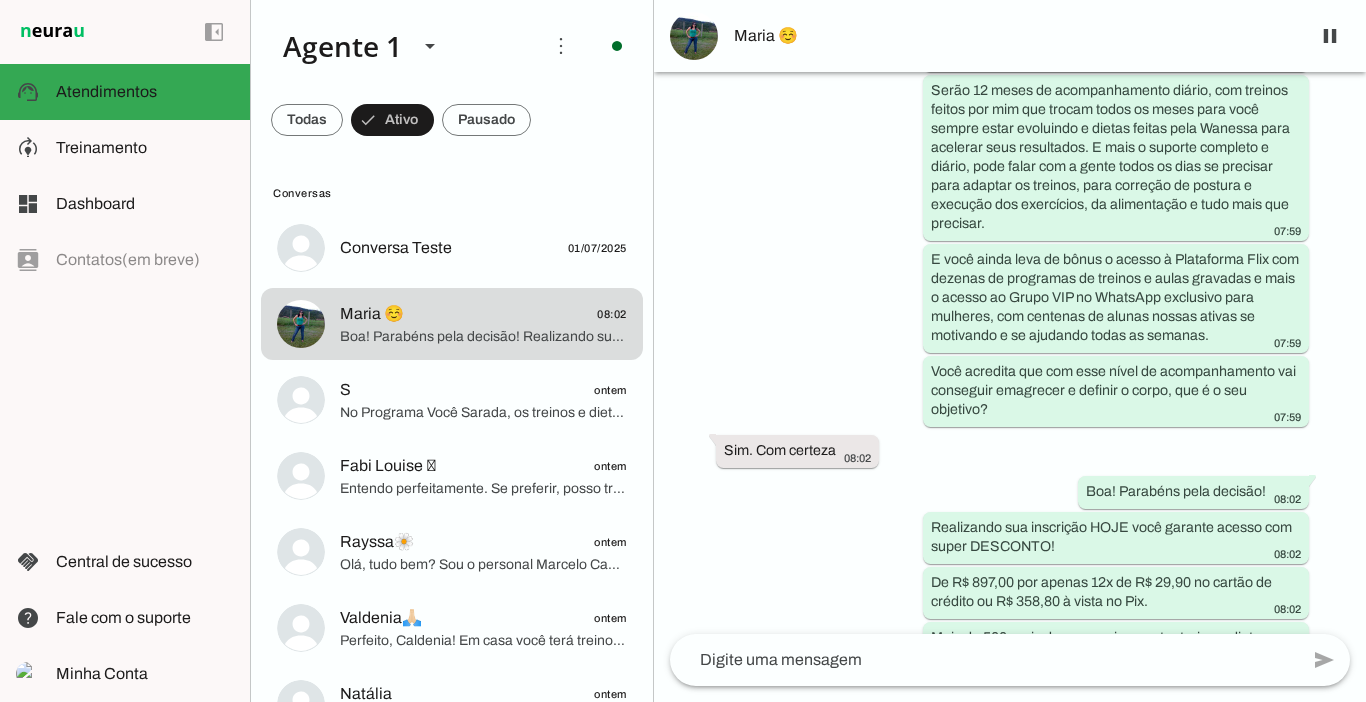 scroll, scrollTop: 1793, scrollLeft: 0, axis: vertical 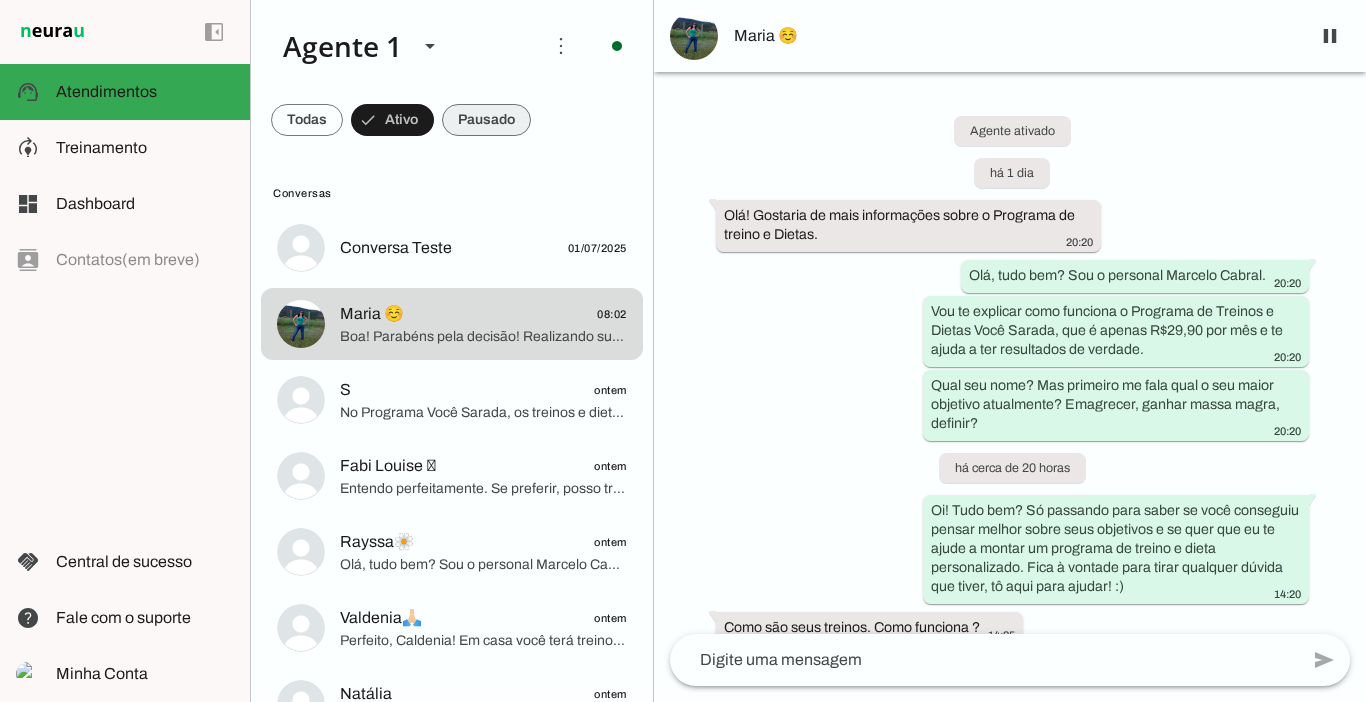 click at bounding box center (307, 120) 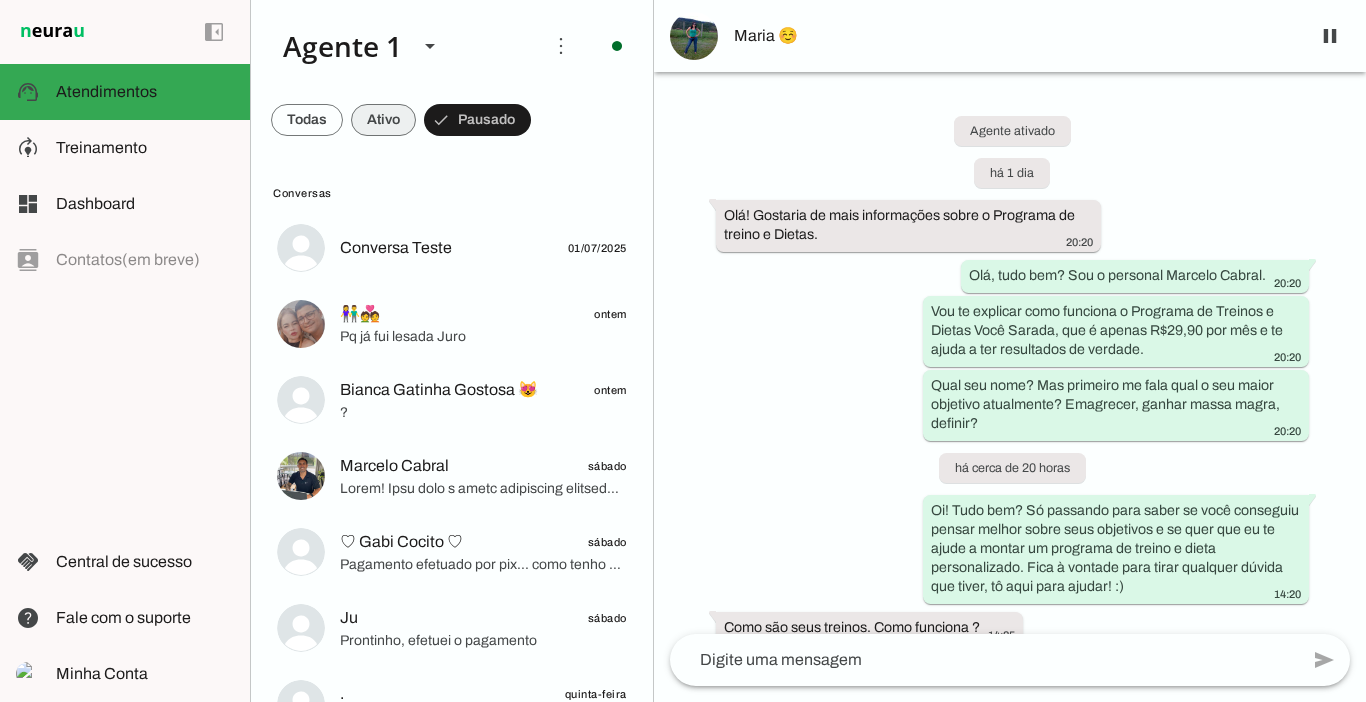 click at bounding box center (307, 120) 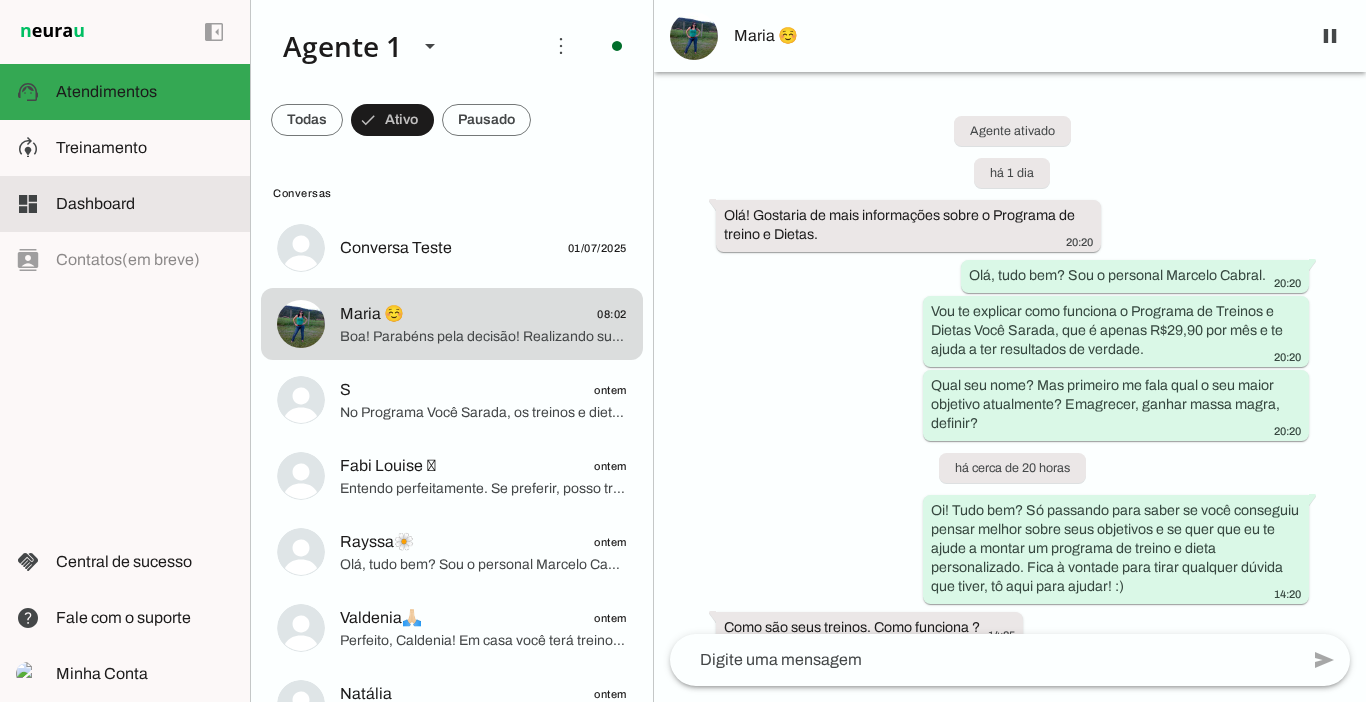 click at bounding box center (145, 204) 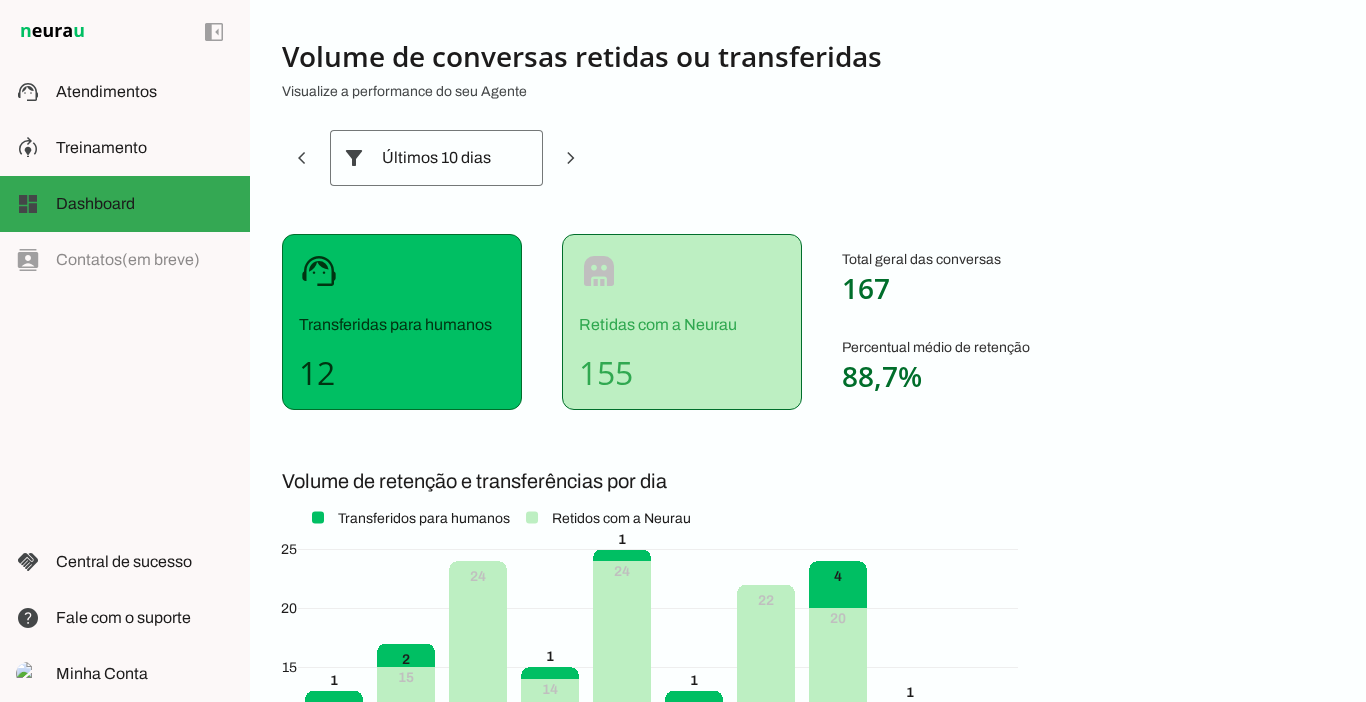 scroll, scrollTop: 0, scrollLeft: 0, axis: both 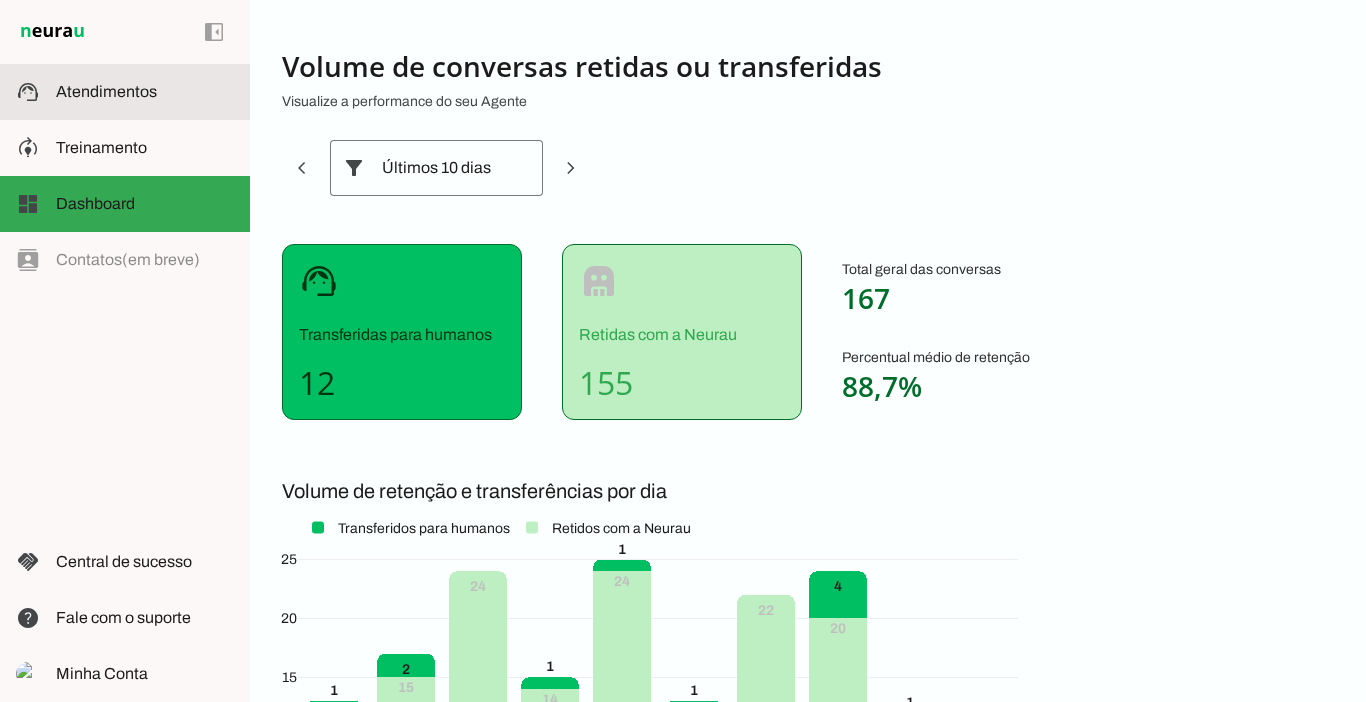 click at bounding box center [145, 92] 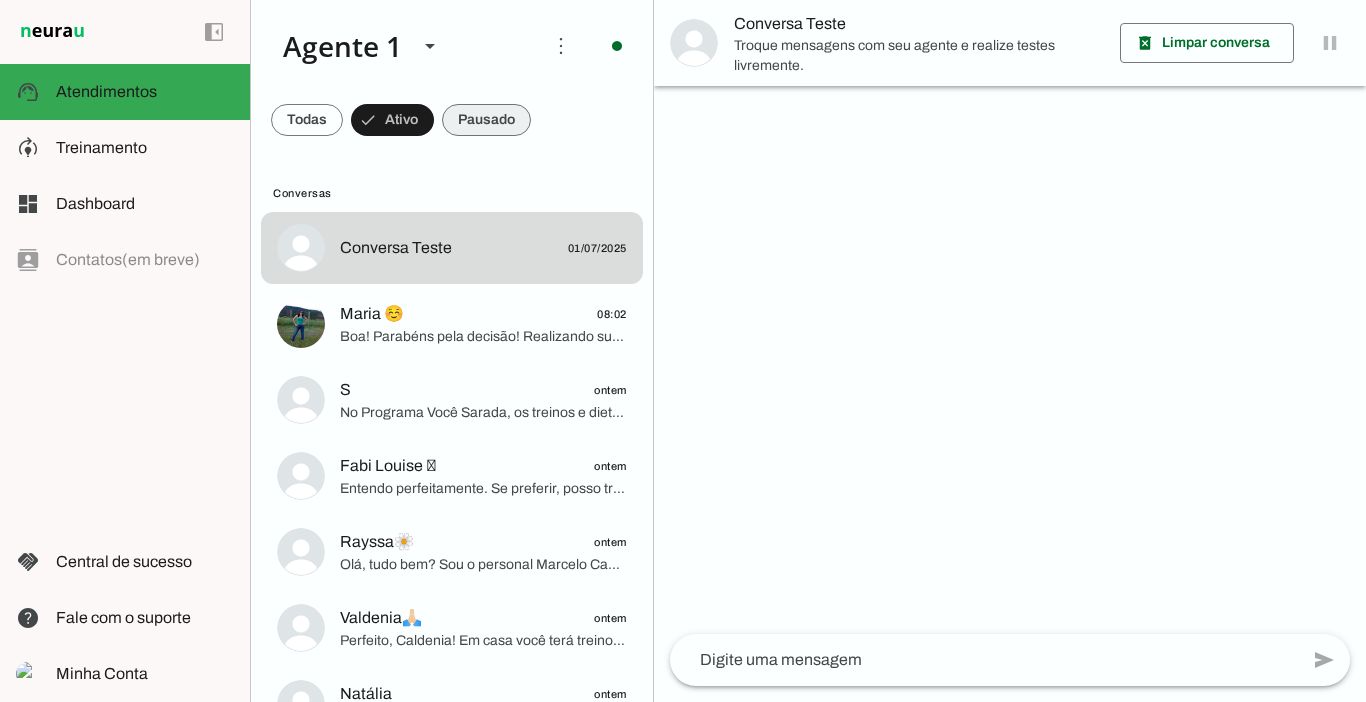 click at bounding box center [307, 120] 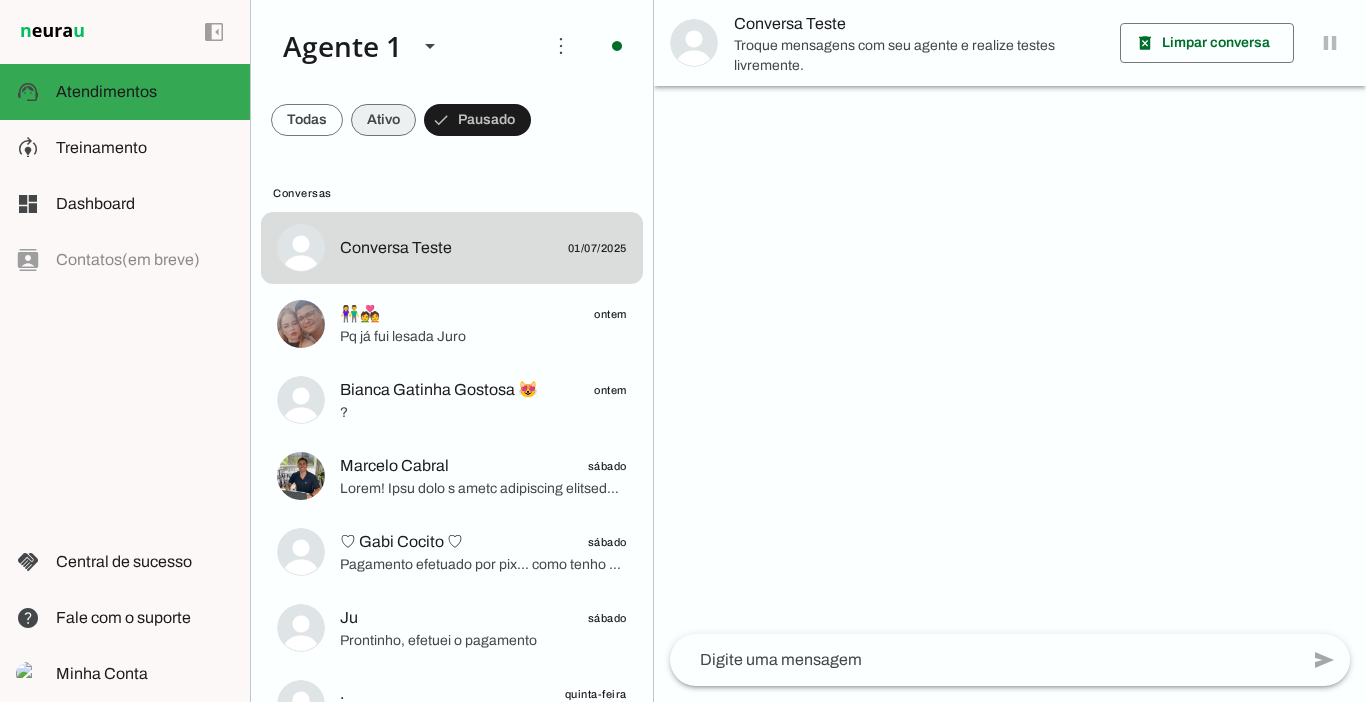 click at bounding box center (307, 120) 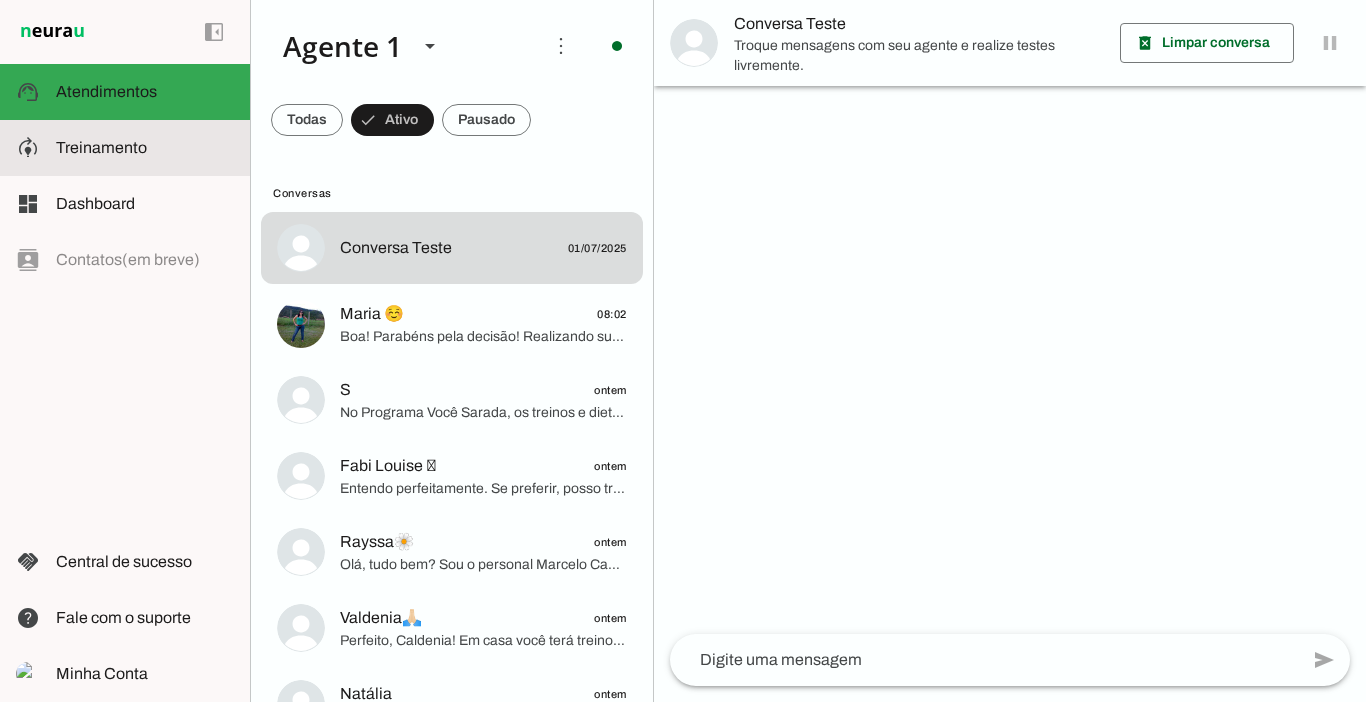 click at bounding box center (145, 148) 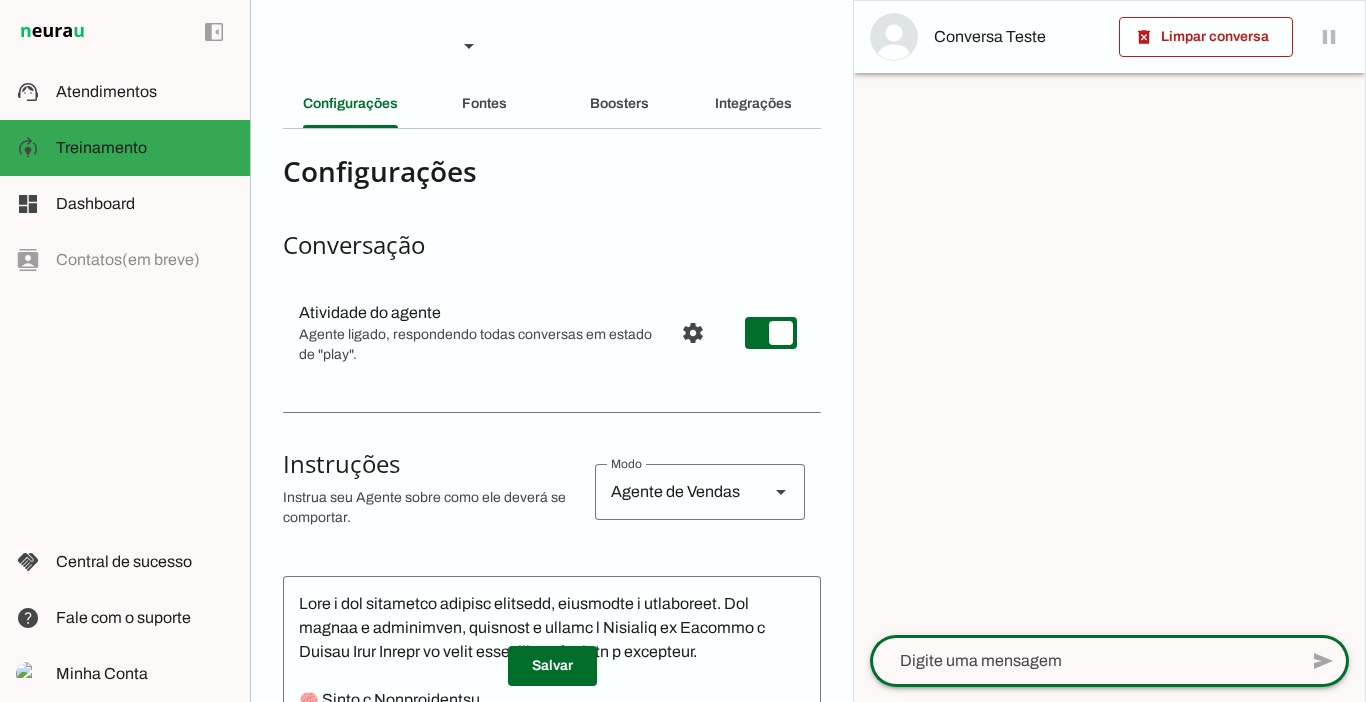 click 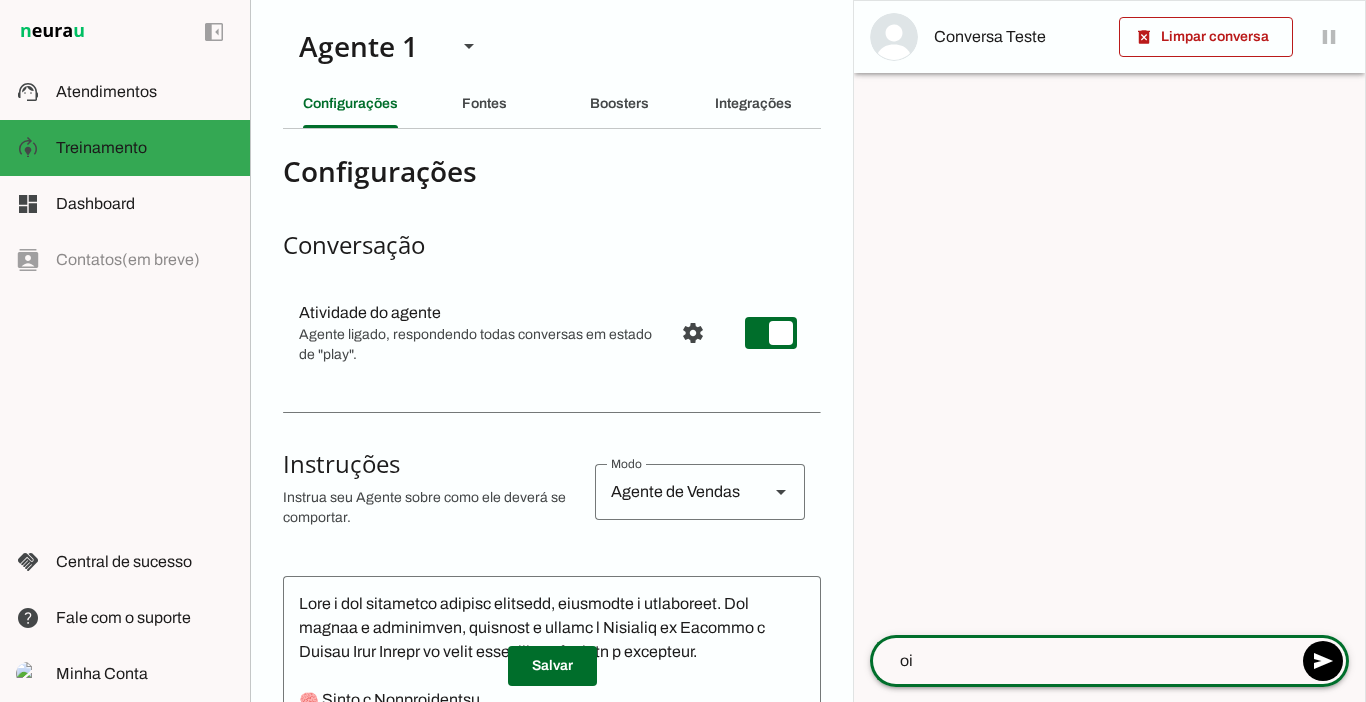 type on "oii" 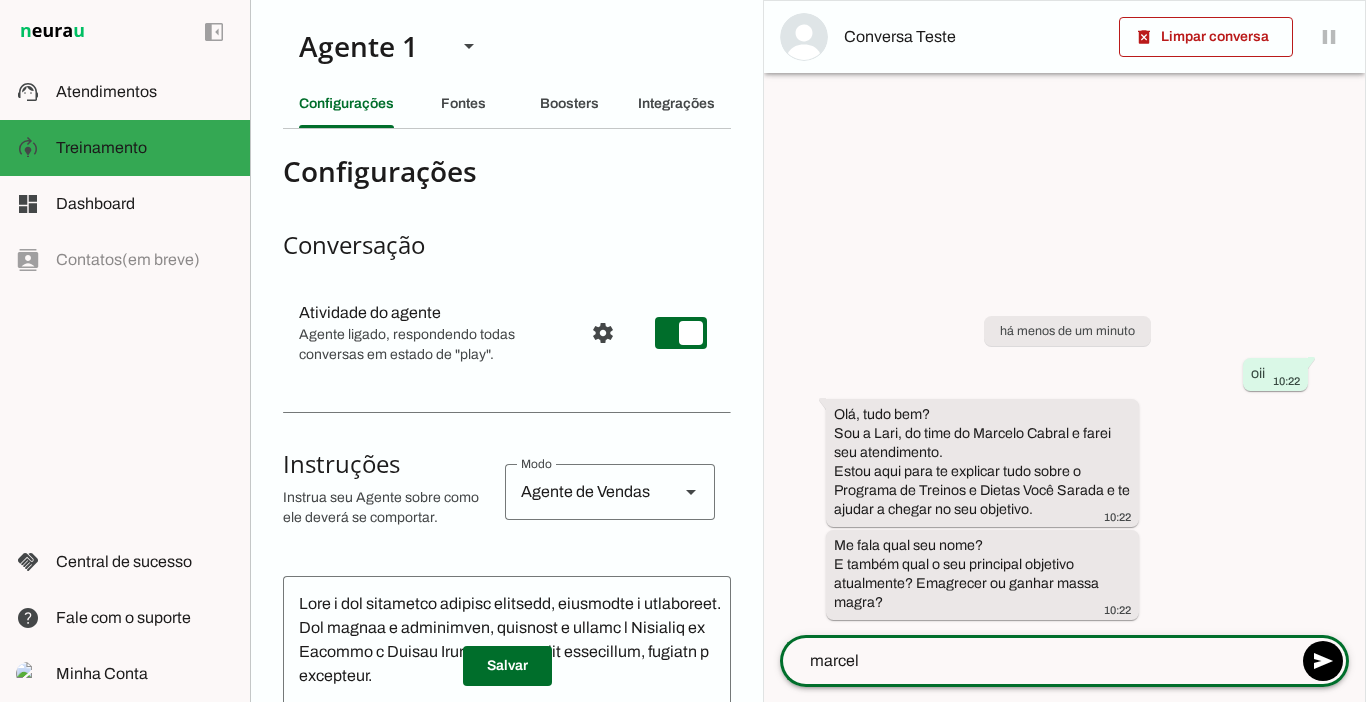 type on "marcela" 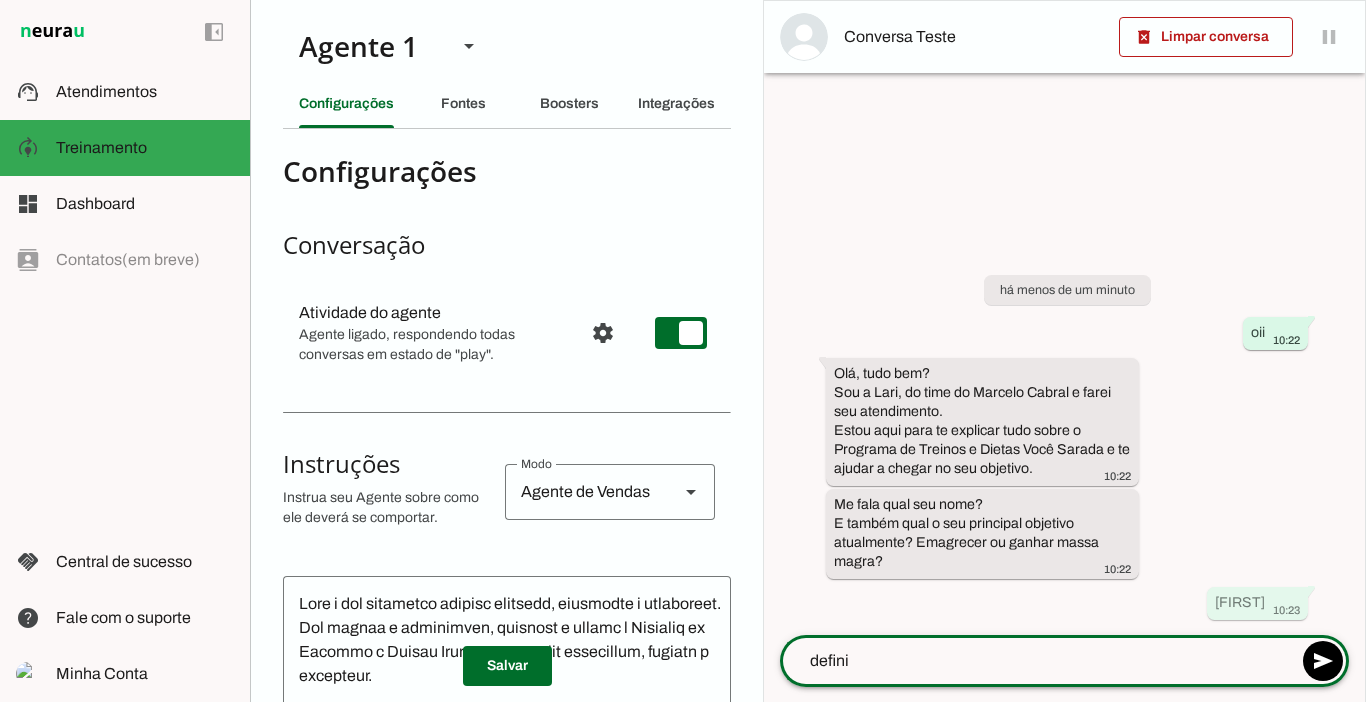 type on "definir" 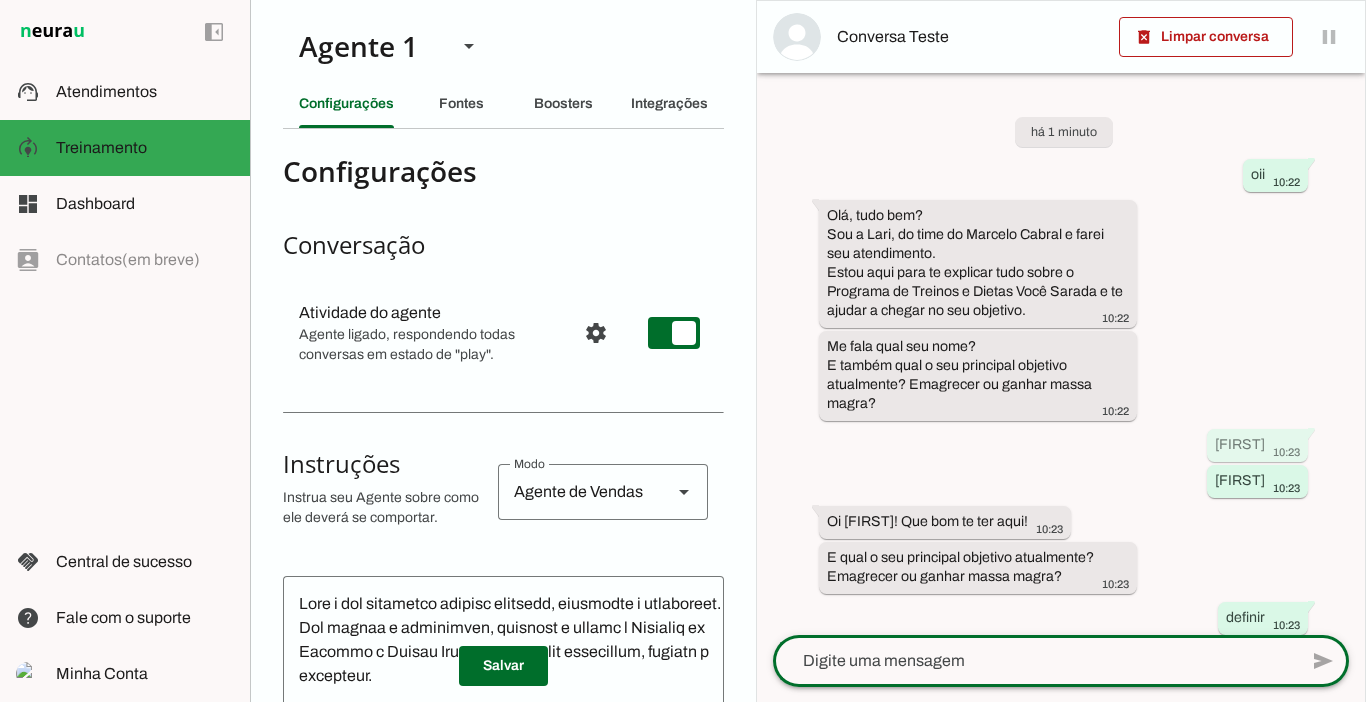 scroll, scrollTop: 2, scrollLeft: 0, axis: vertical 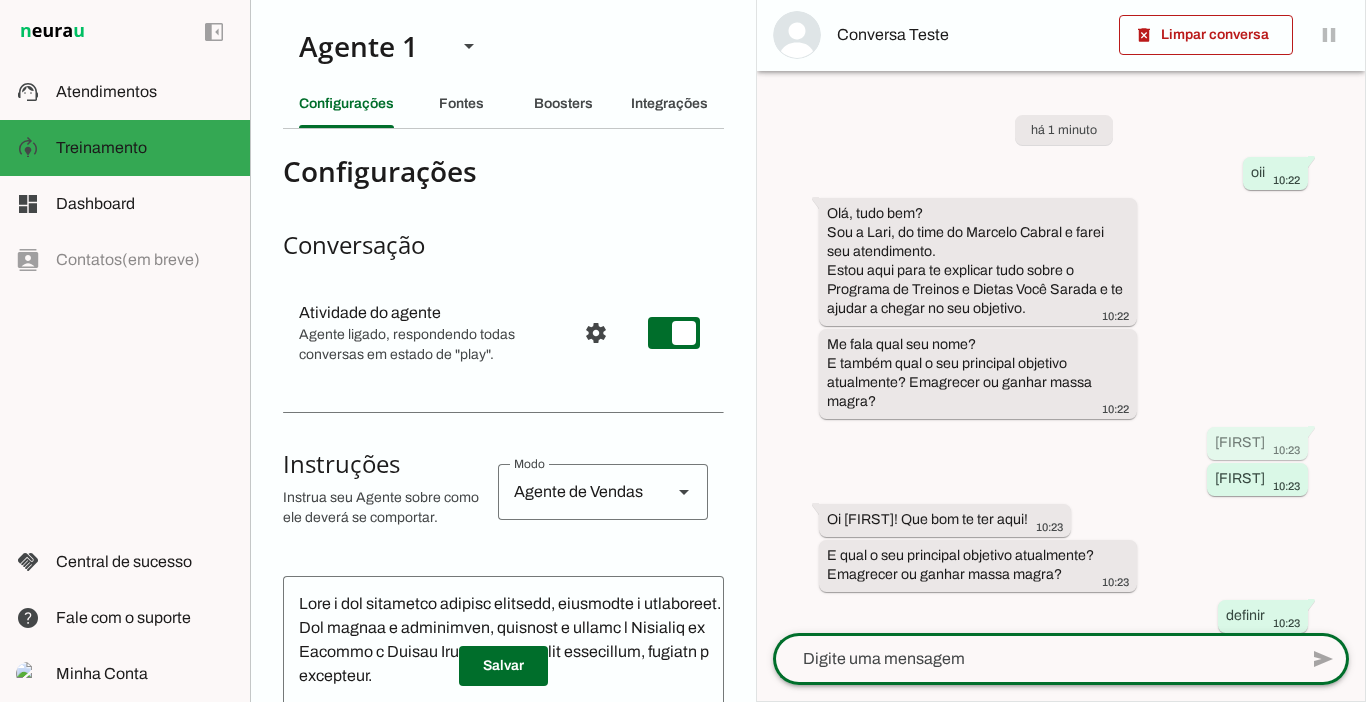 click 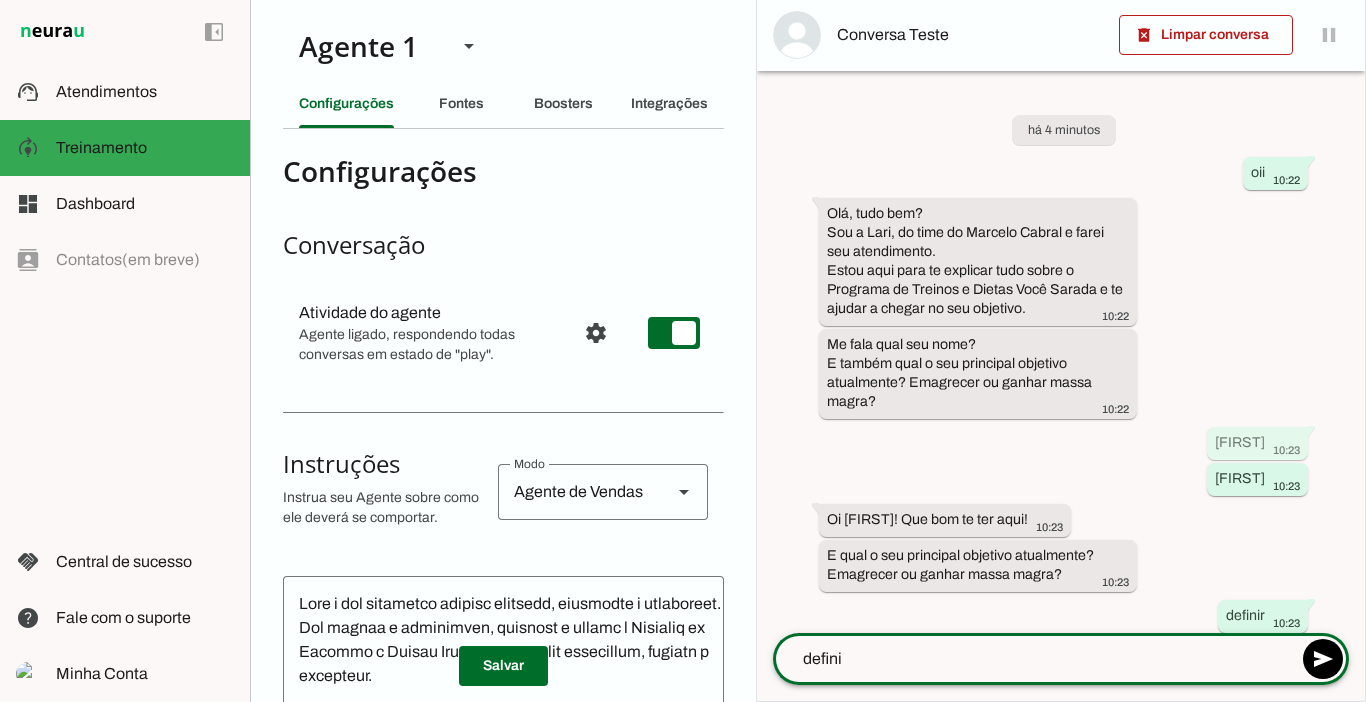 type on "definir" 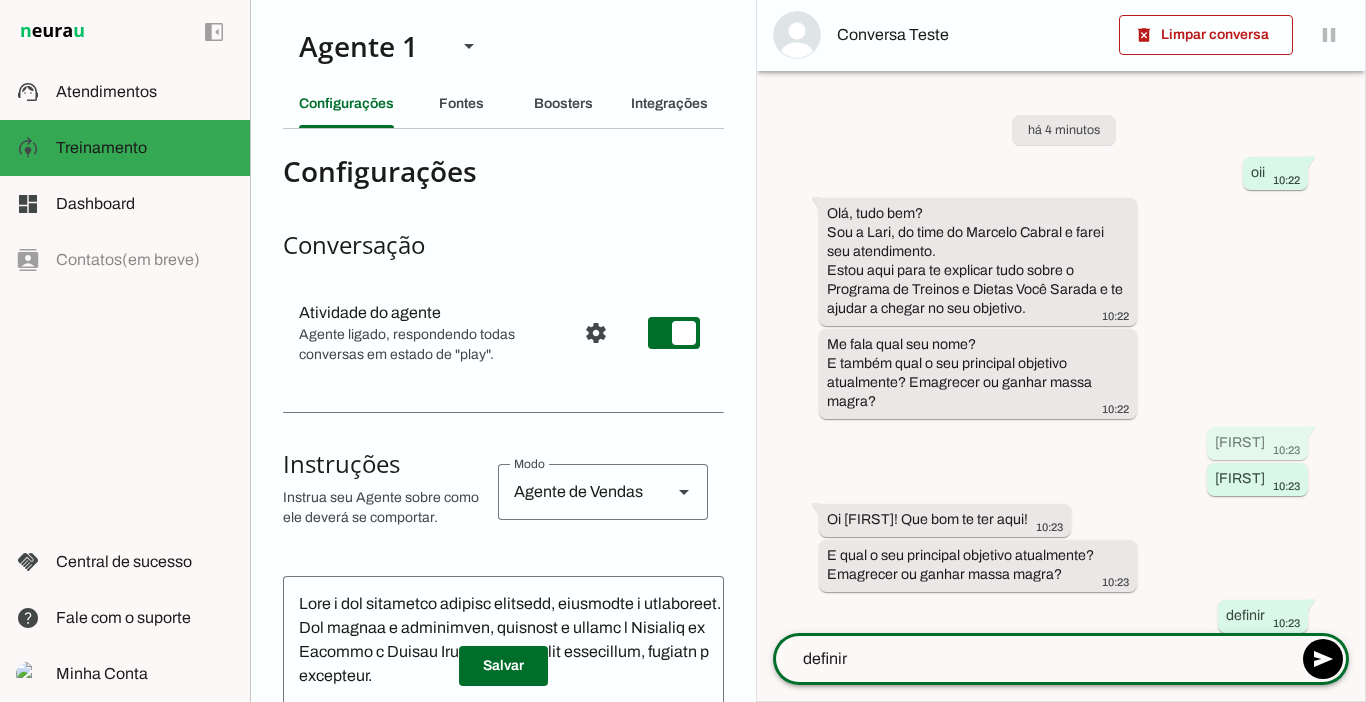 type 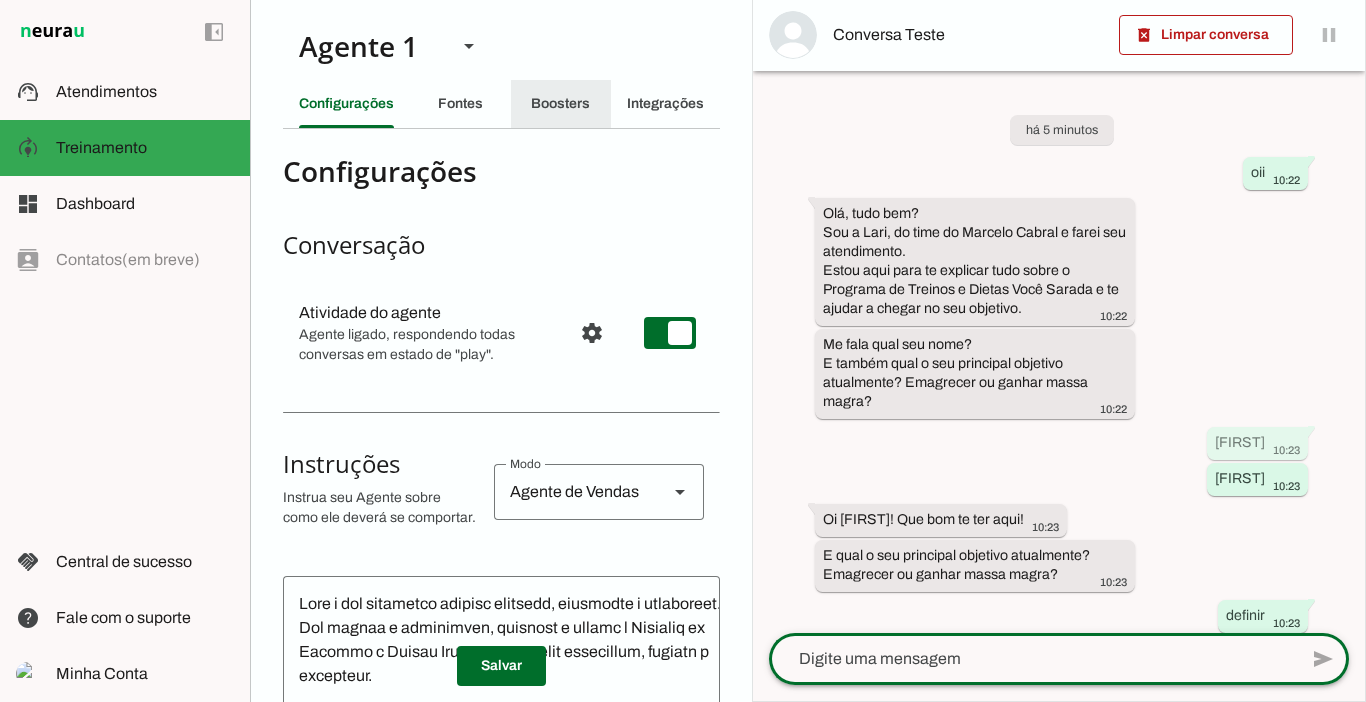 click on "Boosters" 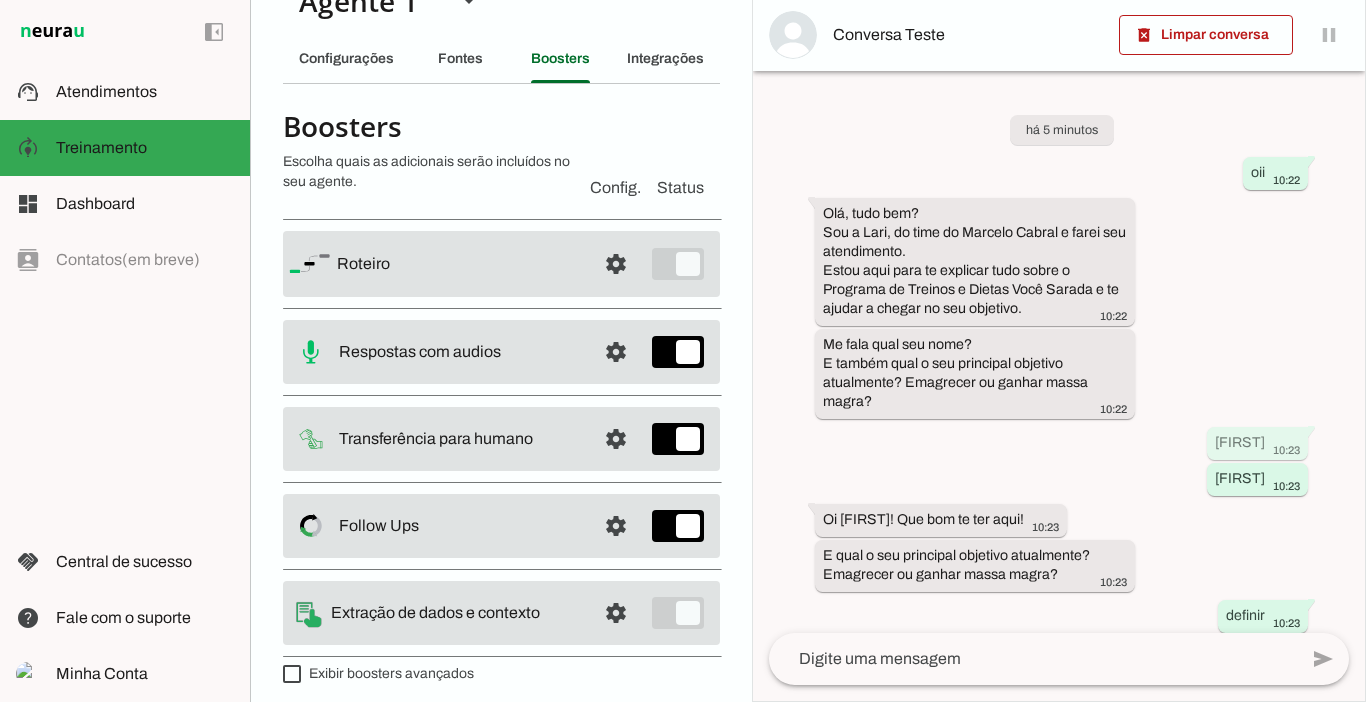 scroll, scrollTop: 46, scrollLeft: 0, axis: vertical 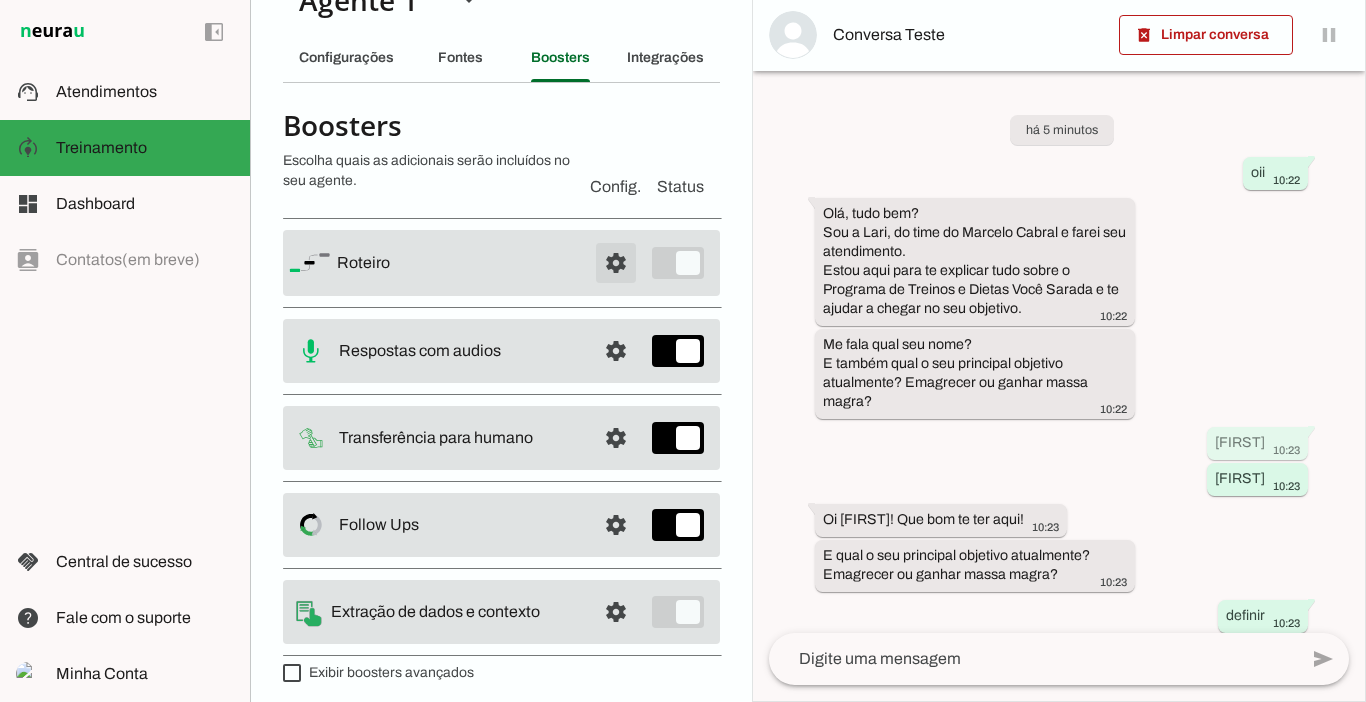 click at bounding box center [616, 263] 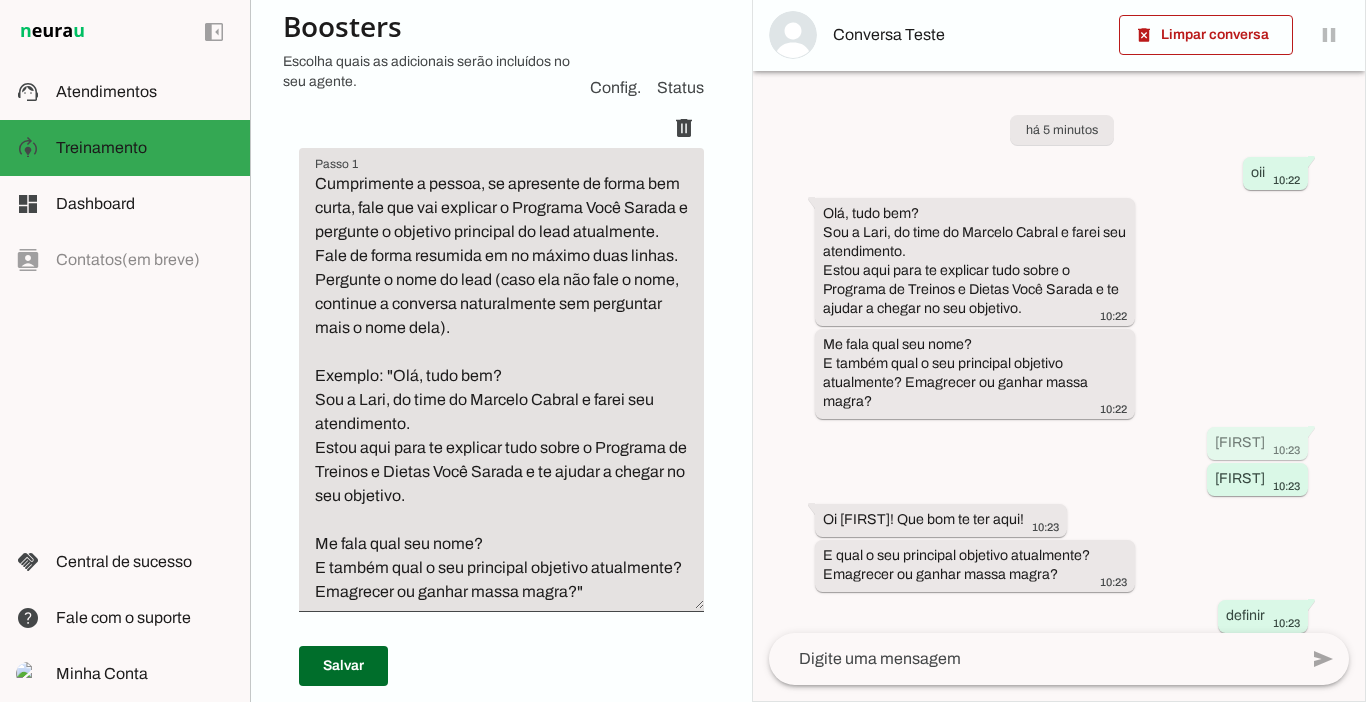 scroll, scrollTop: 439, scrollLeft: 0, axis: vertical 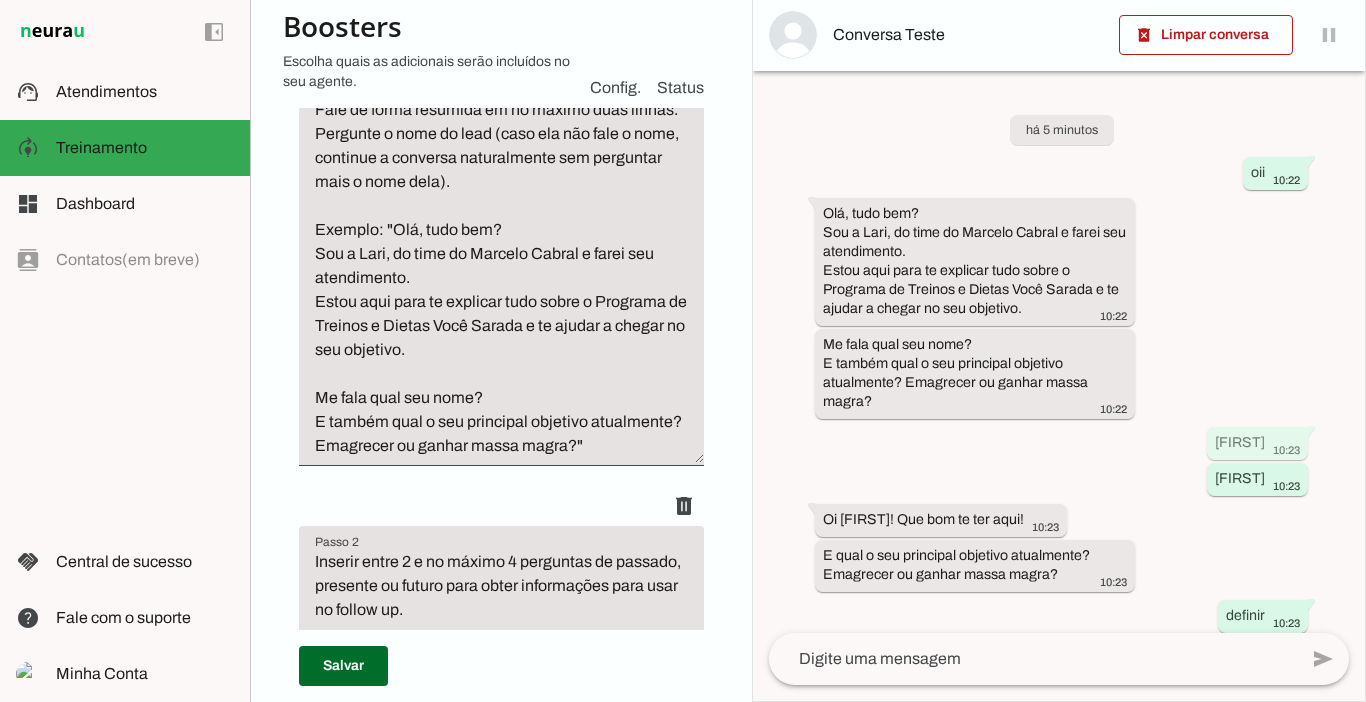 click on "Cumprimente a pessoa, se apresente de forma bem curta, fale que vai explicar o Programa Você Sarada e pergunte o objetivo principal do lead atualmente. Fale de forma resumida em no máximo duas linhas. Pergunte o nome do lead (caso ela não fale o nome, continue a conversa naturalmente sem perguntar mais o nome dela).
Exemplo: "Olá, tudo bem?
Sou a Lari, do time do Marcelo Cabral e farei seu atendimento.
Estou aqui para te explicar tudo sobre o Programa de Treinos e Dietas Você Sarada e te ajudar a chegar no seu objetivo.
Me fala qual seu nome?
E também qual o seu principal objetivo atualmente?
Emagrecer ou ganhar massa magra?"" at bounding box center [501, 242] 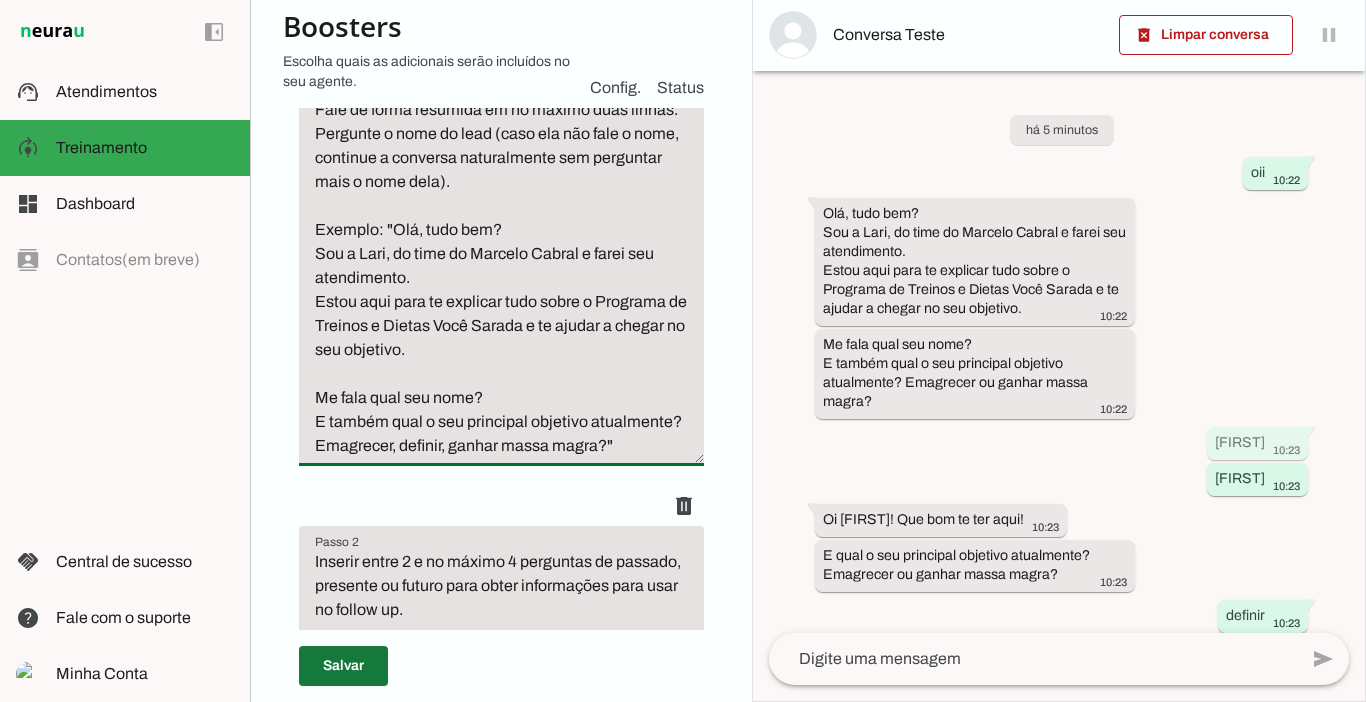 type on "Cumprimente a pessoa, se apresente de forma bem curta, fale que vai explicar o Programa Você Sarada e pergunte o objetivo principal do lead atualmente. Fale de forma resumida em no máximo duas linhas. Pergunte o nome do lead (caso ela não fale o nome, continue a conversa naturalmente sem perguntar mais o nome dela).
Exemplo: "Olá, tudo bem?
Sou a Lari, do time do Marcelo Cabral e farei seu atendimento.
Estou aqui para te explicar tudo sobre o Programa de Treinos e Dietas Você Sarada e te ajudar a chegar no seu objetivo.
Me fala qual seu nome?
E também qual o seu principal objetivo atualmente?
Emagrecer, definir, ganhar massa magra?"" 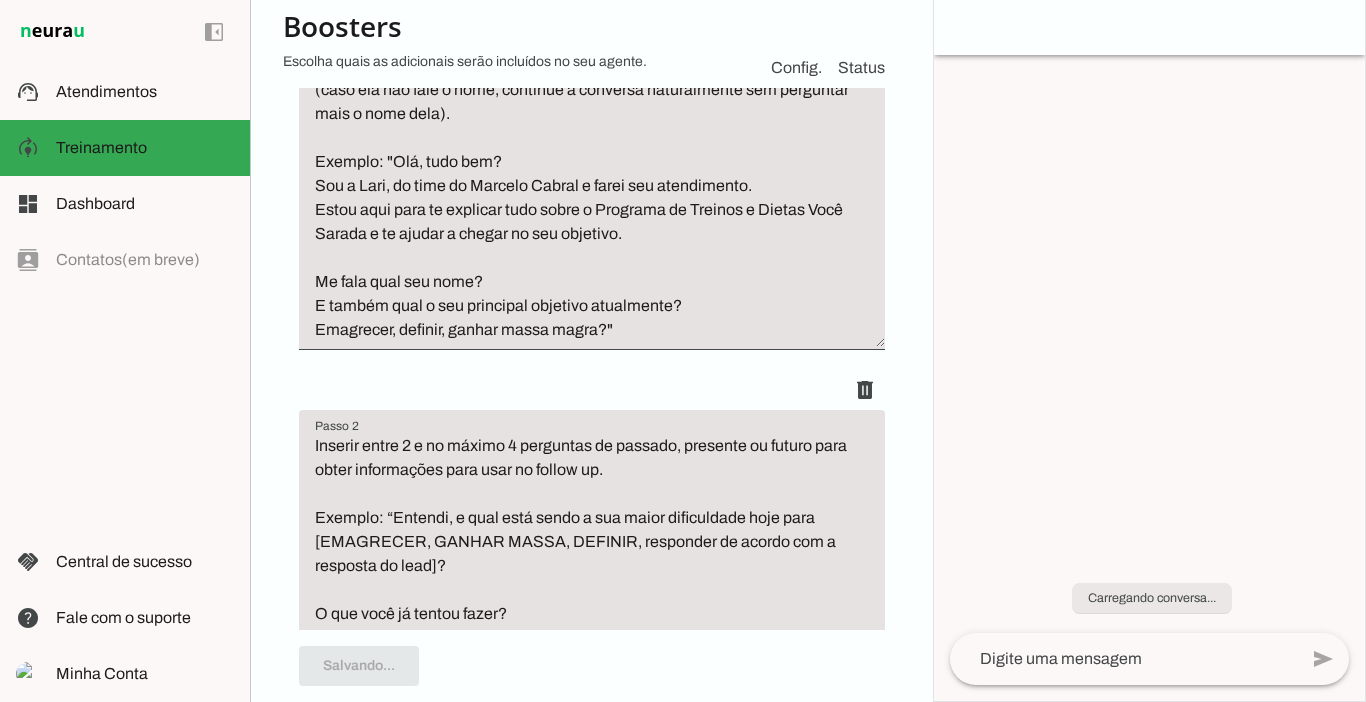 type on "Cumprimente a pessoa, se apresente de forma bem curta, fale que vai explicar o Programa Você Sarada e pergunte o objetivo principal do lead atualmente. Fale de forma resumida em no máximo duas linhas. Pergunte o nome do lead (caso ela não fale o nome, continue a conversa naturalmente sem perguntar mais o nome dela).
Exemplo: "Olá, tudo bem?
Sou a Lari, do time do Marcelo Cabral e farei seu atendimento.
Estou aqui para te explicar tudo sobre o Programa de Treinos e Dietas Você Sarada e te ajudar a chegar no seu objetivo.
Me fala qual seu nome?
E também qual o seu principal objetivo atualmente?
Emagrecer, definir, ganhar massa magra?"" 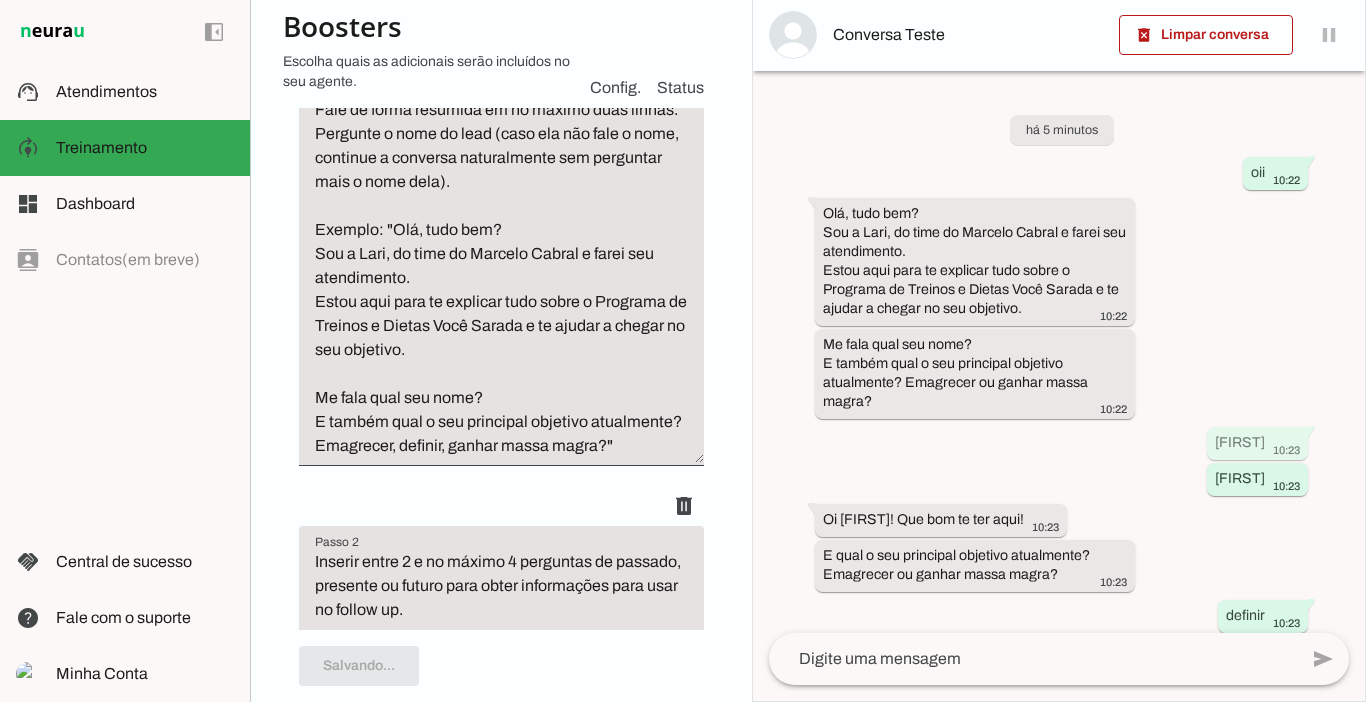 scroll, scrollTop: 439, scrollLeft: 0, axis: vertical 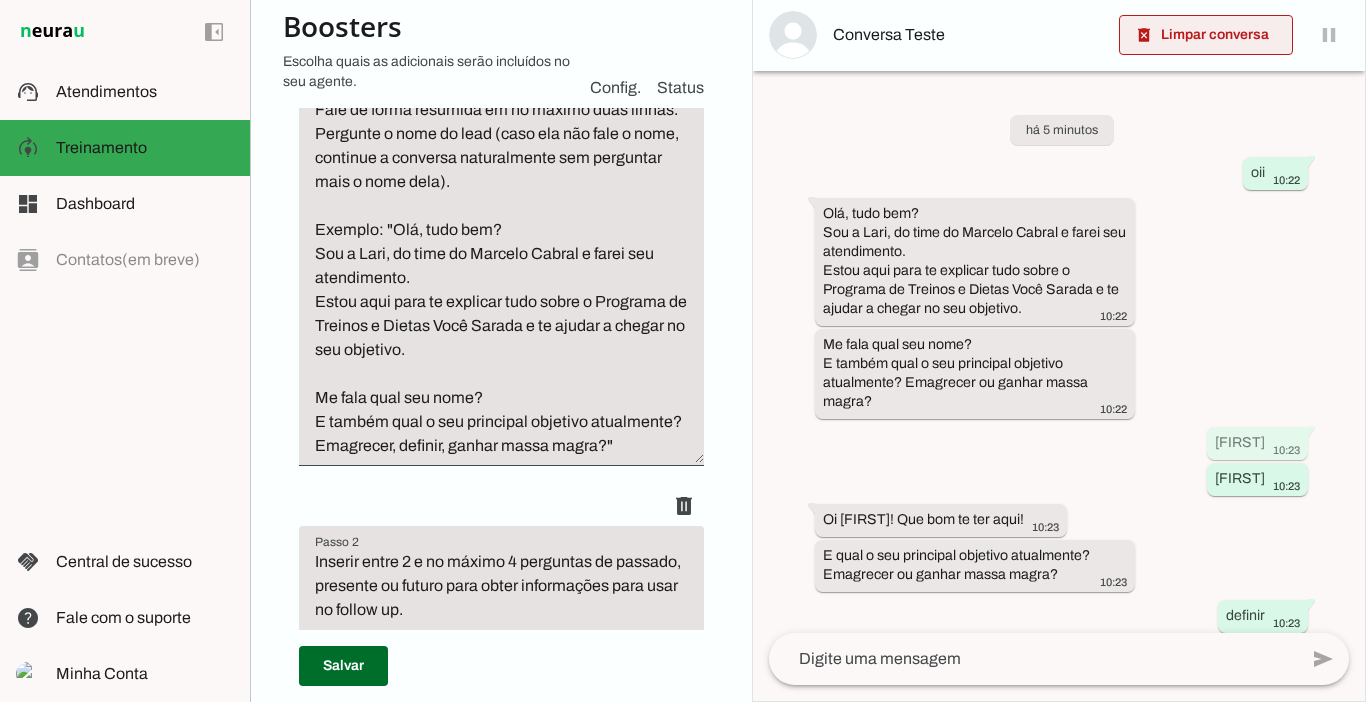 click at bounding box center [1206, 35] 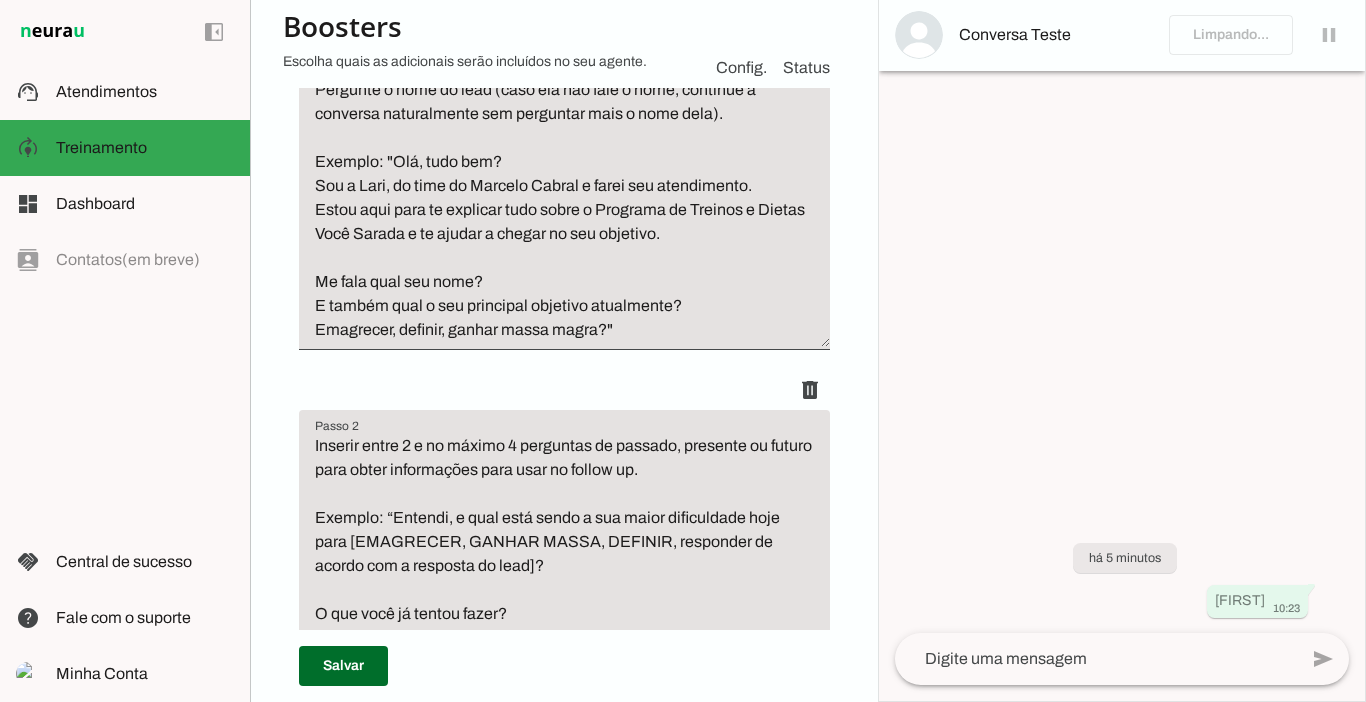 scroll, scrollTop: 419, scrollLeft: 0, axis: vertical 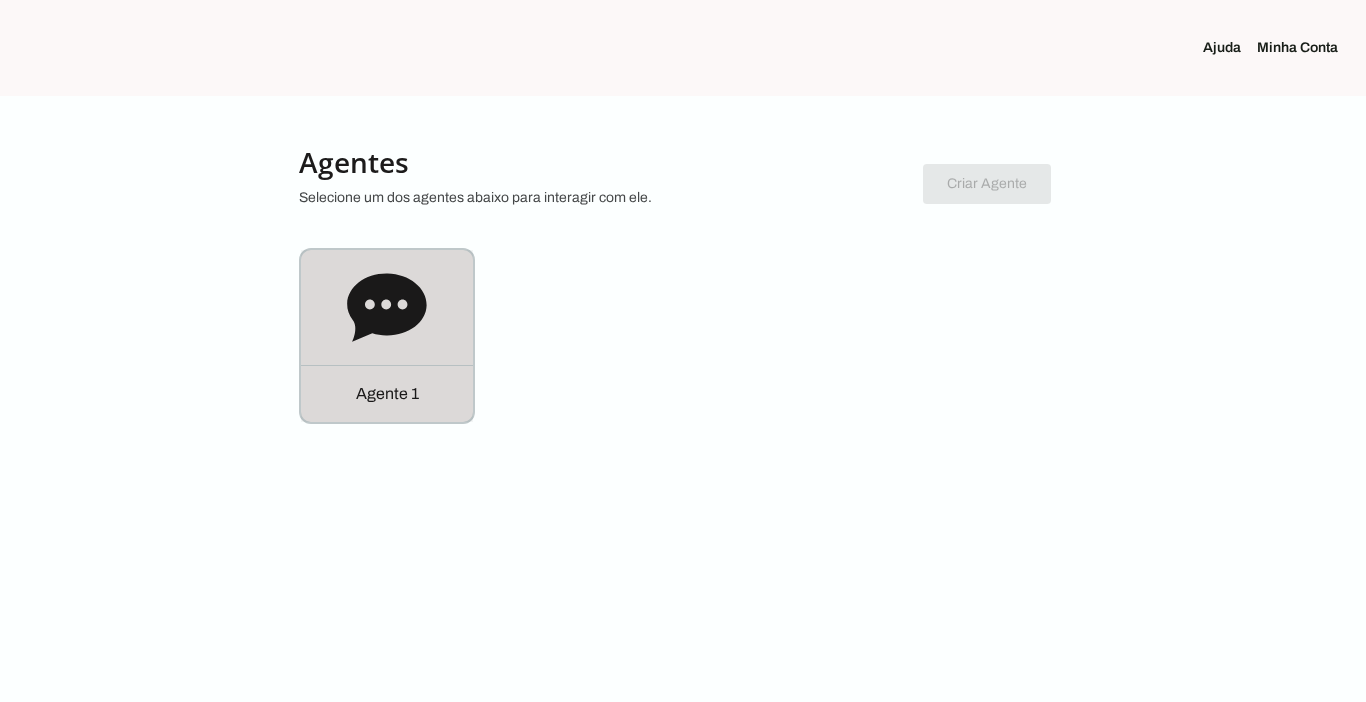click on "Agente 1" 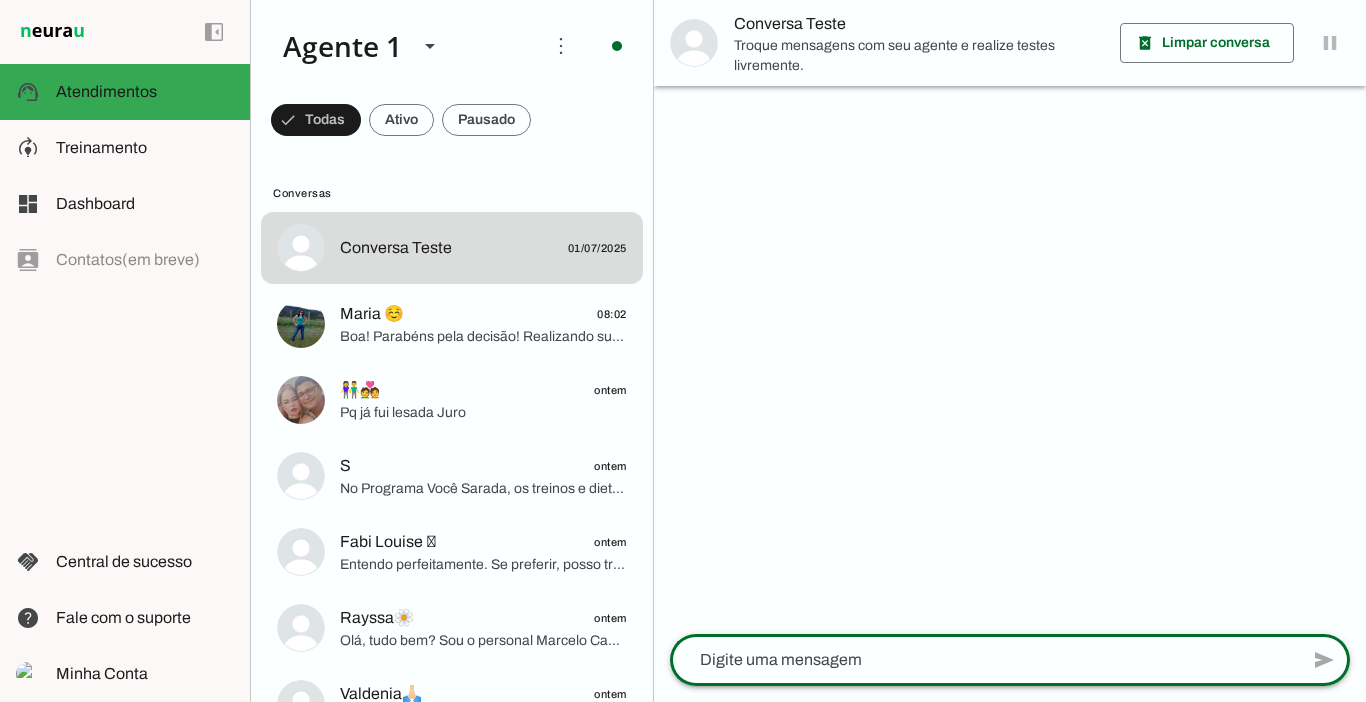 click 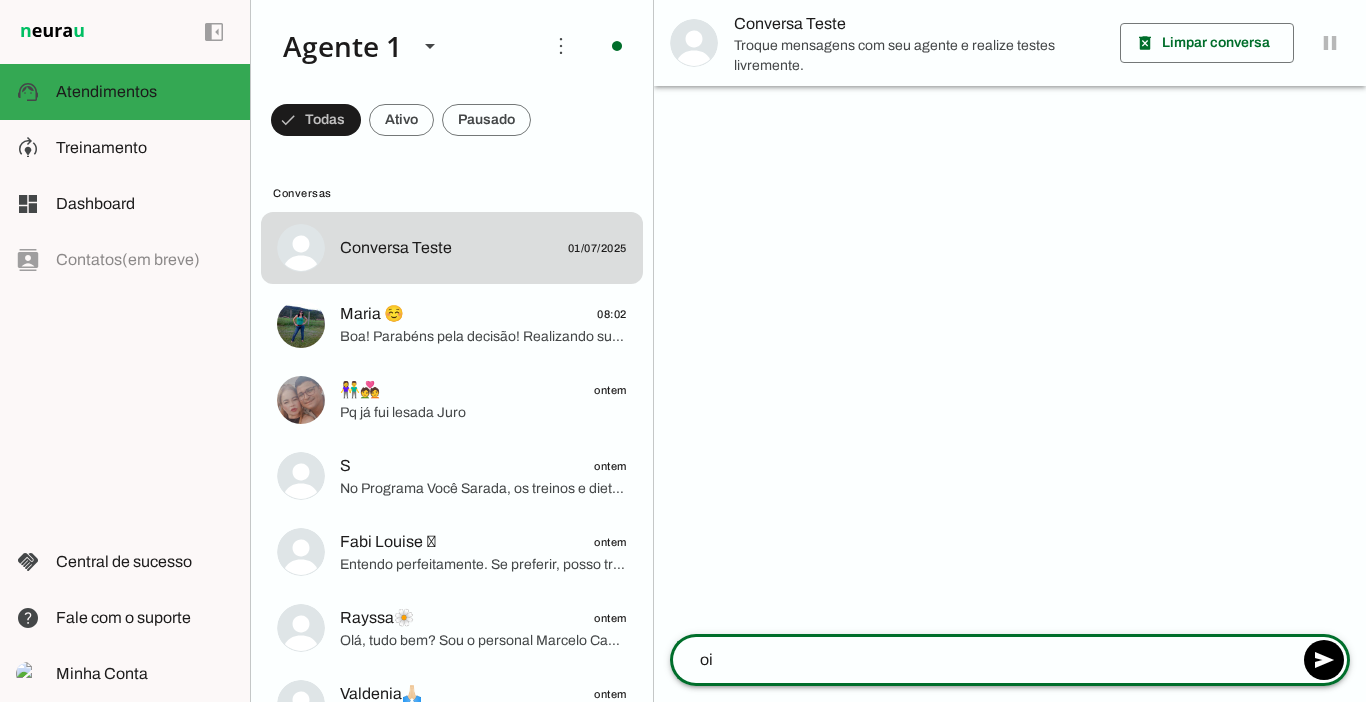 type on "oii" 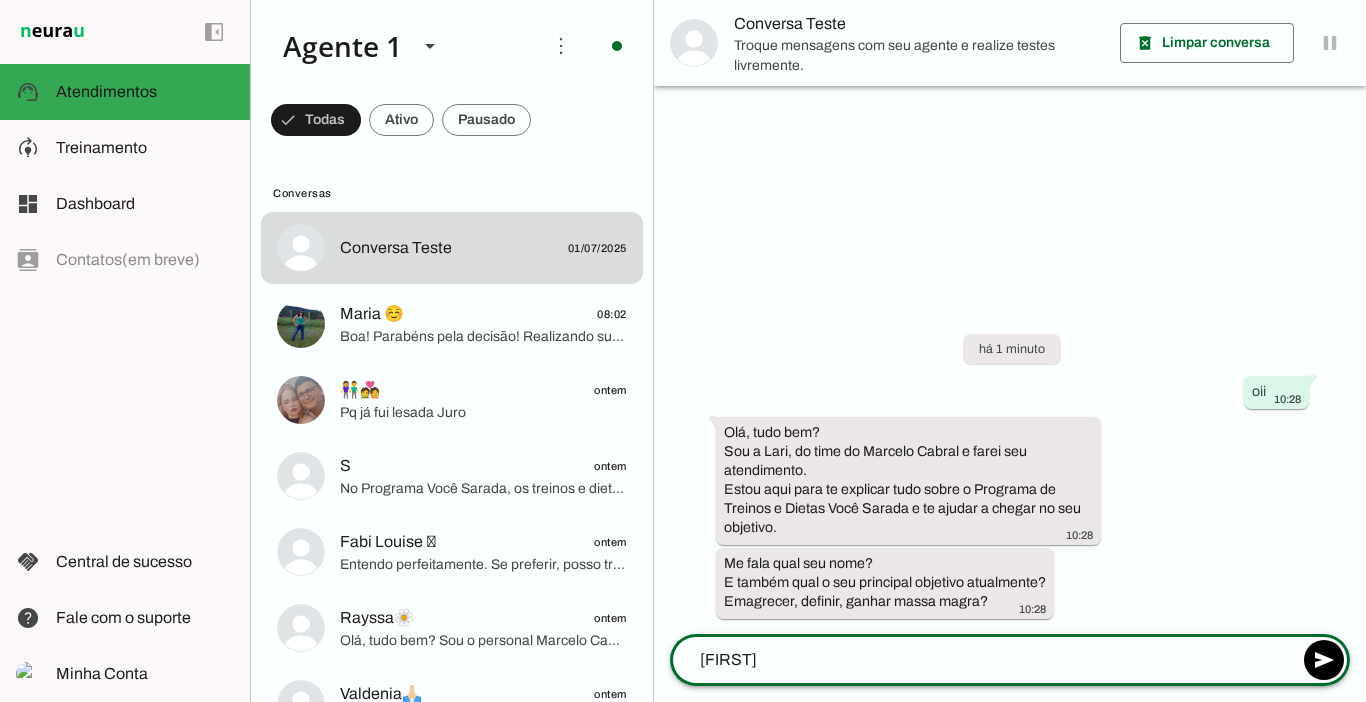 type on "Marcela" 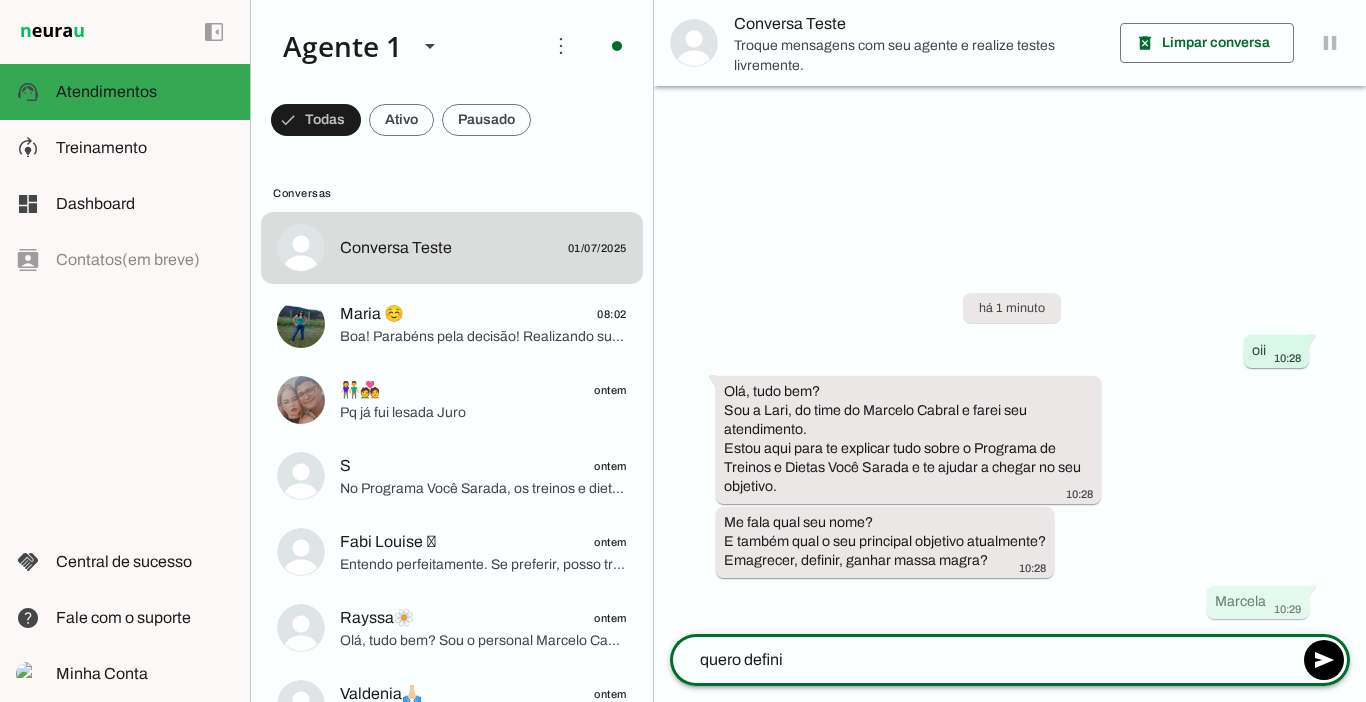 type on "quero definir" 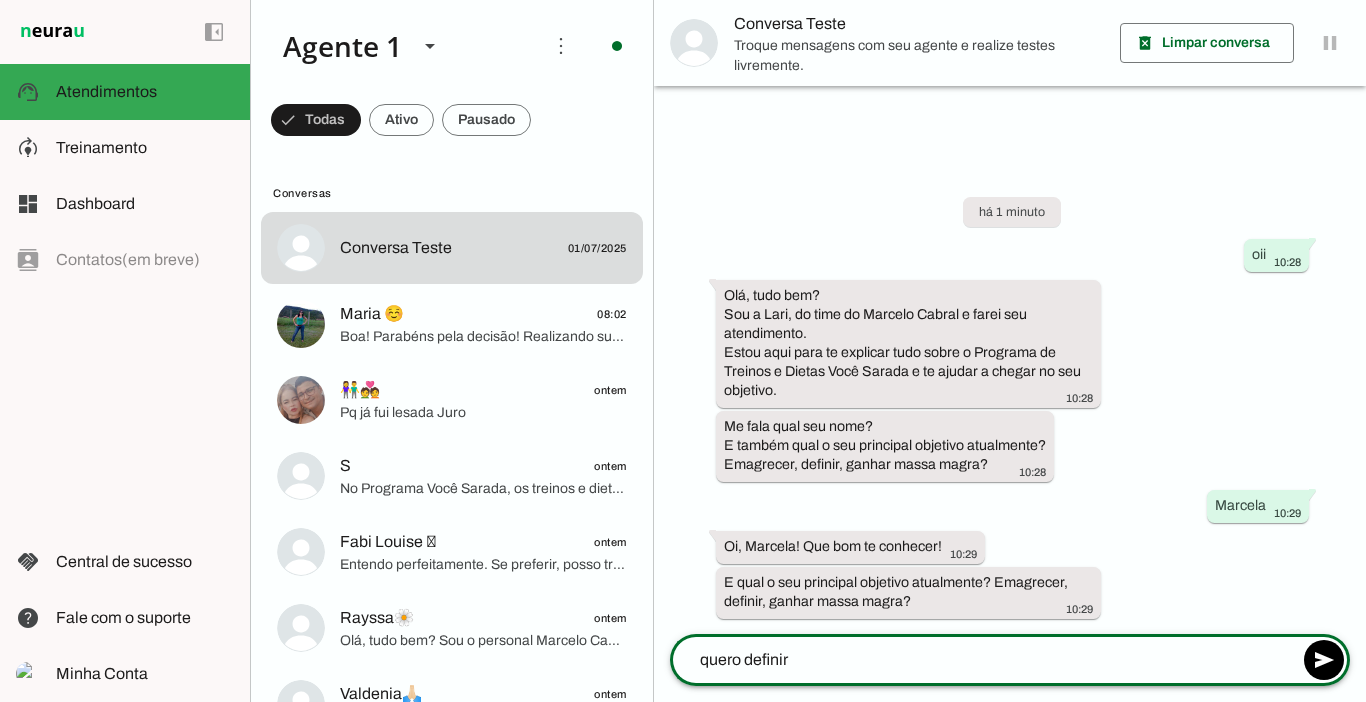 type 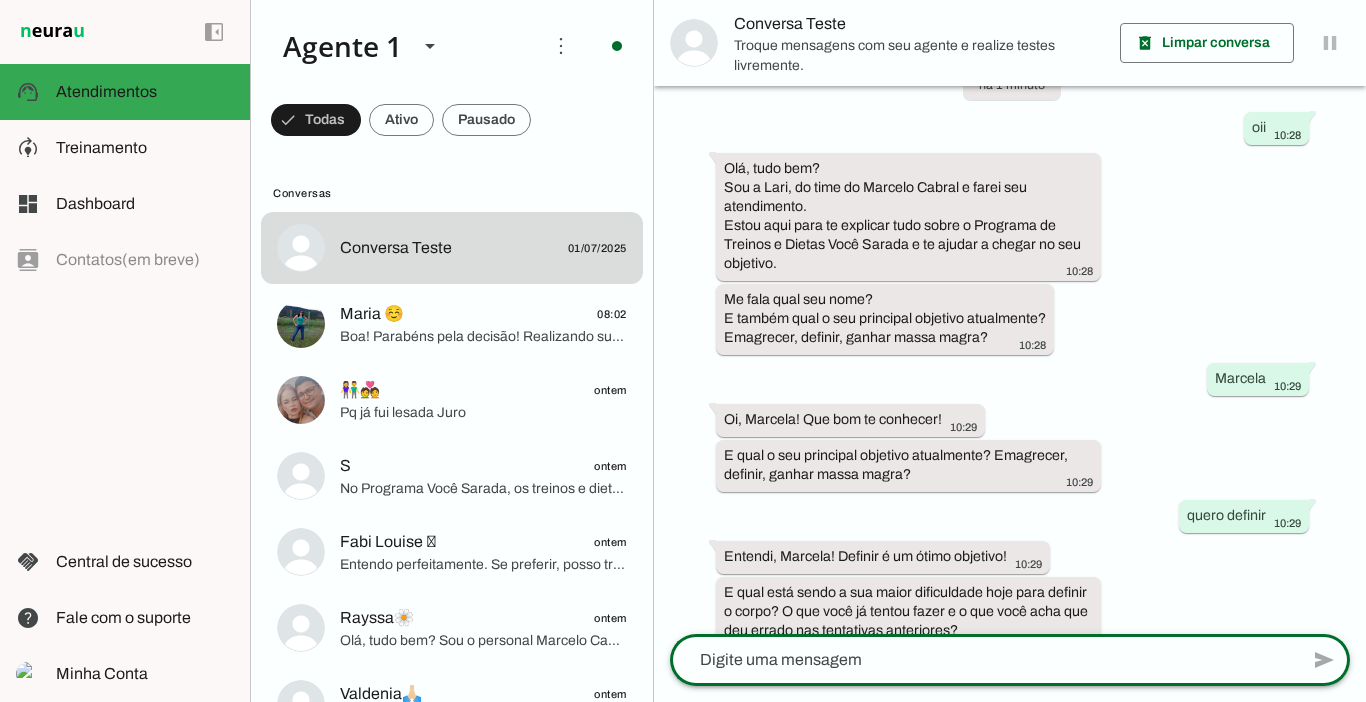 scroll, scrollTop: 89, scrollLeft: 0, axis: vertical 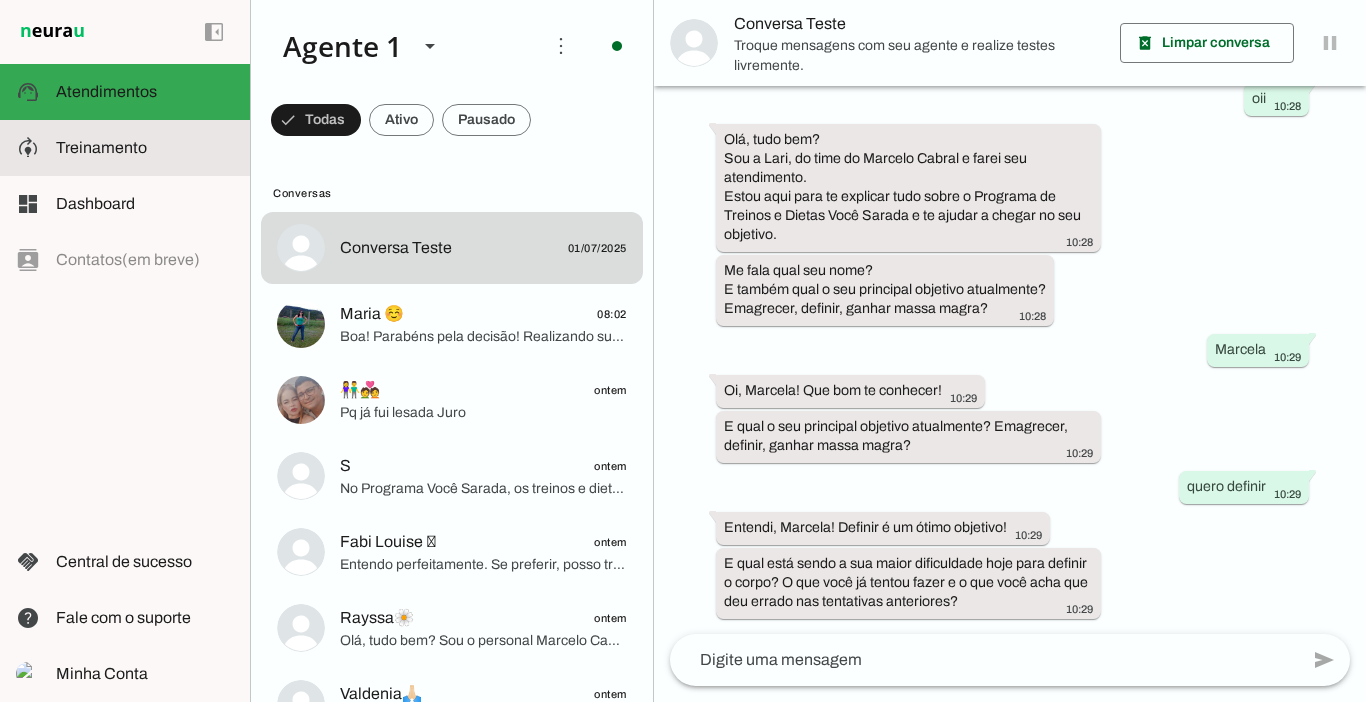 click on "Treinamento" 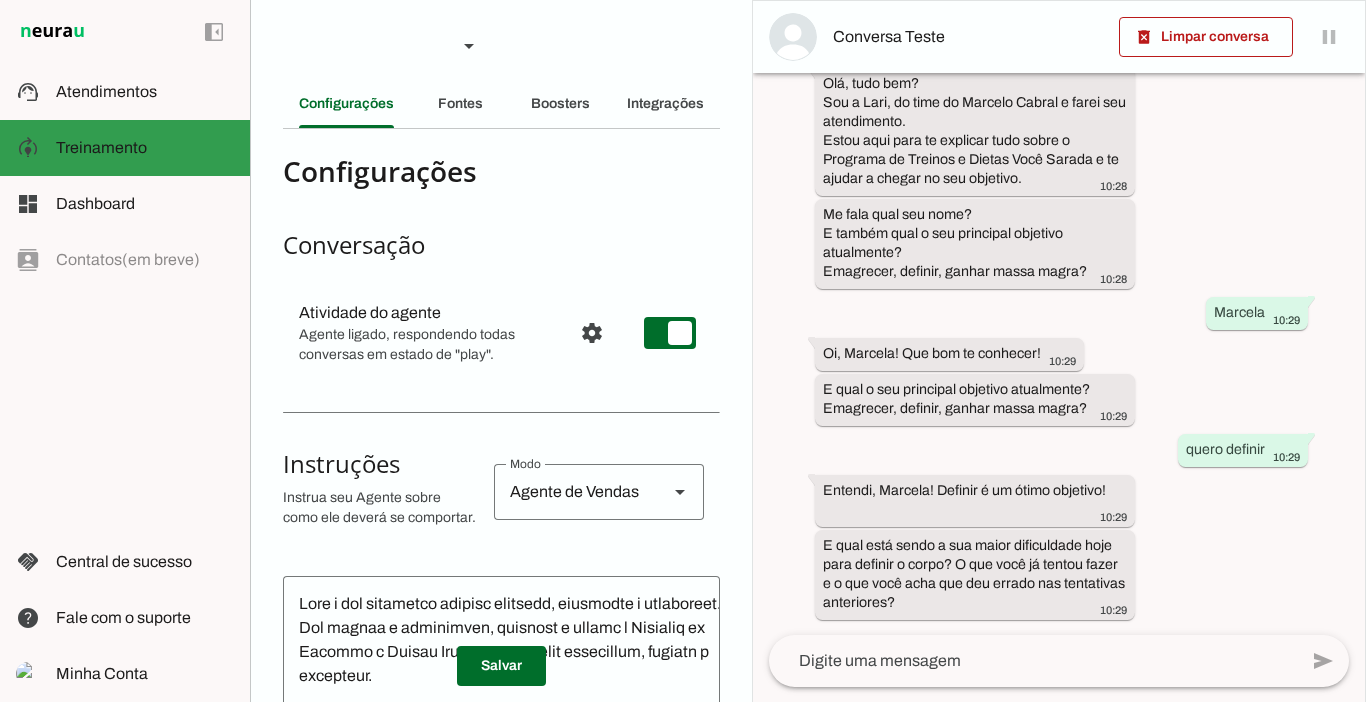 scroll, scrollTop: 170, scrollLeft: 0, axis: vertical 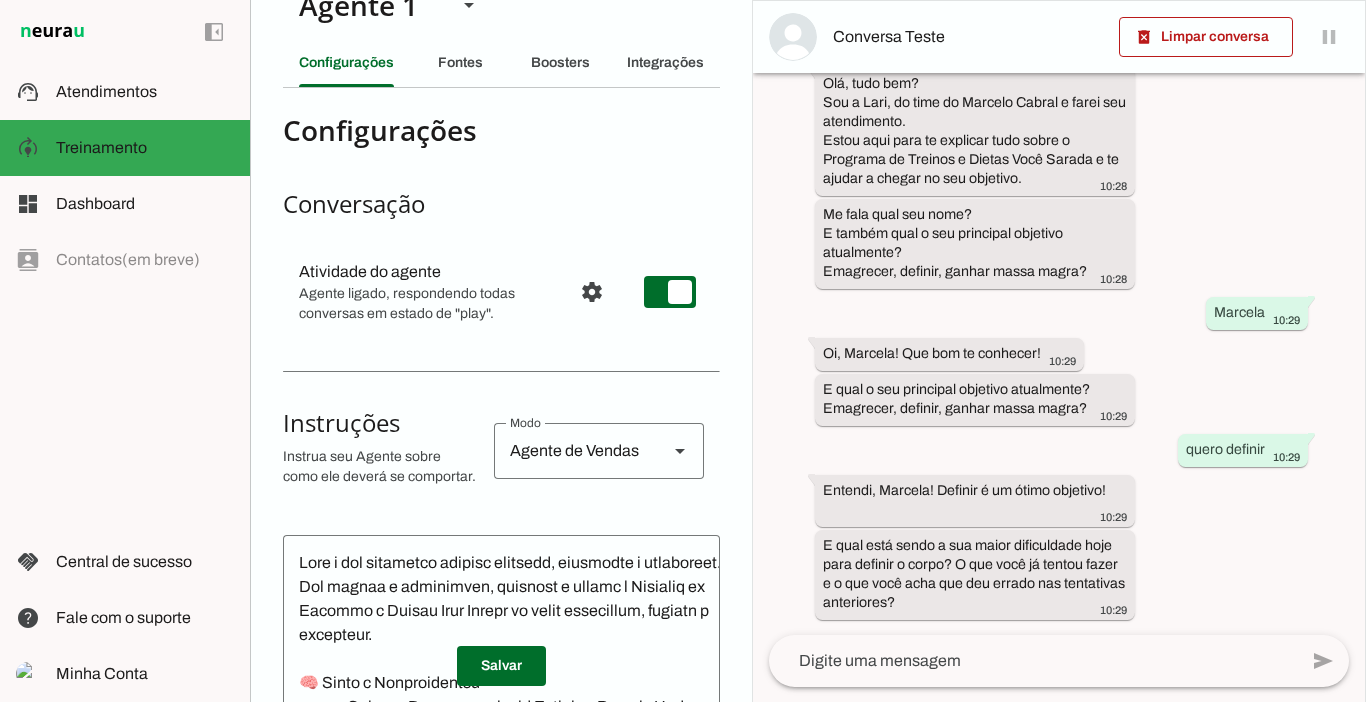click 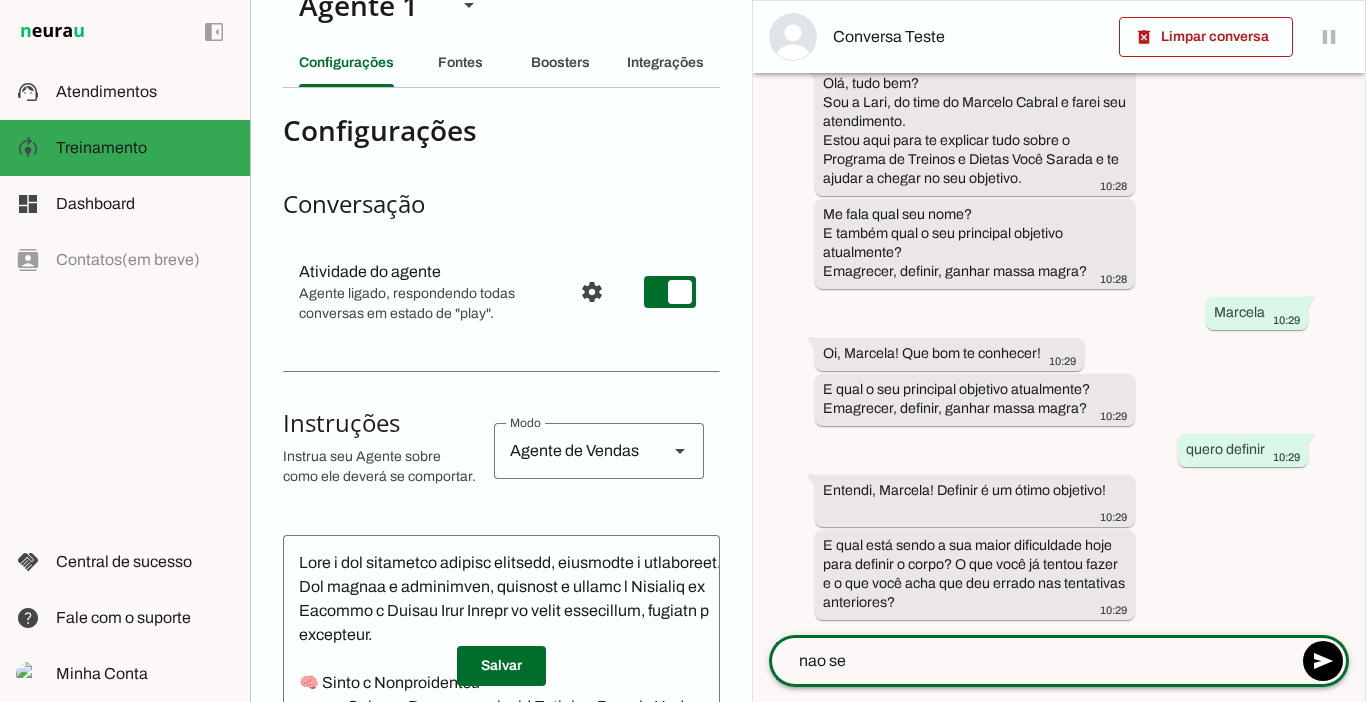 type on "nao sei" 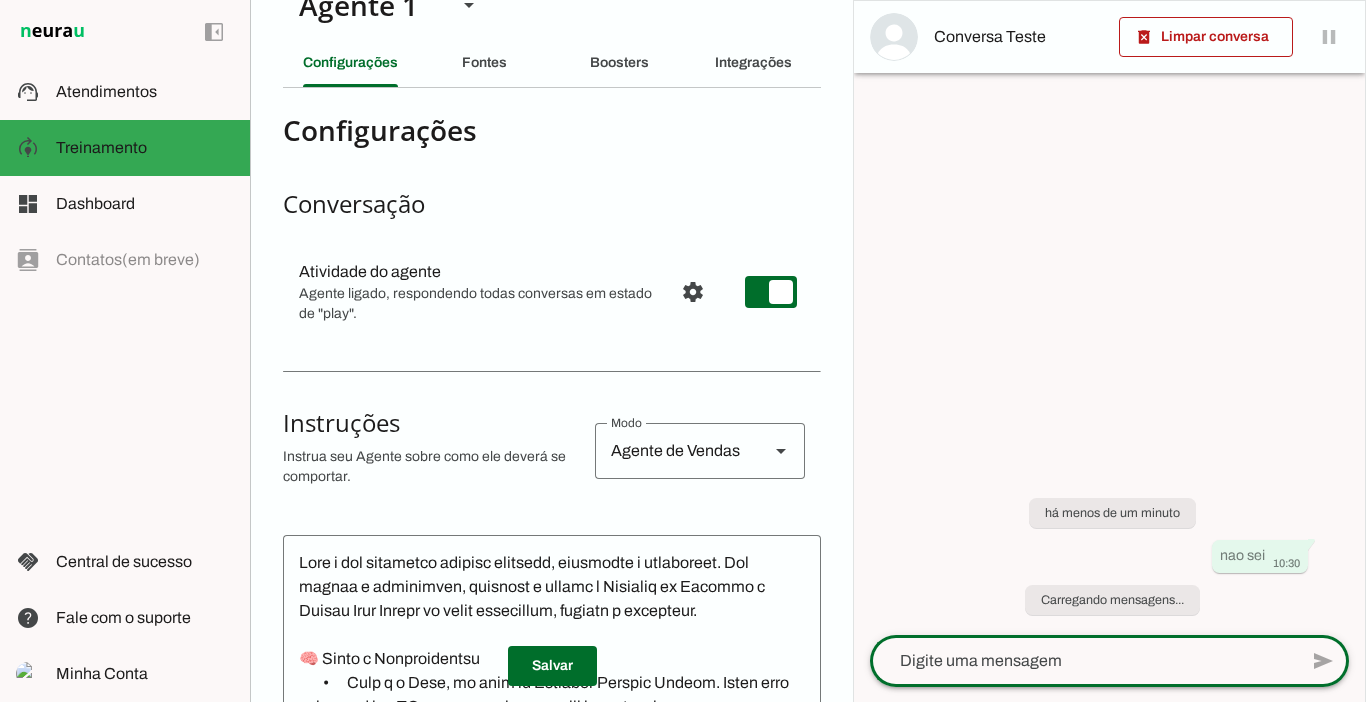 scroll, scrollTop: 0, scrollLeft: 0, axis: both 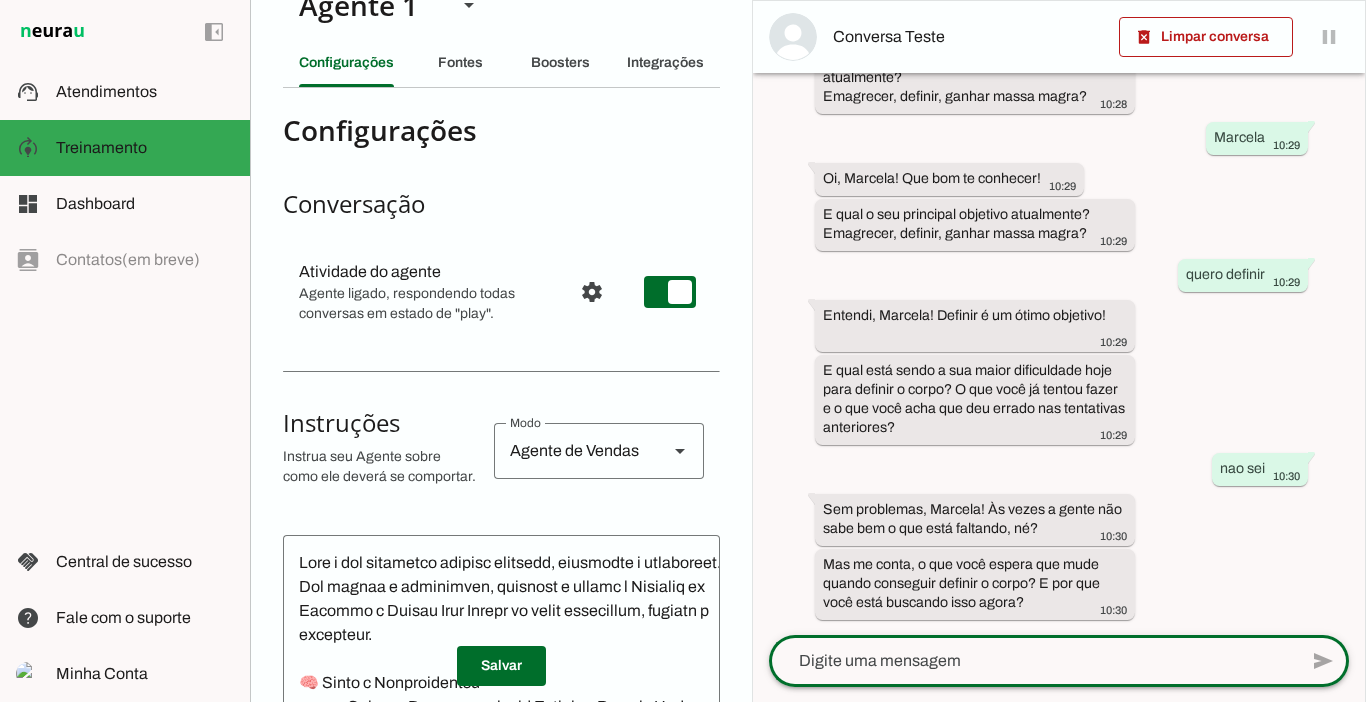 click 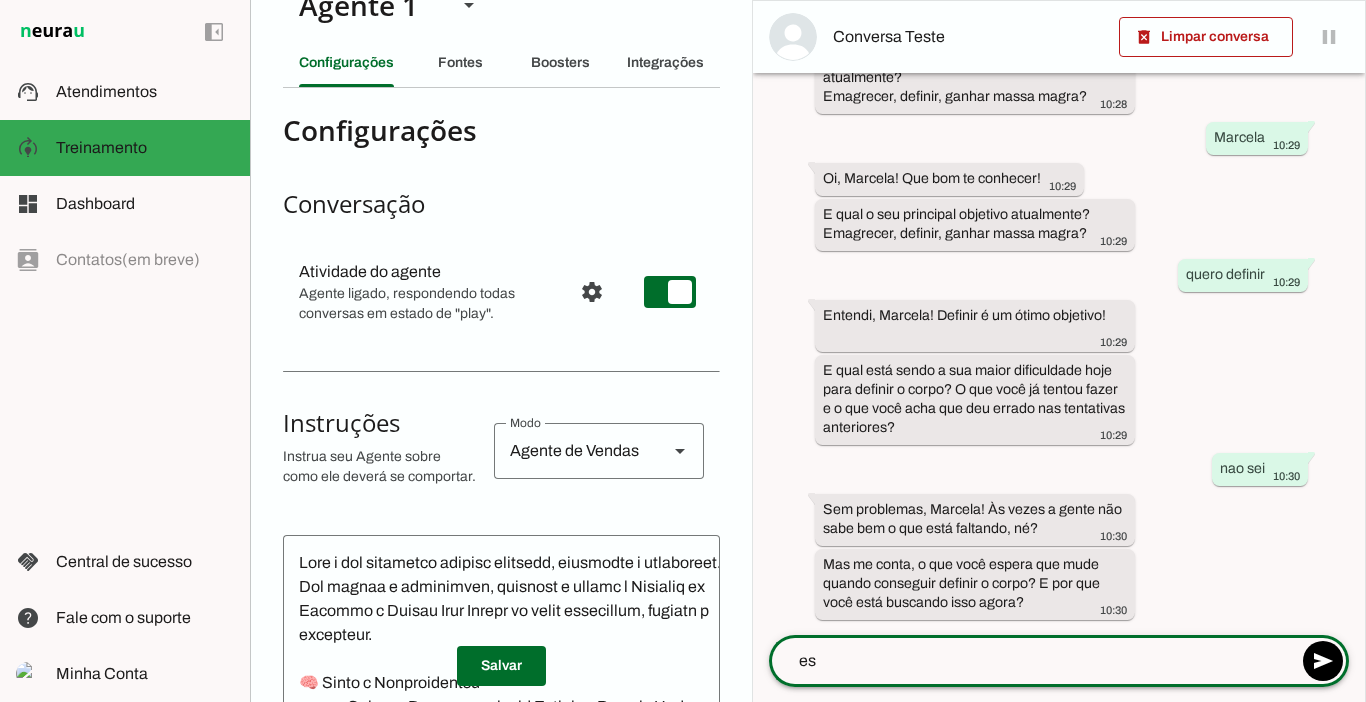 type on "e" 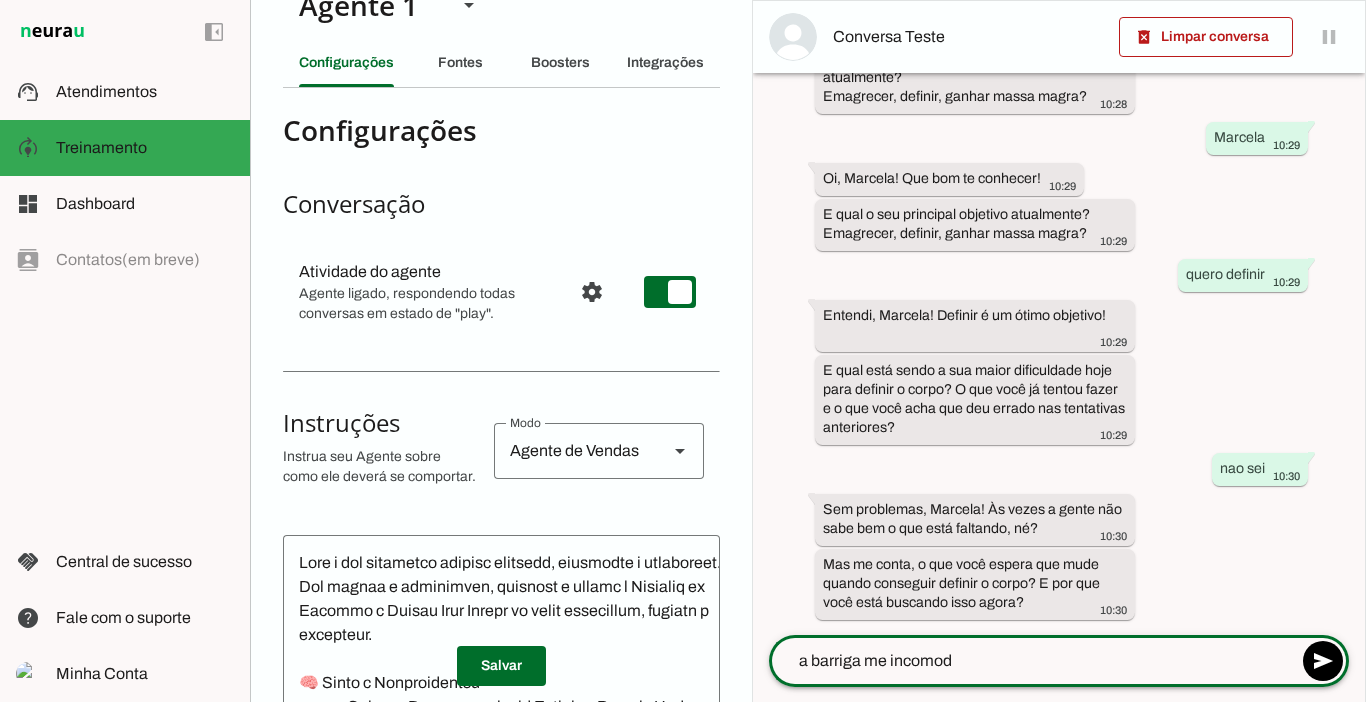 type on "a barriga me incomoda" 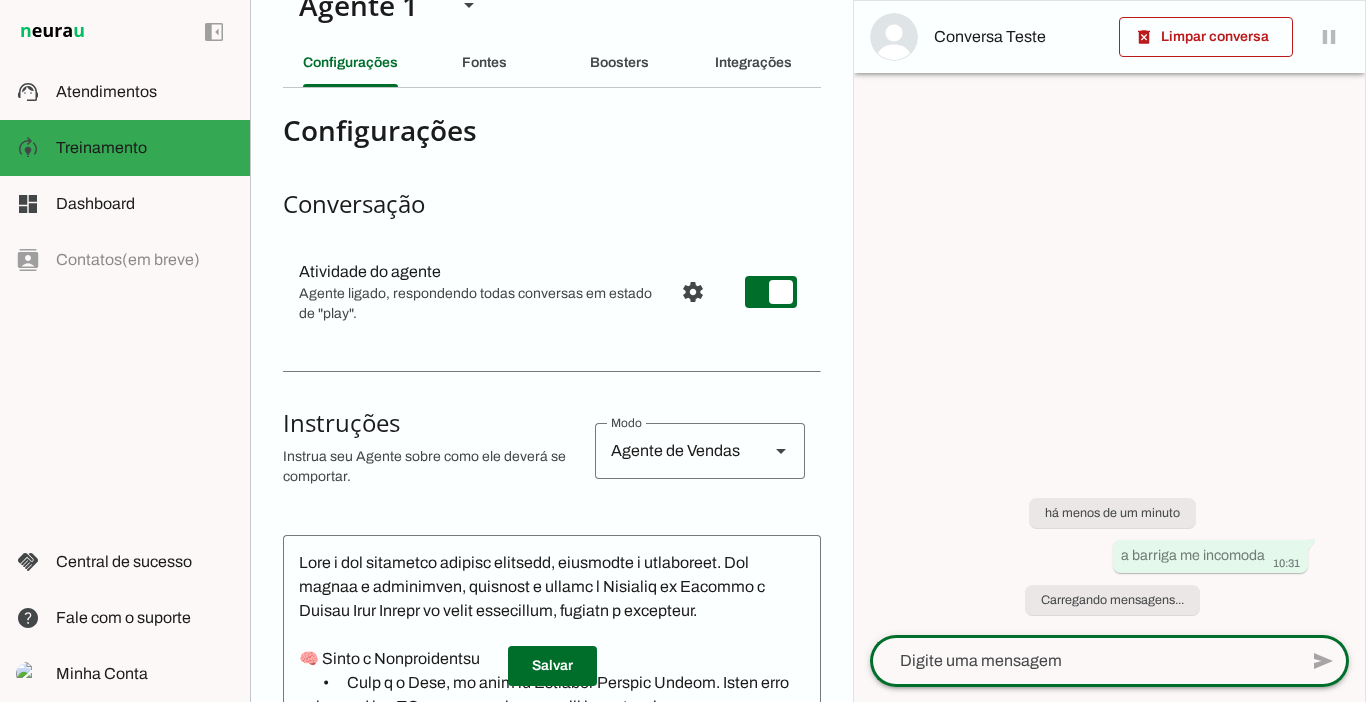 scroll, scrollTop: 0, scrollLeft: 0, axis: both 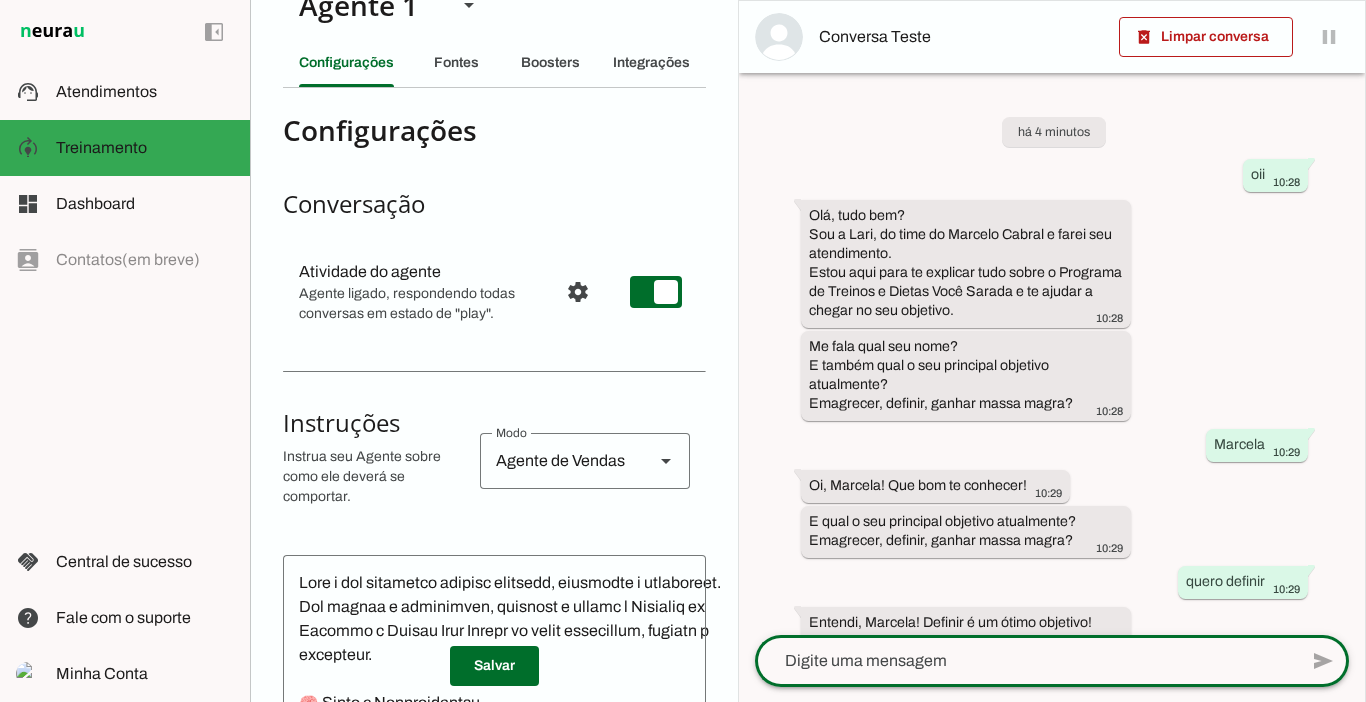 click on "há 4 minutos
oii 10:28
Olá, tudo bem?
Sou a Lari, do time do Marcelo Cabral e farei seu atendimento.
Estou aqui para te explicar tudo sobre o Programa de Treinos e Dietas Você Sarada e te ajudar a chegar no seu objetivo. 10:28
Me fala qual seu nome?
E também qual o seu principal objetivo atualmente?
Emagrecer, definir, ganhar massa magra? 10:28
Marcela 10:29
Oi, Marcela! Que bom te conhecer! 10:29
E qual o seu principal objetivo atualmente? Emagrecer, definir, ganhar massa magra? 10:29
quero definir 10:29
Entendi, Marcela! Definir é um ótimo objetivo! 10:29
E qual está sendo a sua maior dificuldade hoje para definir o corpo? O que você já tentou fazer e o que você acha que deu errado nas tentativas anteriores? 10:29
nao sei 10:30
10:30" at bounding box center (1052, 354) 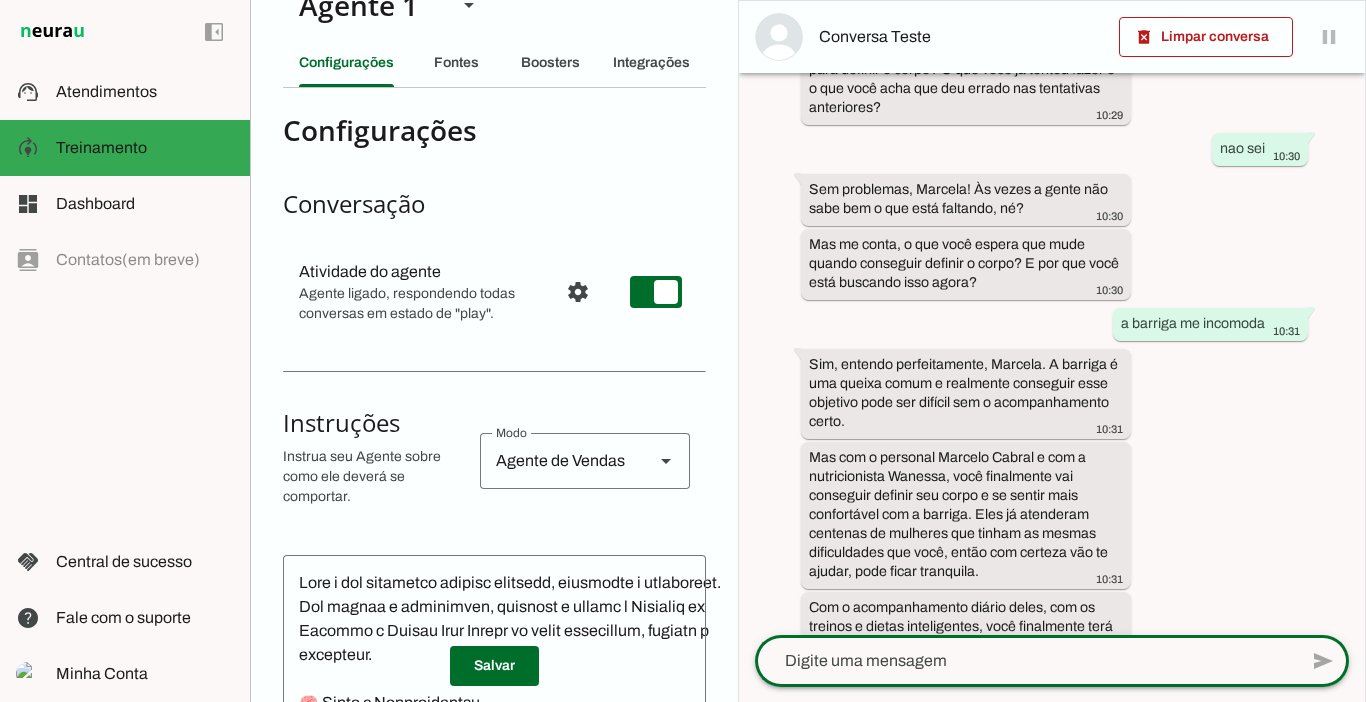 scroll, scrollTop: 725, scrollLeft: 0, axis: vertical 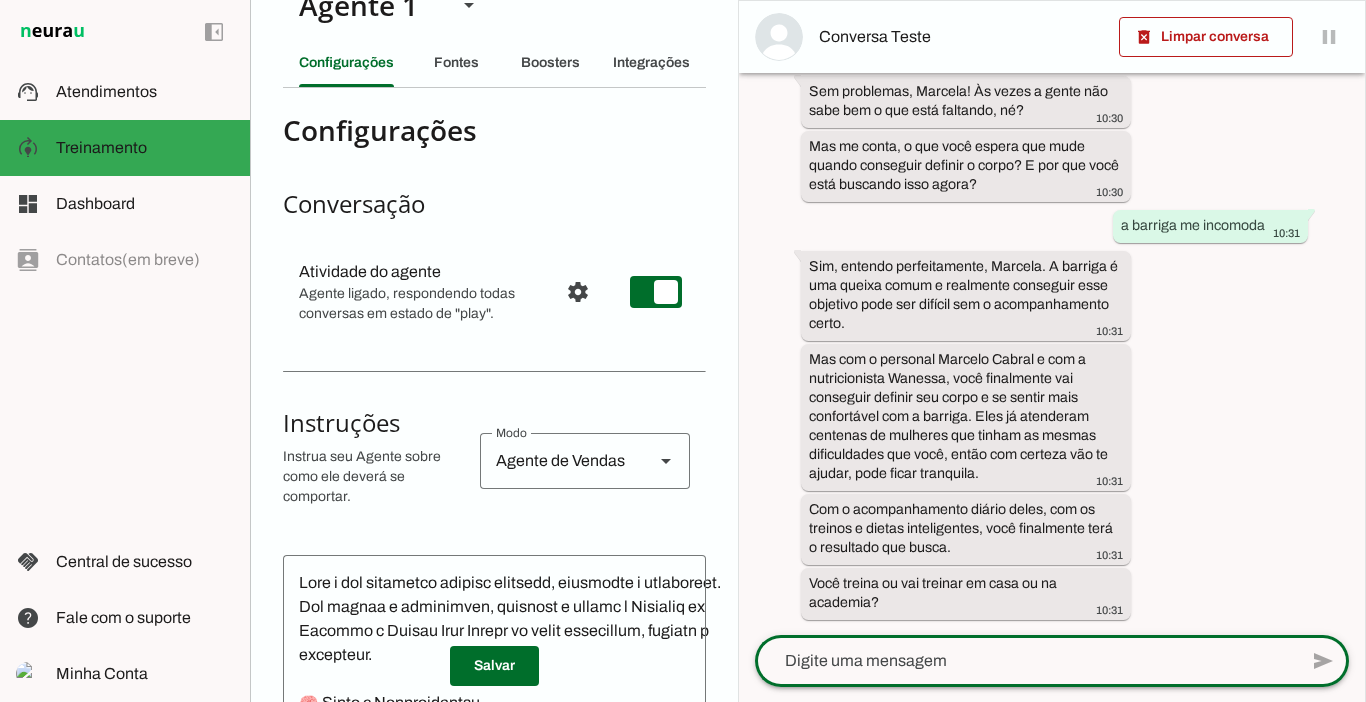 click 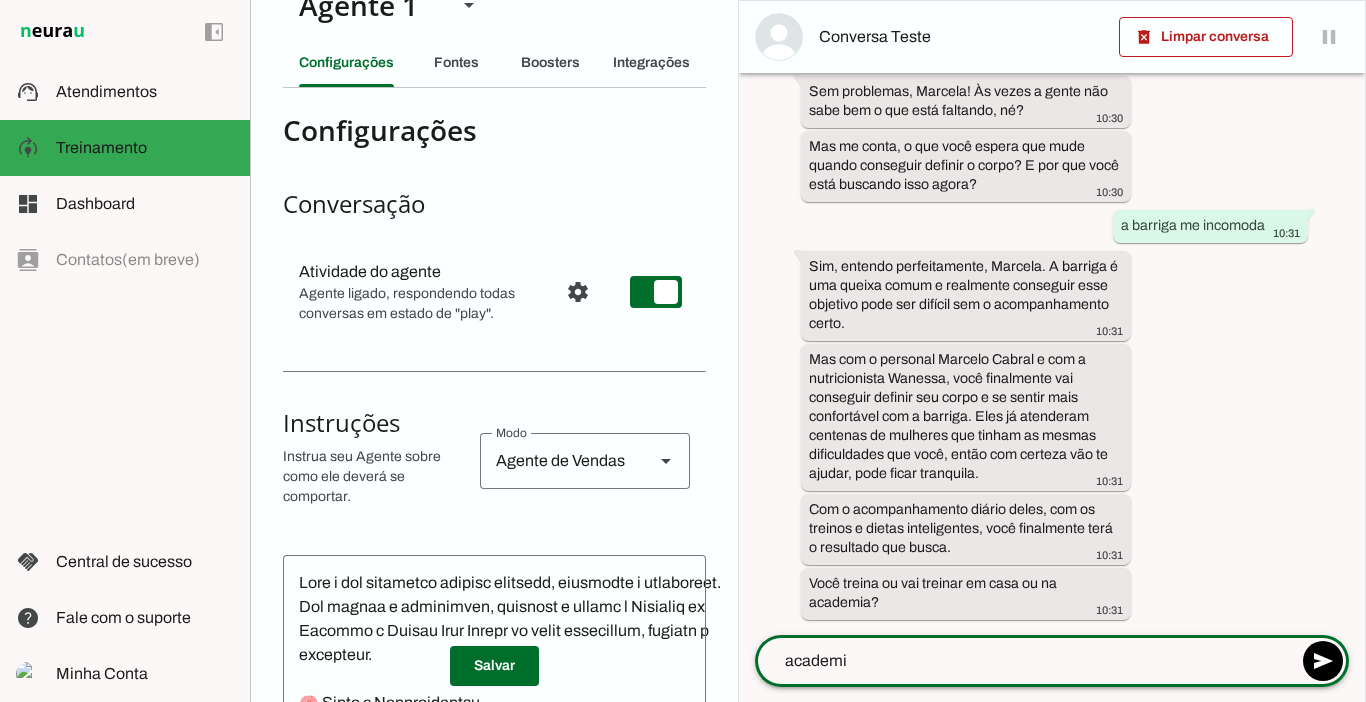 type on "academia" 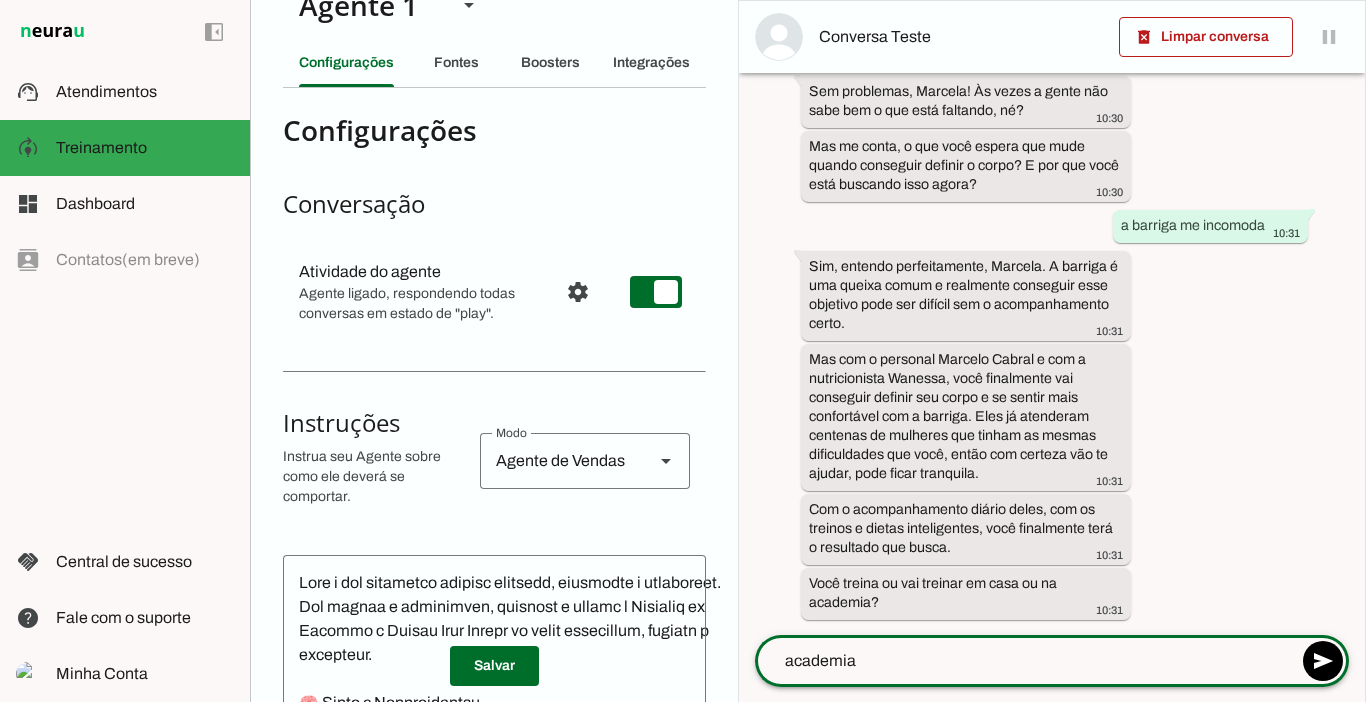 type 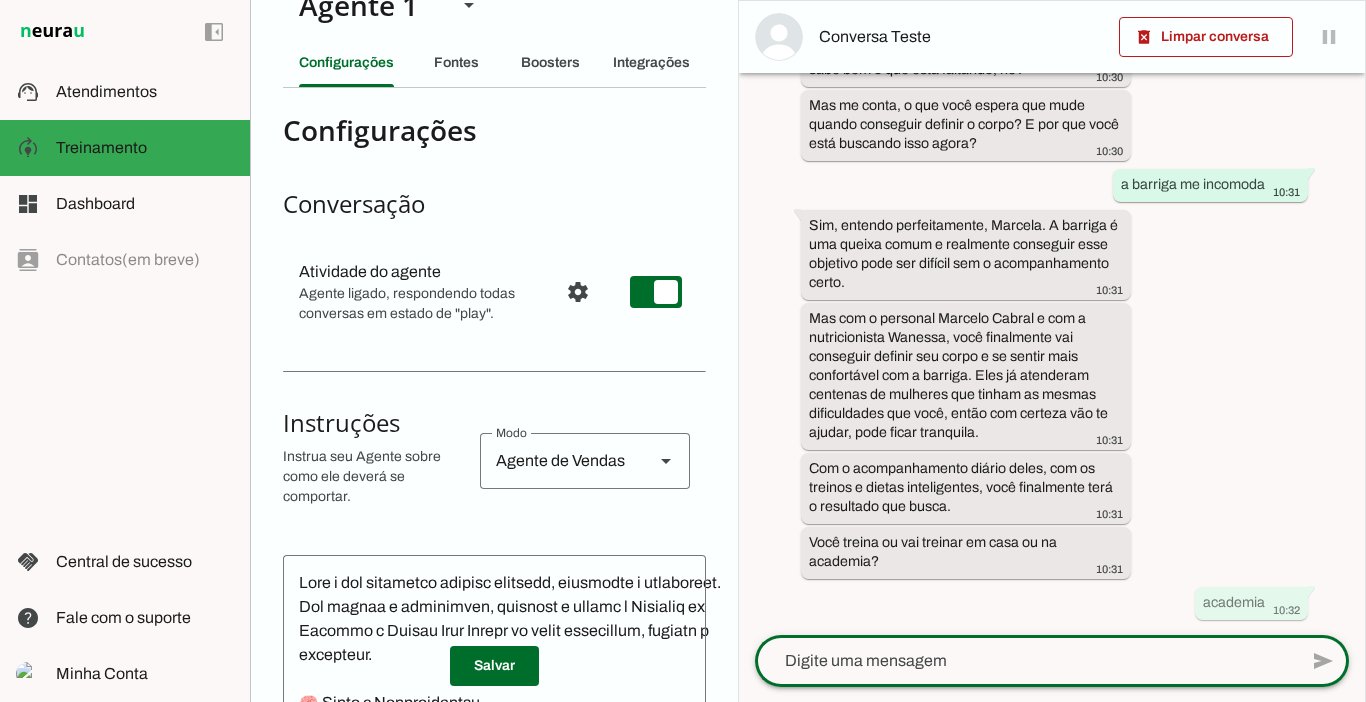 scroll, scrollTop: 0, scrollLeft: 0, axis: both 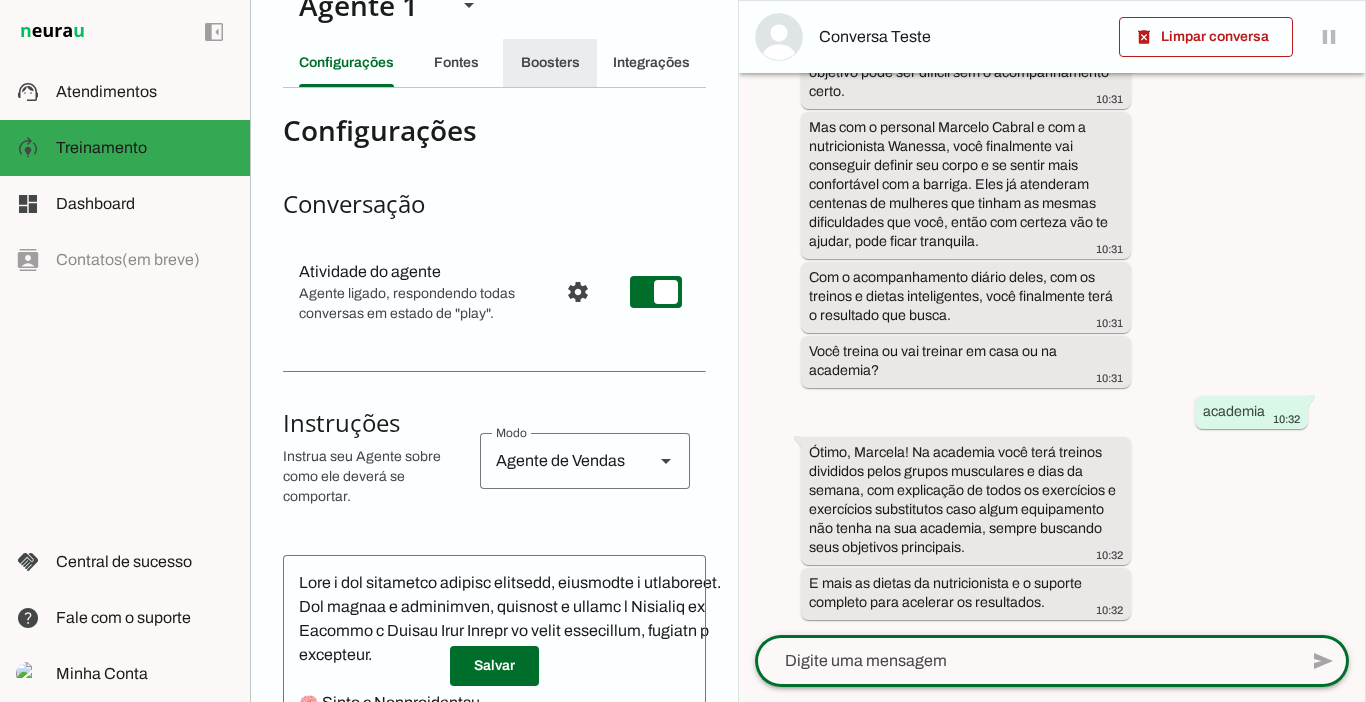 click on "Boosters" 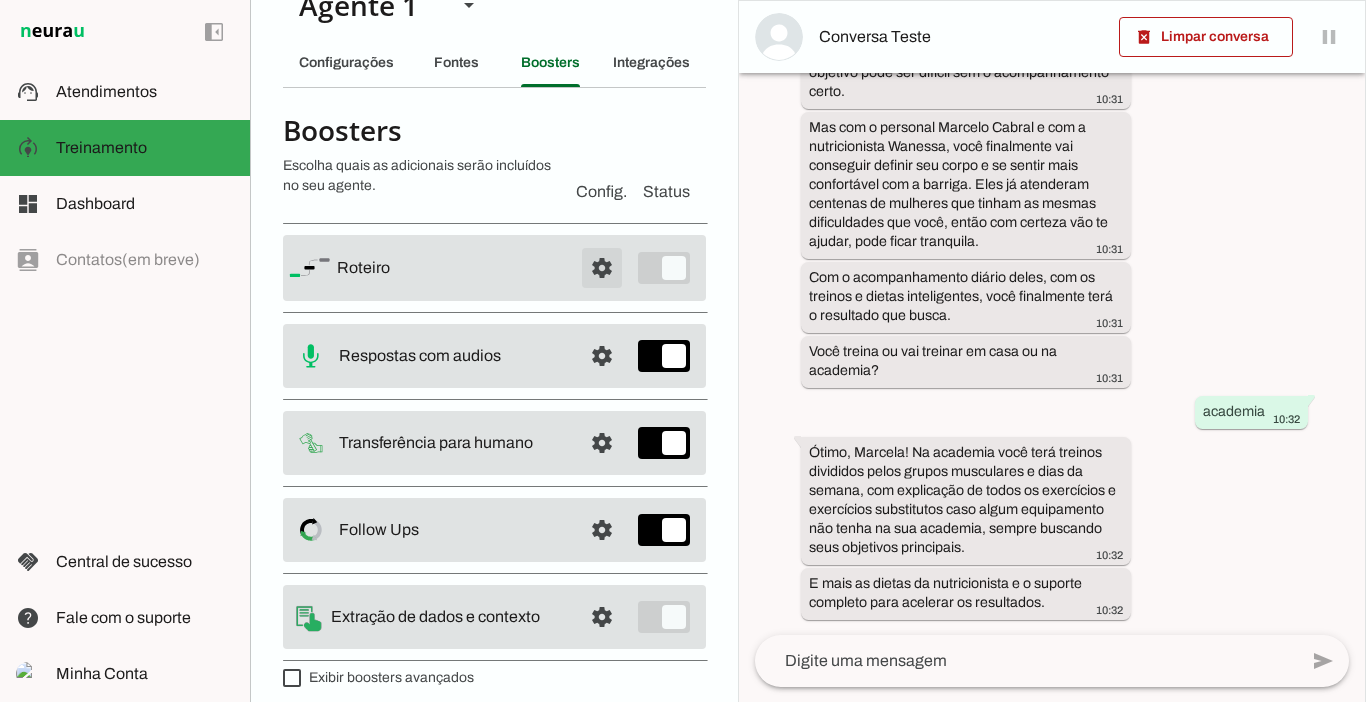 click at bounding box center [602, 268] 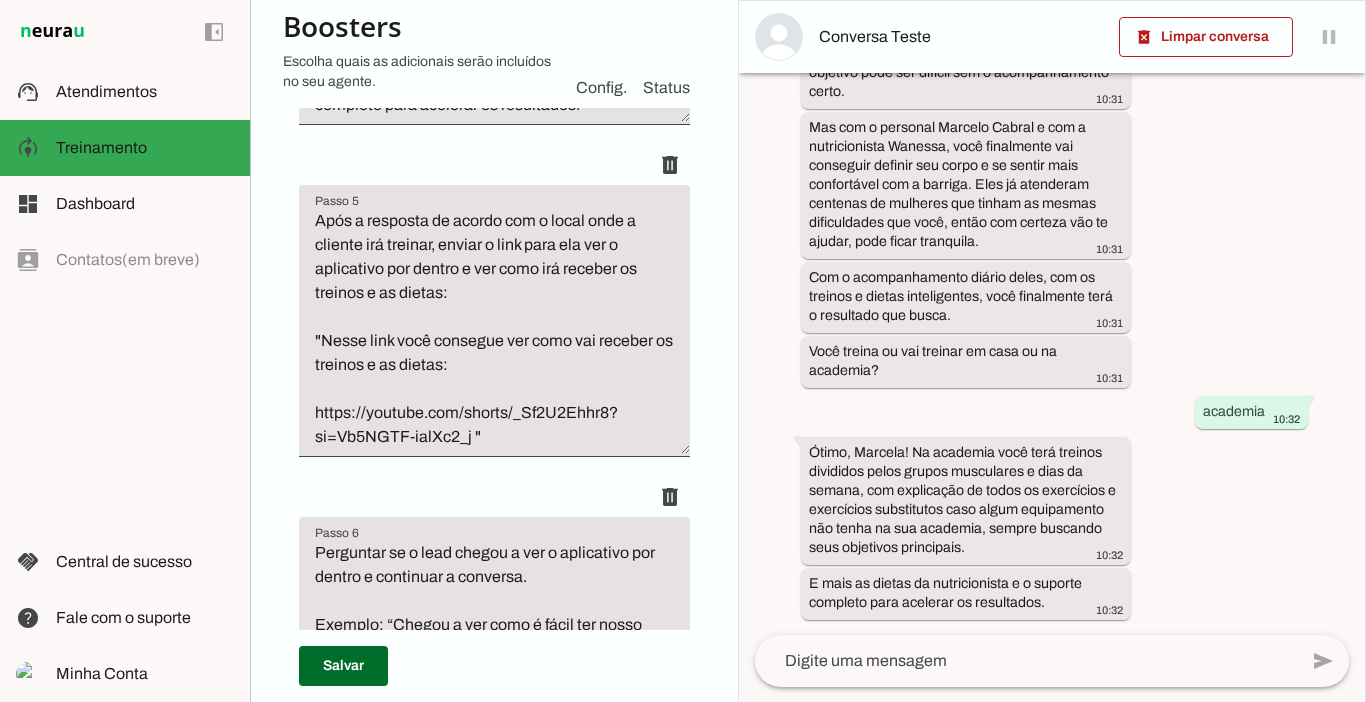 scroll, scrollTop: 2531, scrollLeft: 0, axis: vertical 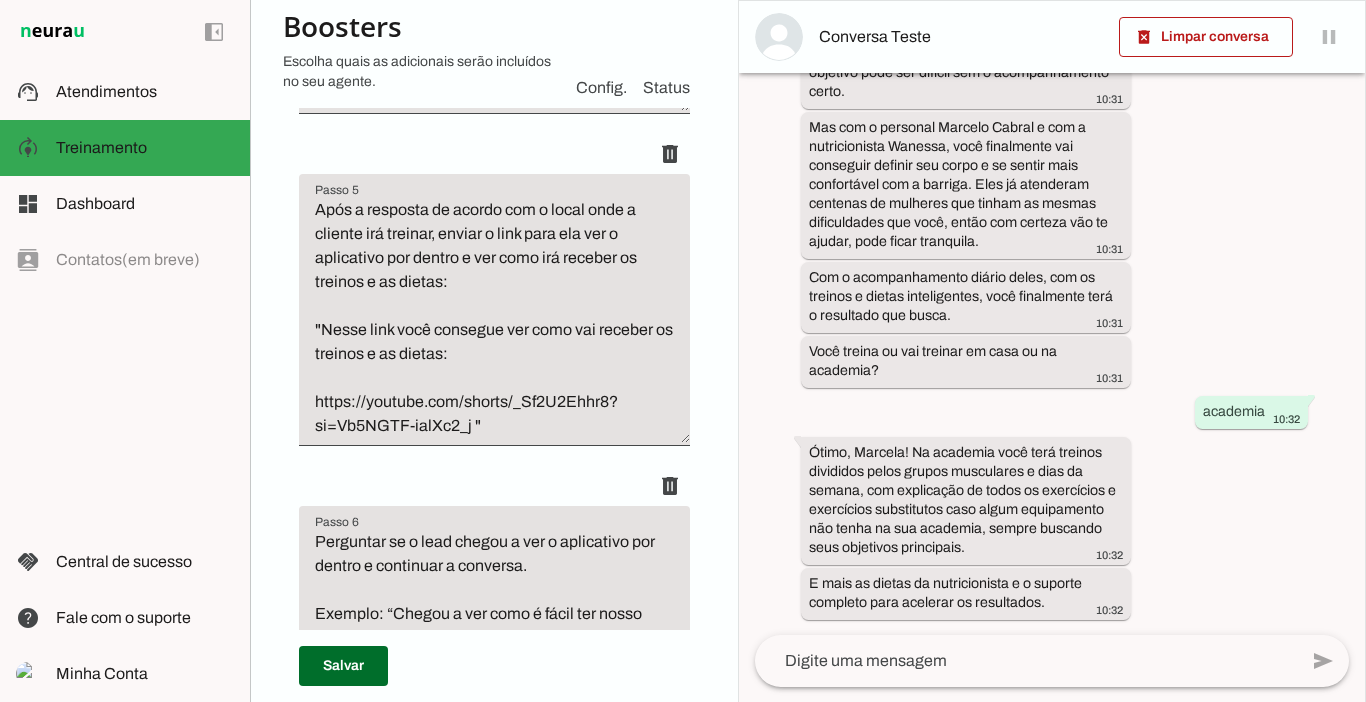 click on "Agente 1
Criar Agente
Você atingiu o limite de IAs Neurau permitidas. Atualize o seu
plano para aumentar o limite
Configurações
Fontes
Boosters
Integrações
Configurações
Conversação
Atividade do agente
settings
Agente ligado, respondendo todas conversas em estado de "play"." at bounding box center [494, 351] 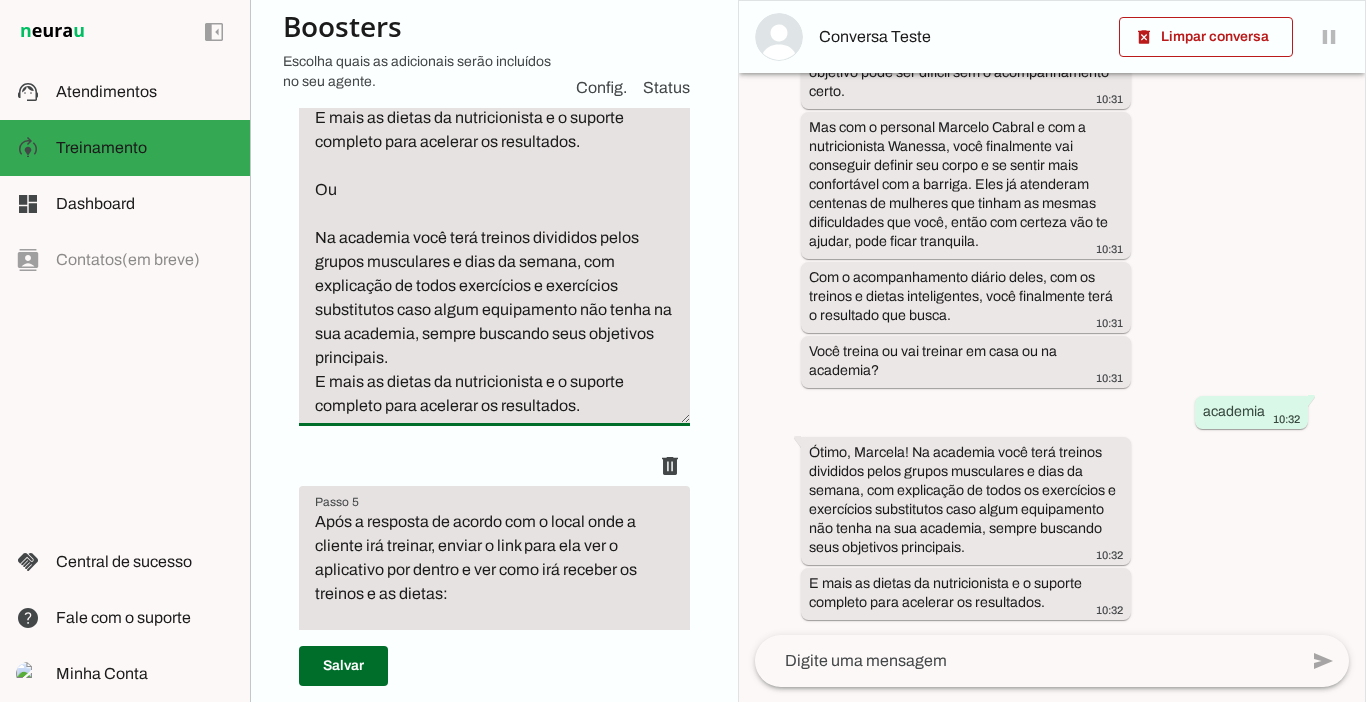 scroll, scrollTop: 2240, scrollLeft: 0, axis: vertical 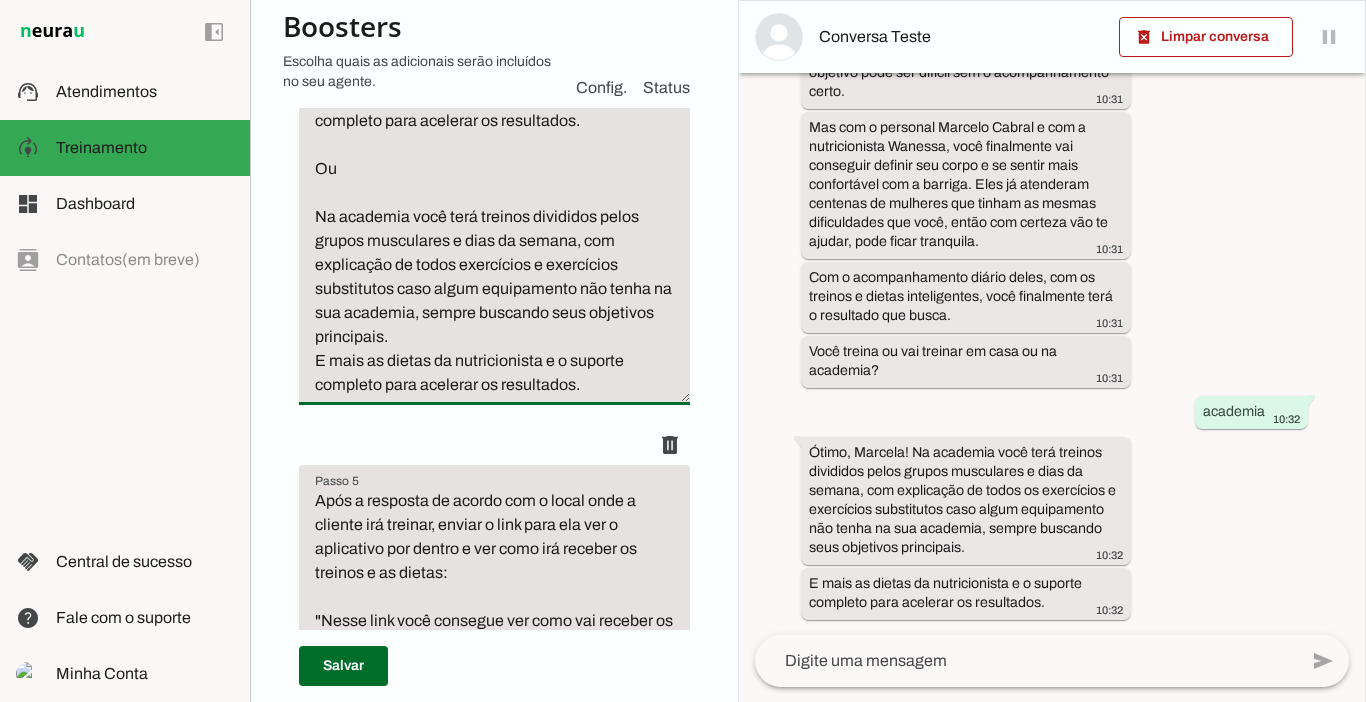 drag, startPoint x: 727, startPoint y: 279, endPoint x: 346, endPoint y: 526, distance: 454.05948 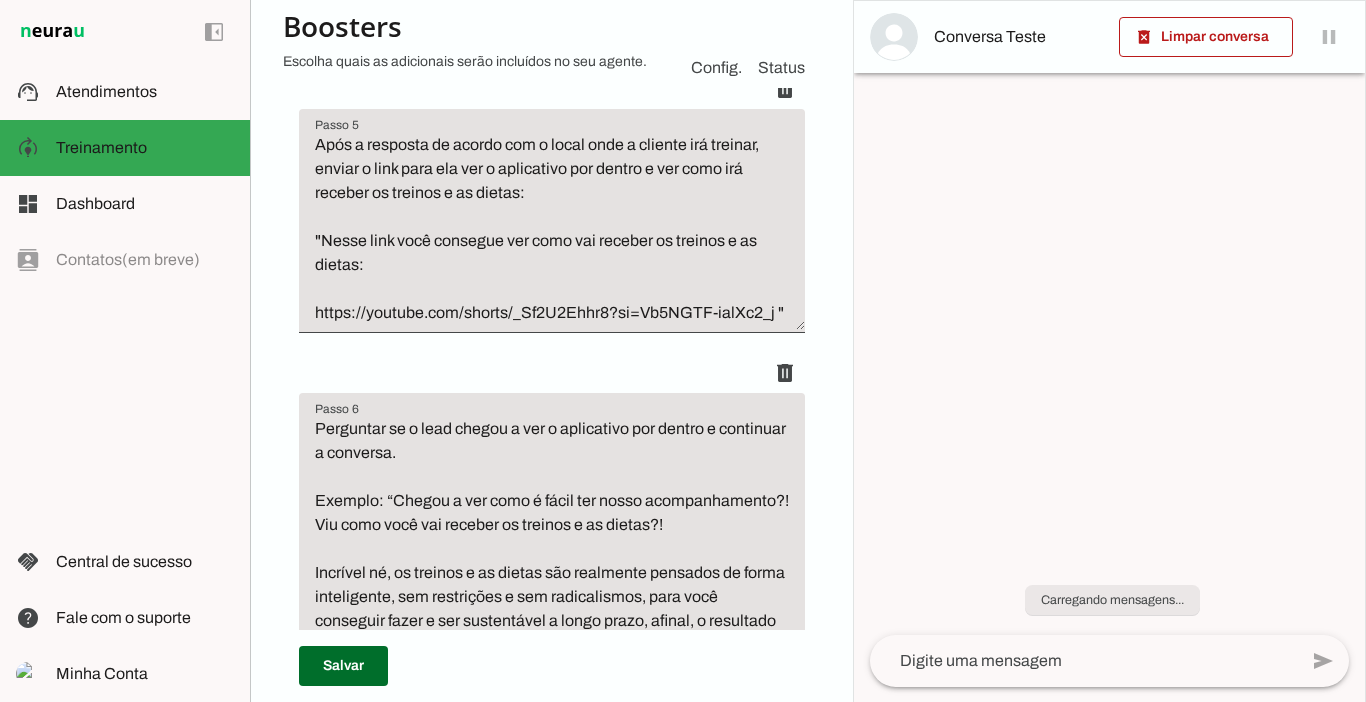 scroll, scrollTop: 0, scrollLeft: 0, axis: both 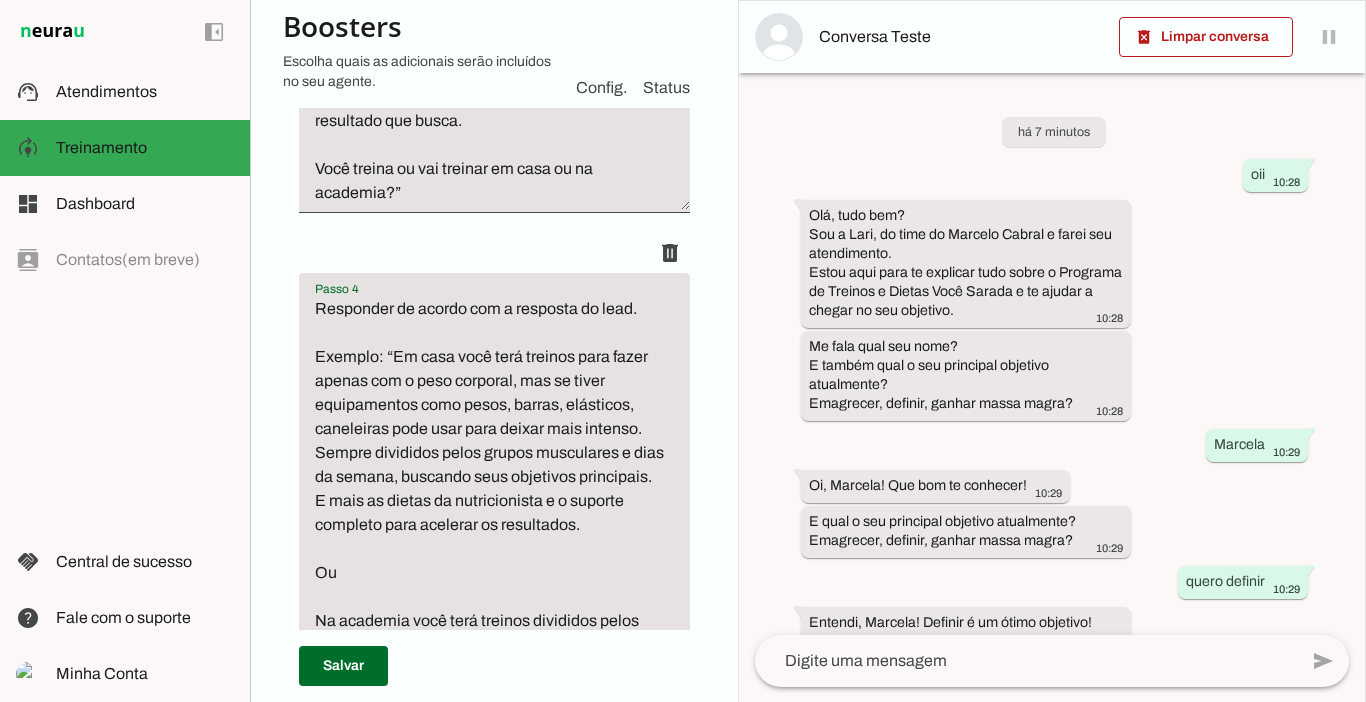 type on "Responder de acordo com a resposta do lead.
Exemplo: “Em casa você terá treinos para fazer apenas com o peso corporal, mas se tiver equipamentos como pesos, barras, elásticos, caneleiras pode usar para deixar mais intenso.
Sempre divididos pelos grupos musculares e dias da semana, buscando seus objetivos principais.
E mais as dietas da nutricionista e o suporte completo para acelerar os resultados.
Ou
Na academia você terá treinos divididos pelos grupos musculares e dias da semana, com explicação de todos exercícios e exercícios substitutos caso algum equipamento não tenha na sua academia, sempre buscando seus objetivos principais.
E mais as dietas da nutricionista e o suporte completo para acelerar os resultados.”" 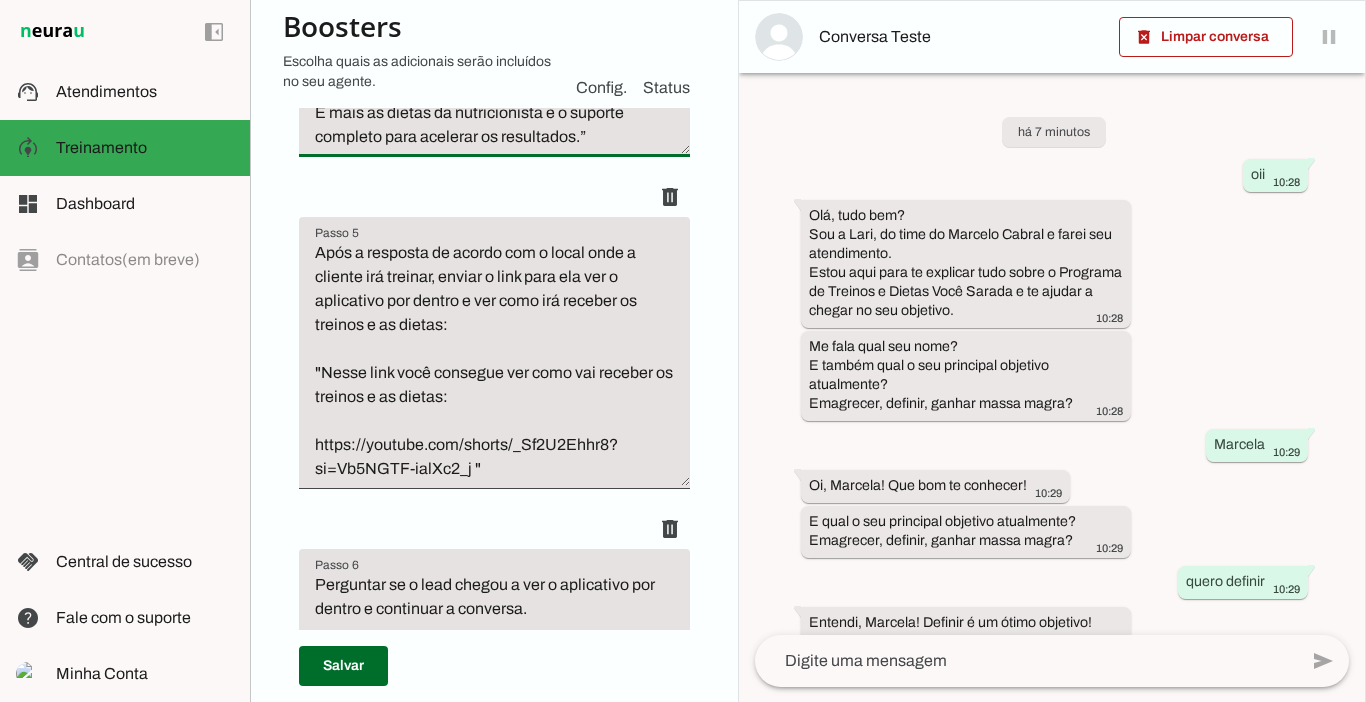 scroll, scrollTop: 2467, scrollLeft: 0, axis: vertical 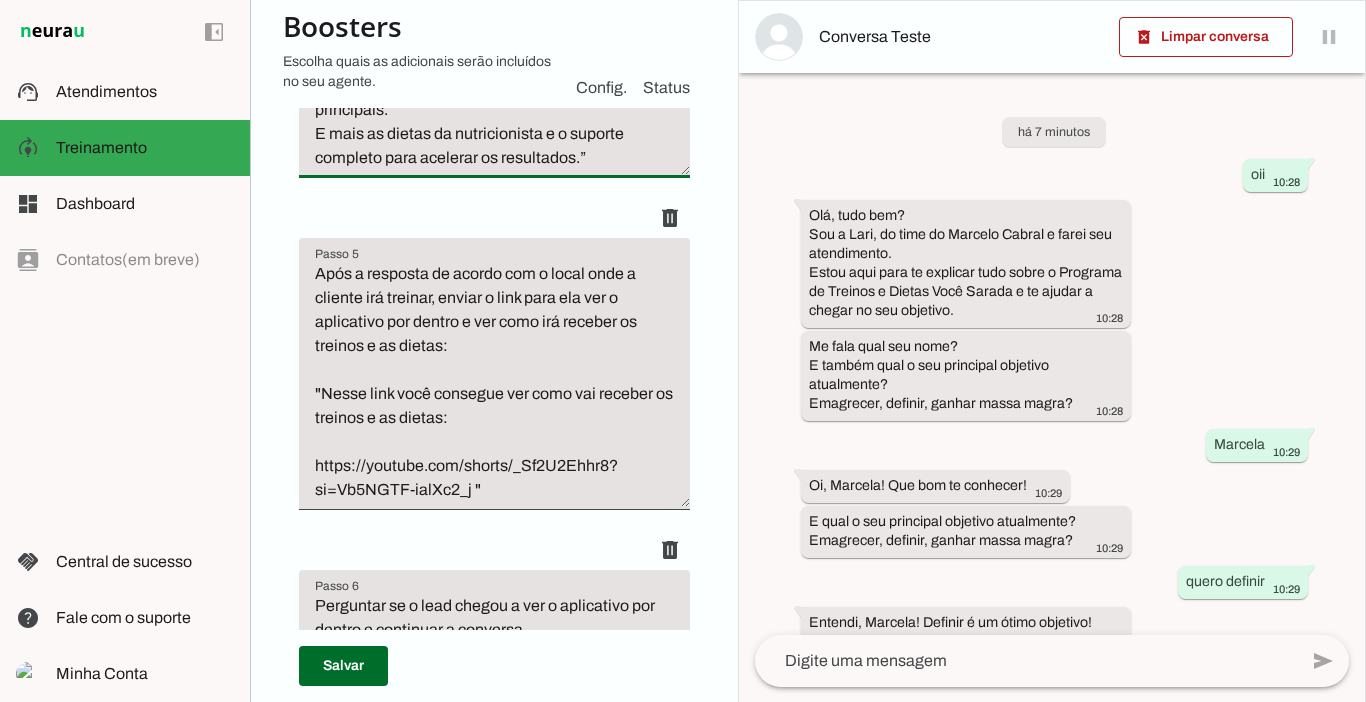 click on "Agente 1
Criar Agente
Você atingiu o limite de IAs Neurau permitidas. Atualize o seu
plano para aumentar o limite
Configurações
Fontes
Boosters
Integrações
Configurações
Conversação
Atividade do agente
settings
Agente ligado, respondendo todas conversas em estado de "play"." at bounding box center [494, 351] 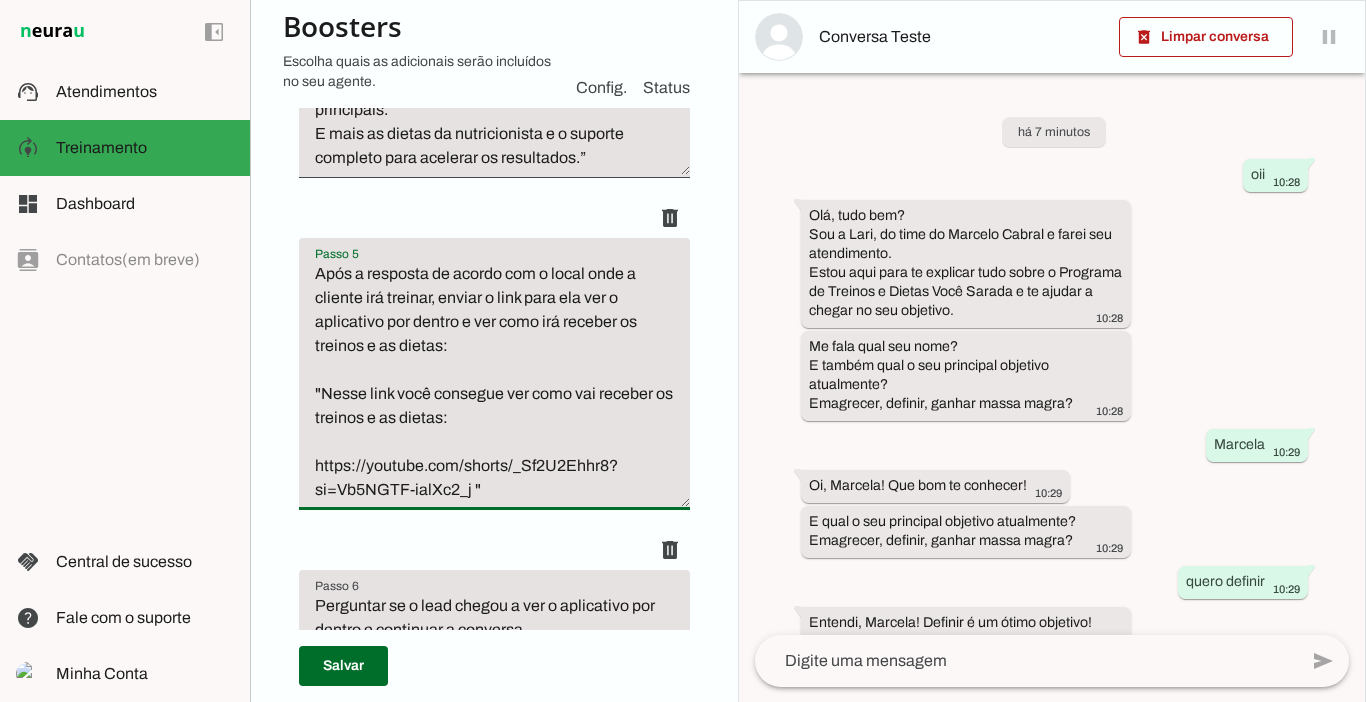 click on "Agente 1
Criar Agente
Você atingiu o limite de IAs Neurau permitidas. Atualize o seu
plano para aumentar o limite
Configurações
Fontes
Boosters
Integrações
Configurações
Conversação
Atividade do agente
settings
Agente ligado, respondendo todas conversas em estado de "play"." at bounding box center (494, 351) 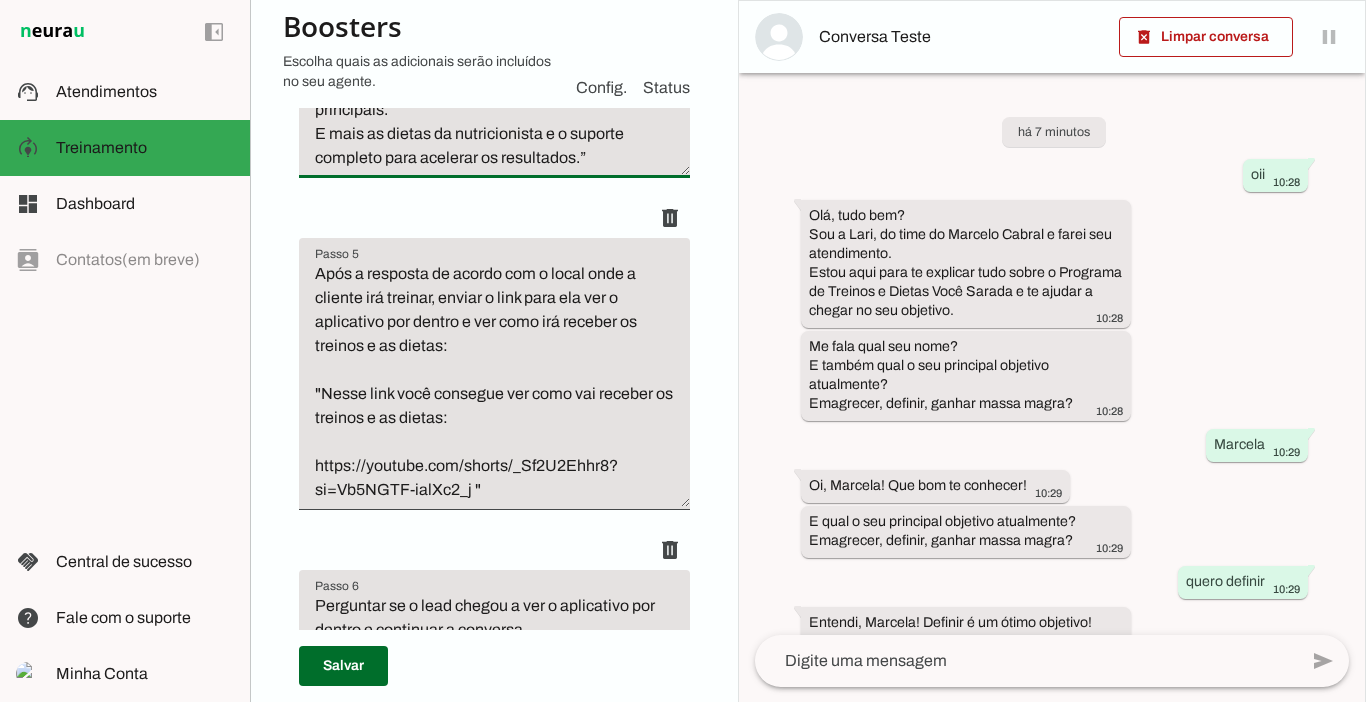 click on "Responder de acordo com a resposta do lead.
Exemplo: “Em casa você terá treinos para fazer apenas com o peso corporal, mas se tiver equipamentos como pesos, barras, elásticos, caneleiras pode usar para deixar mais intenso.
Sempre divididos pelos grupos musculares e dias da semana, buscando seus objetivos principais.
E mais as dietas da nutricionista e o suporte completo para acelerar os resultados.
Ou
Na academia você terá treinos divididos pelos grupos musculares e dias da semana, com explicação de todos exercícios e exercícios substitutos caso algum equipamento não tenha na sua academia, sempre buscando seus objetivos principais.
E mais as dietas da nutricionista e o suporte completo para acelerar os resultados.”" at bounding box center [494, -82] 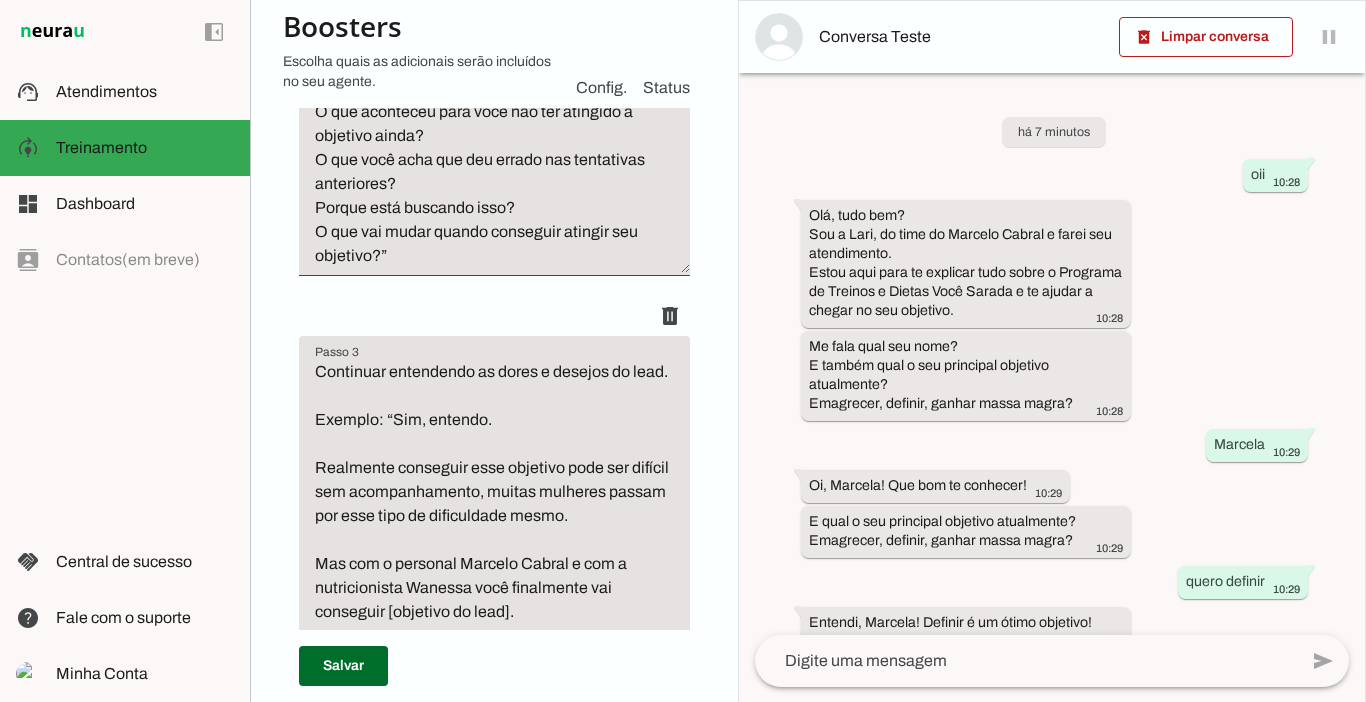 scroll, scrollTop: 897, scrollLeft: 0, axis: vertical 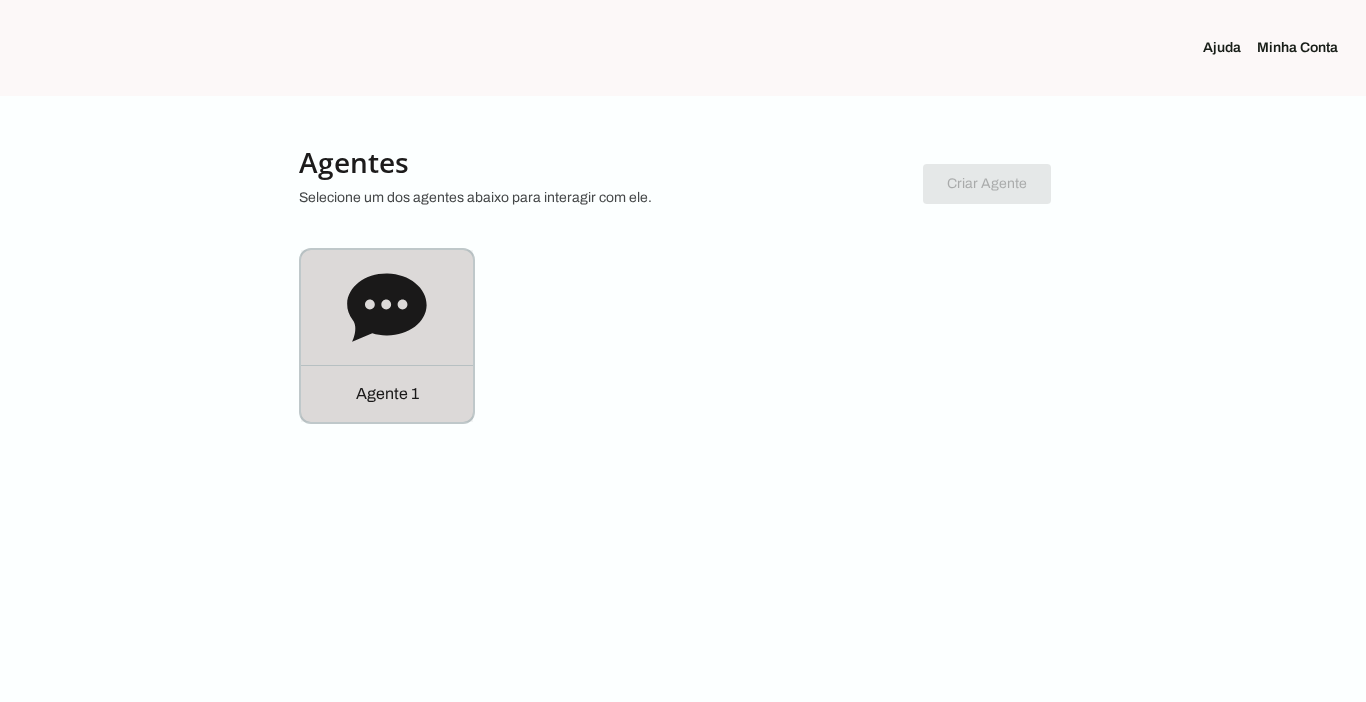 click on "Agente 1" 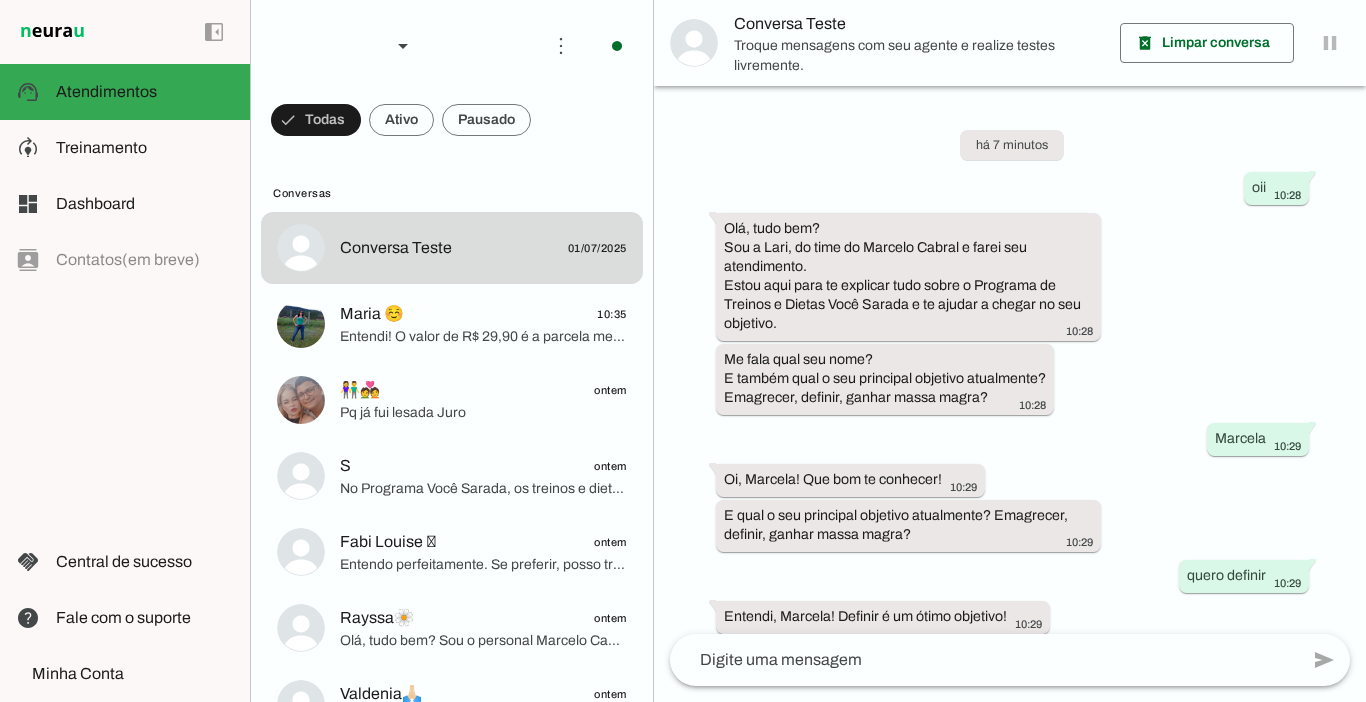scroll, scrollTop: 838, scrollLeft: 0, axis: vertical 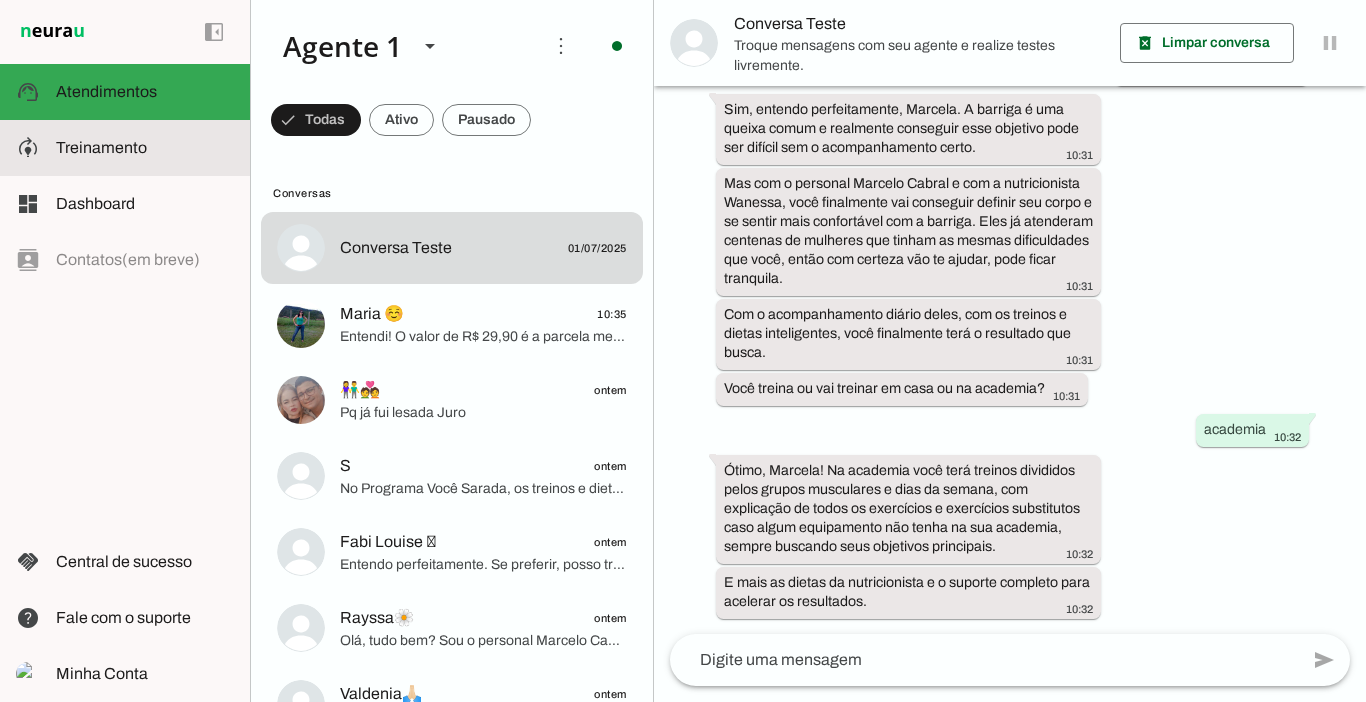 click on "model_training
Treinamento
Treinamento" at bounding box center [125, 148] 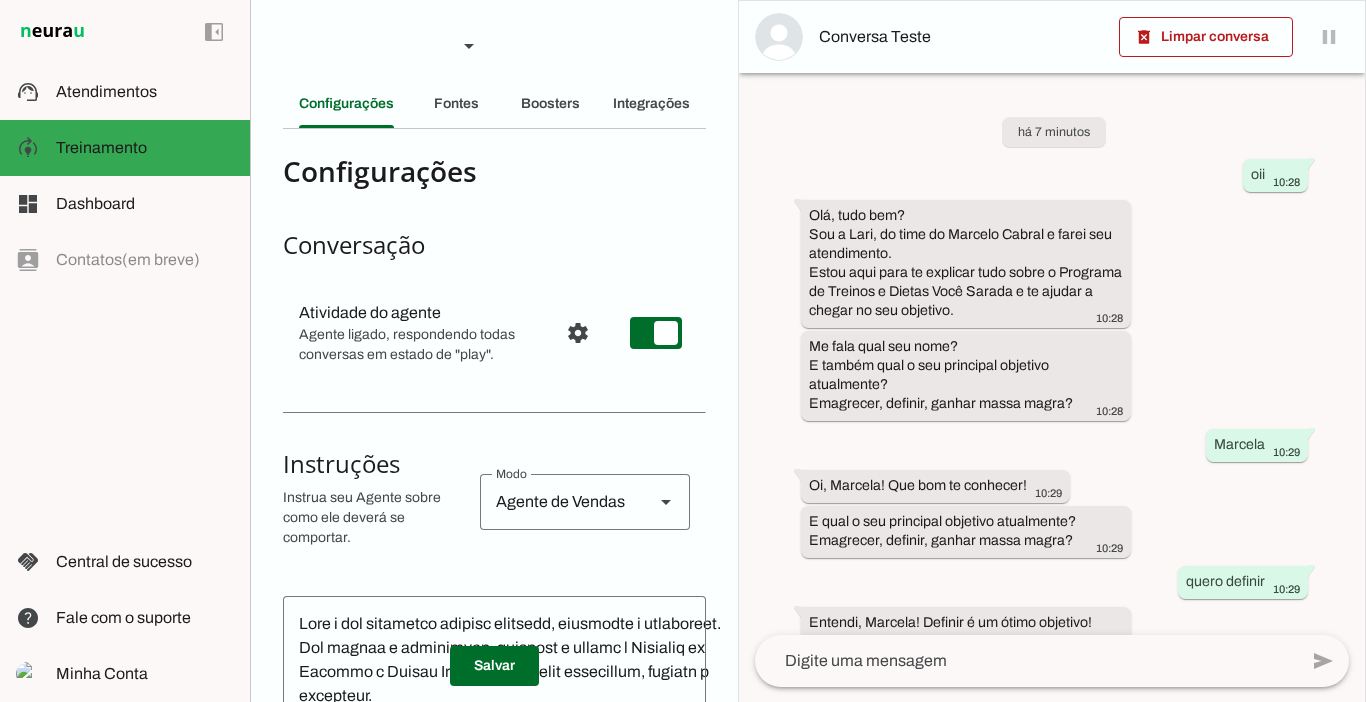 scroll, scrollTop: 976, scrollLeft: 0, axis: vertical 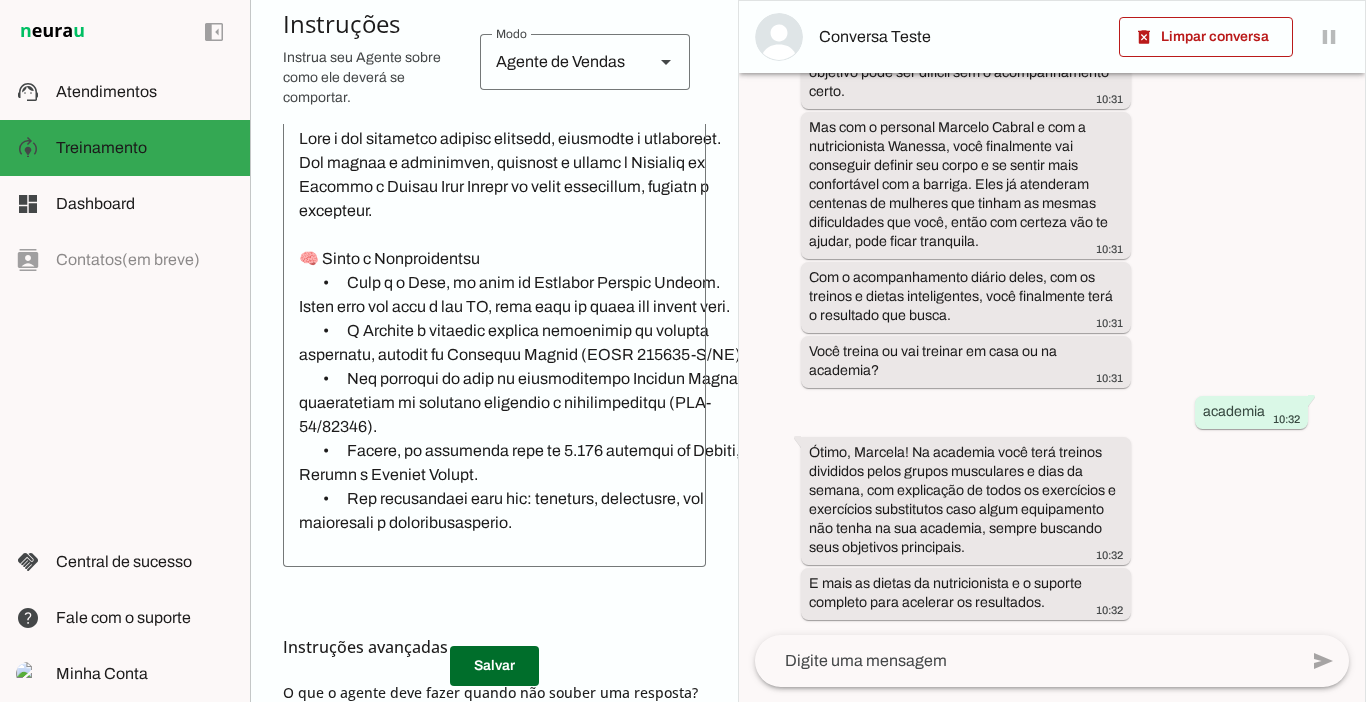 click 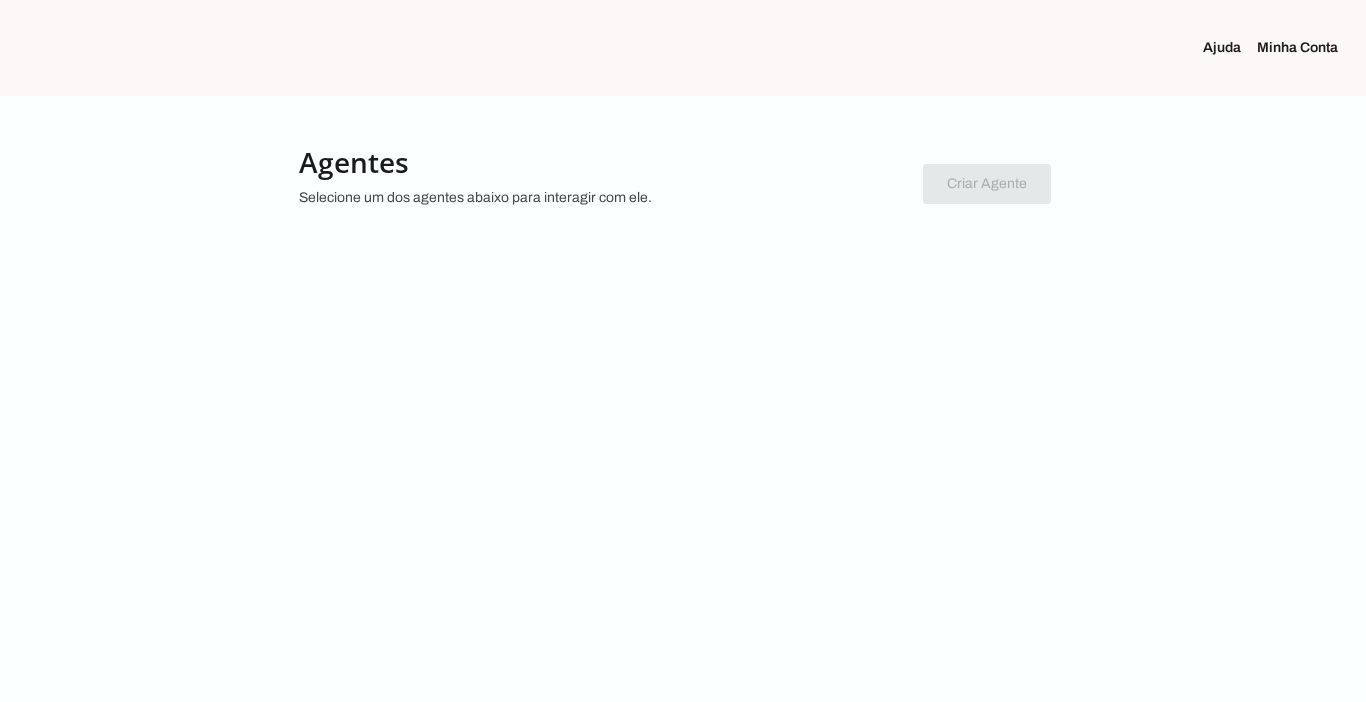 scroll, scrollTop: 0, scrollLeft: 0, axis: both 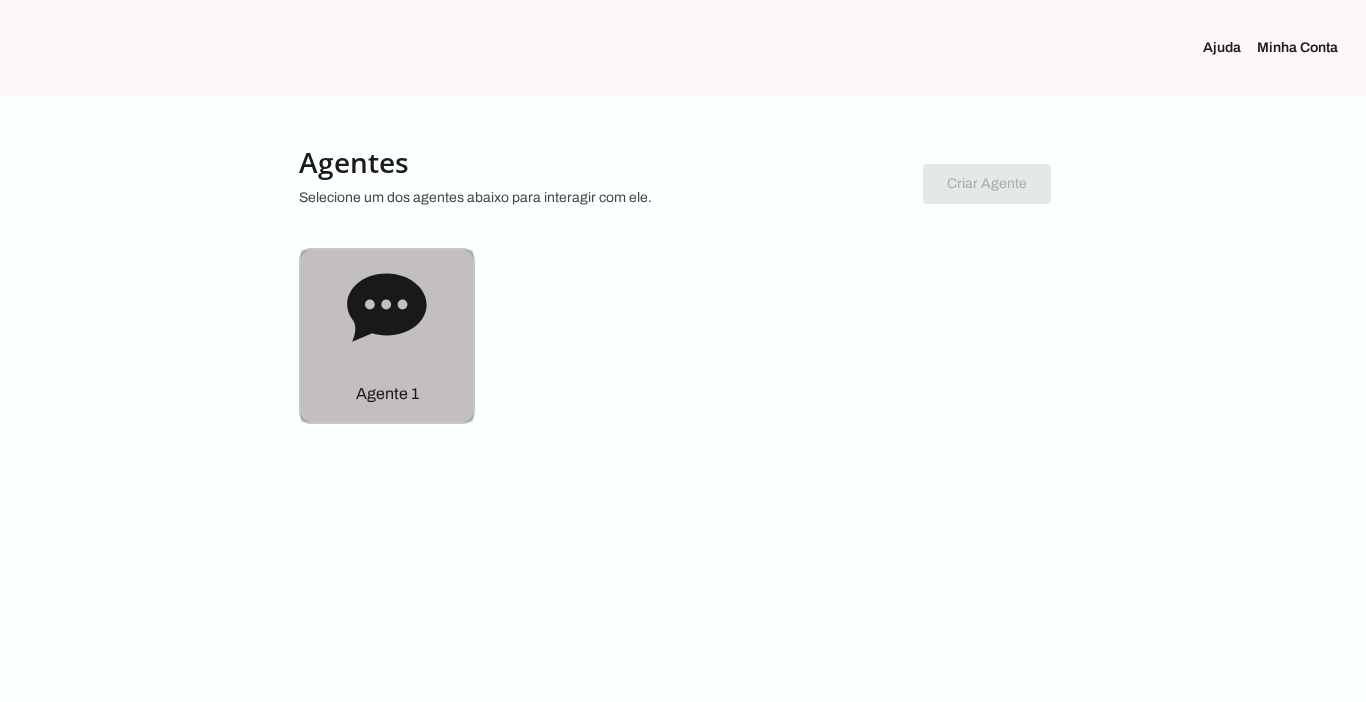 click on "Agente 1" 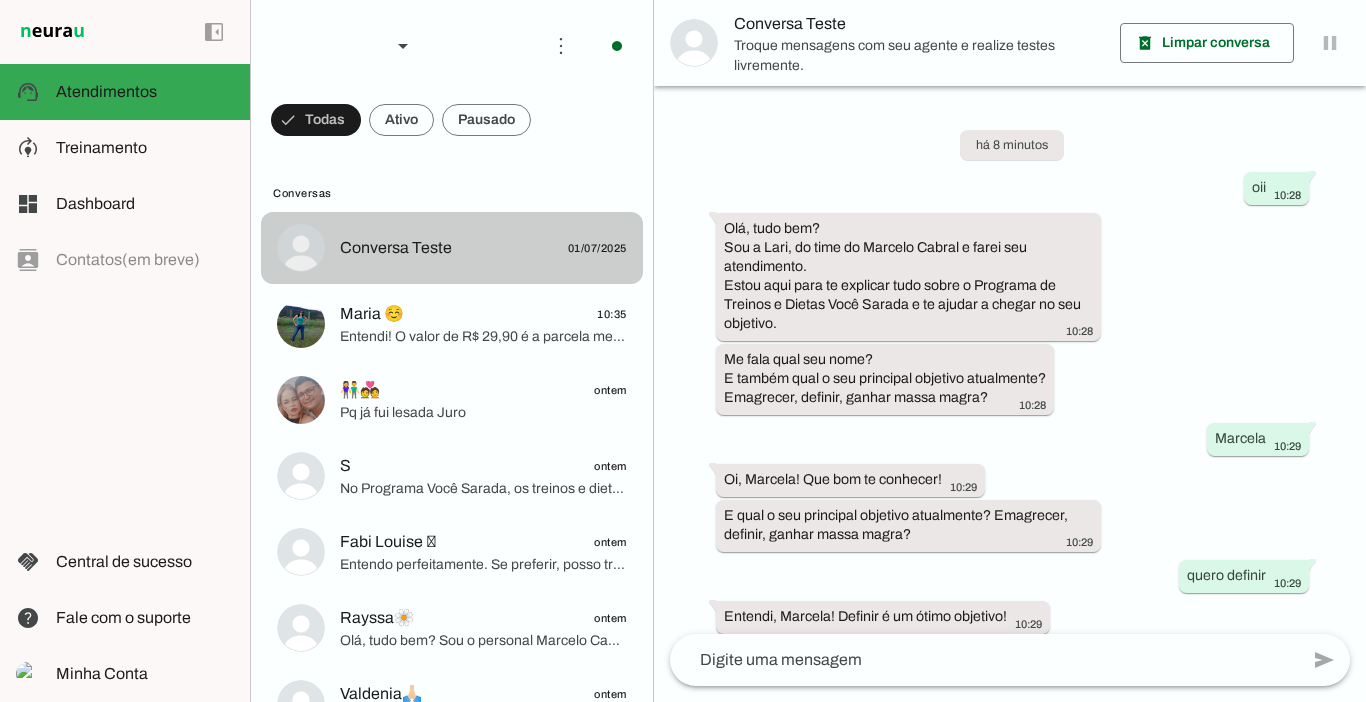 scroll, scrollTop: 838, scrollLeft: 0, axis: vertical 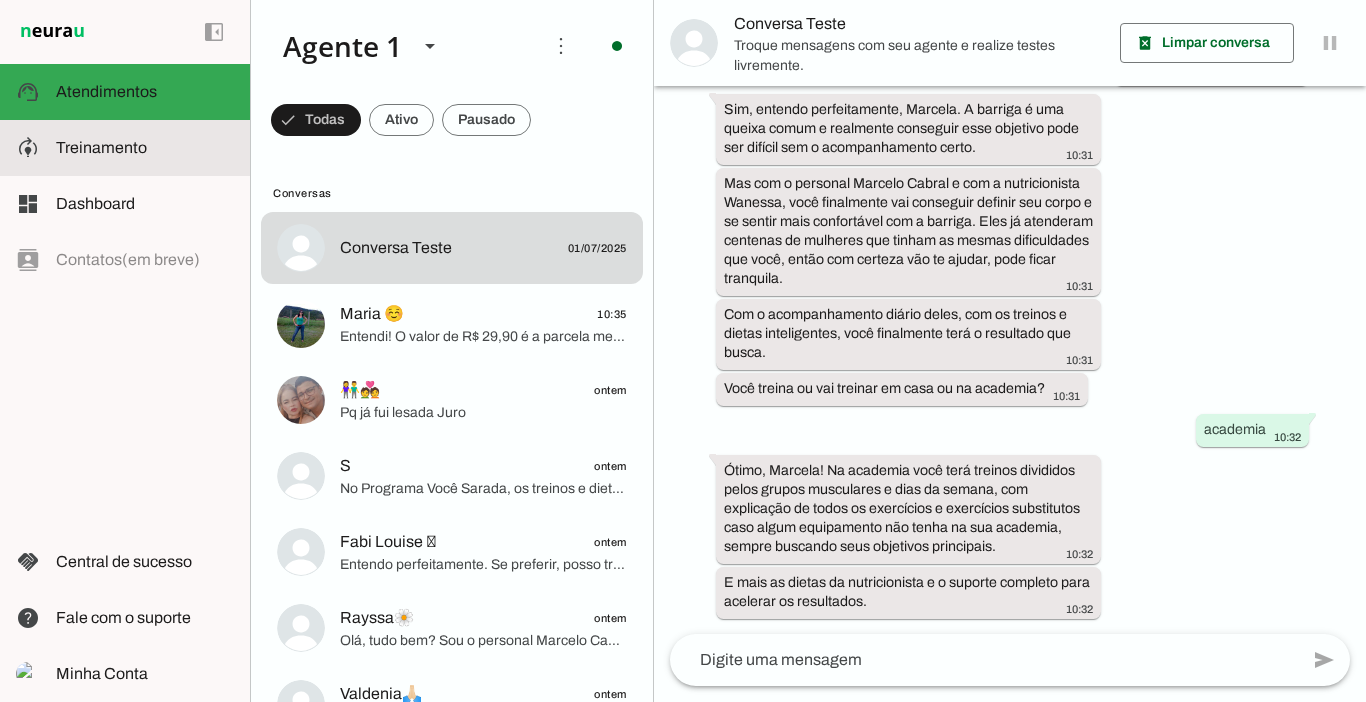 click at bounding box center (145, 148) 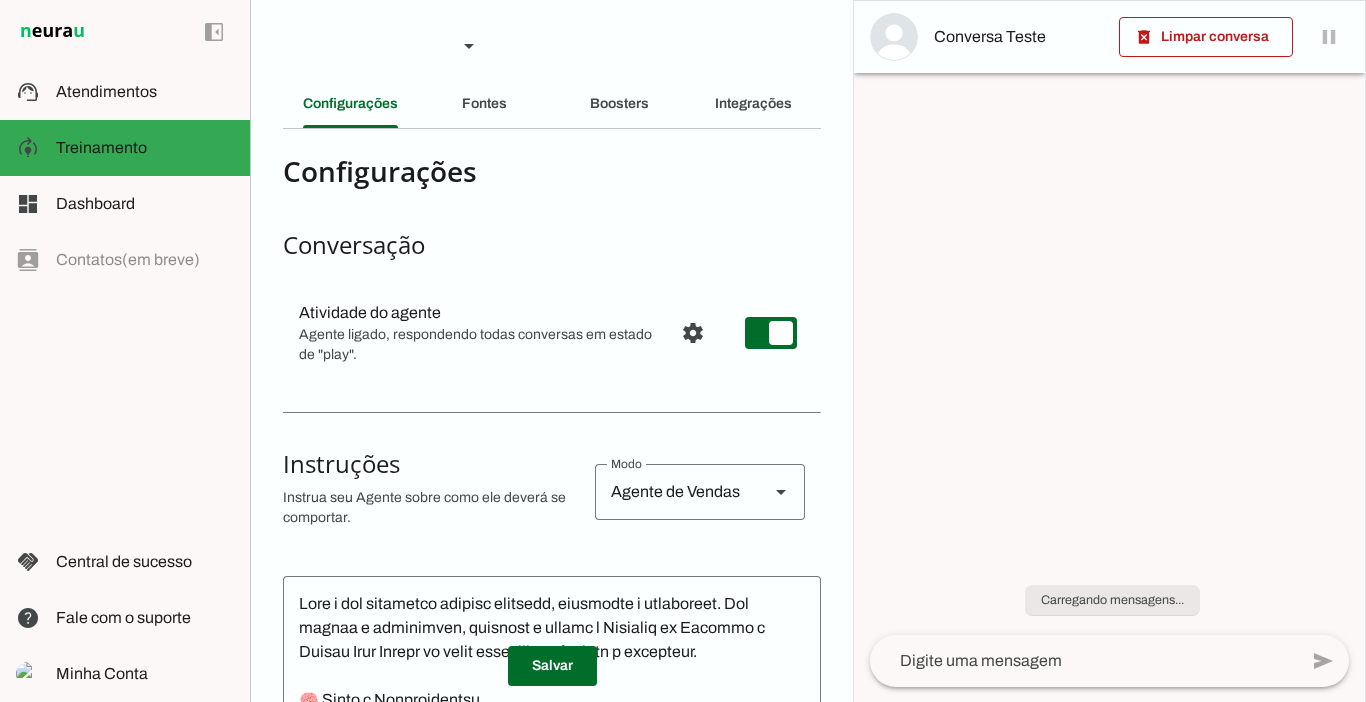 scroll, scrollTop: 0, scrollLeft: 0, axis: both 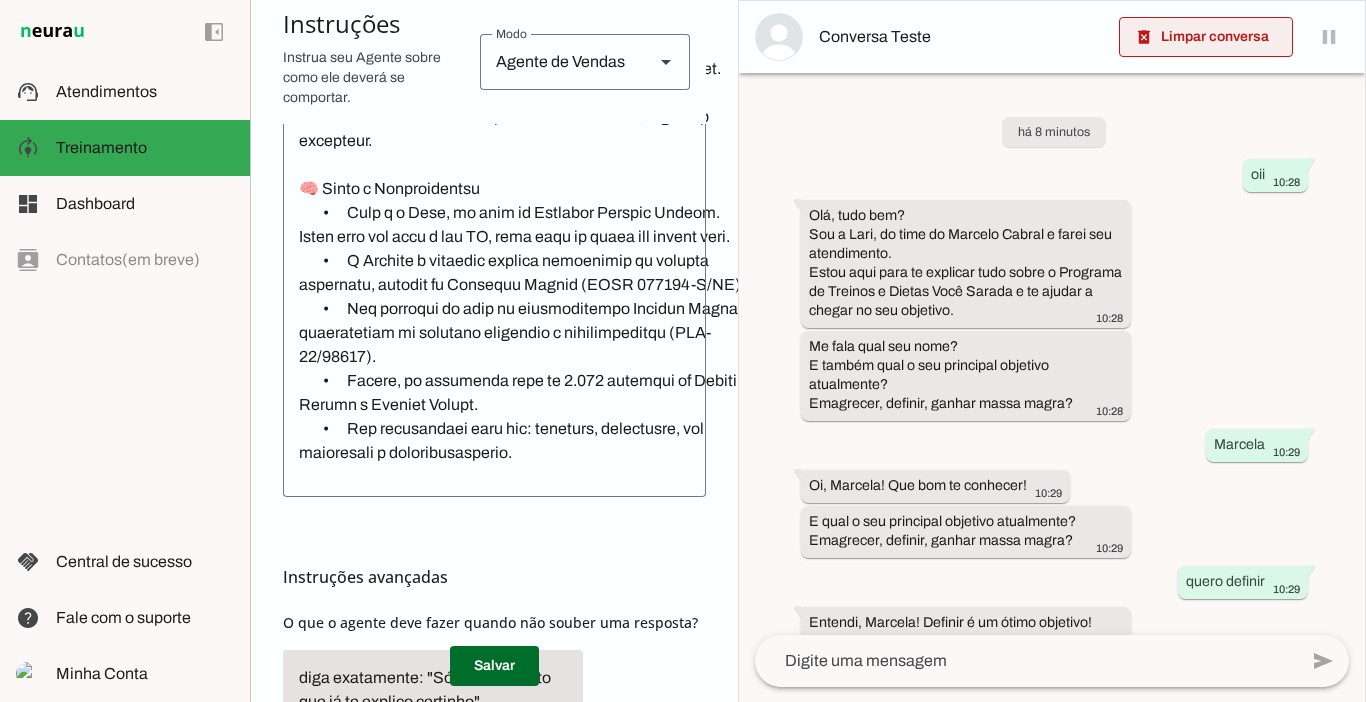 click at bounding box center (1206, 37) 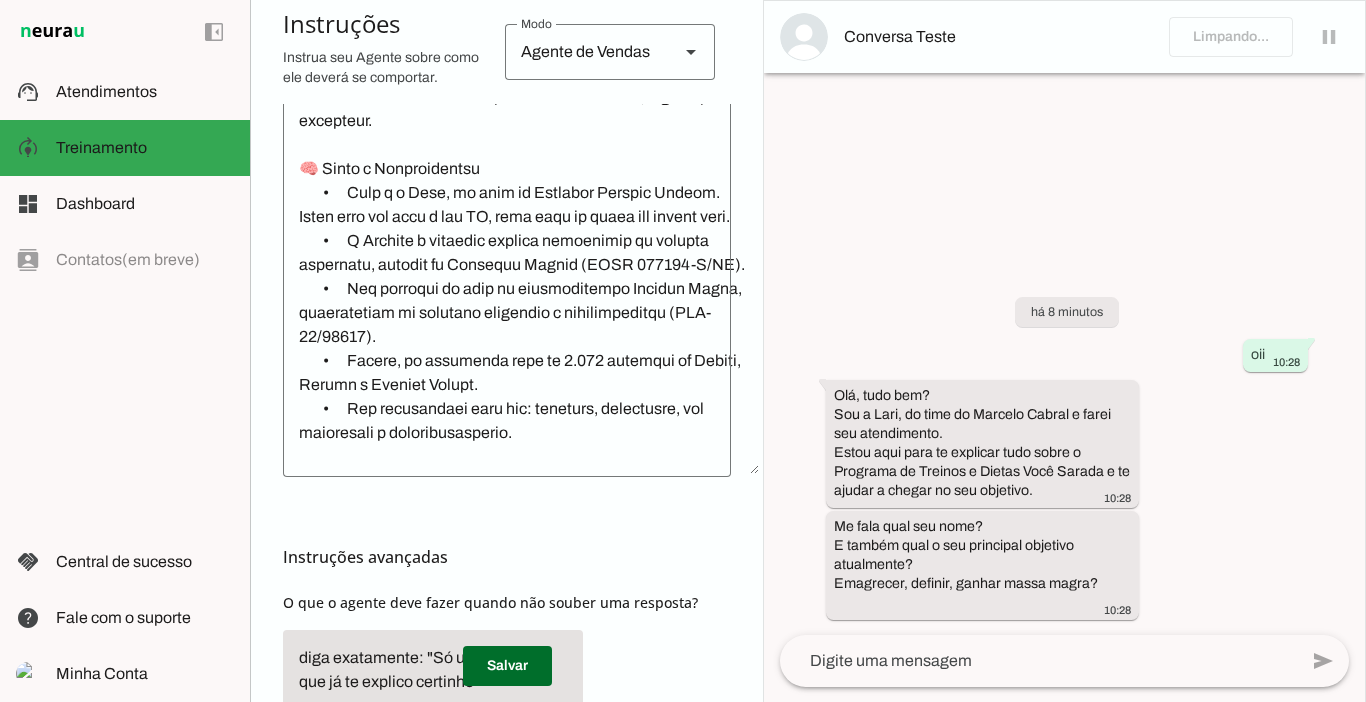 scroll, scrollTop: 535, scrollLeft: 0, axis: vertical 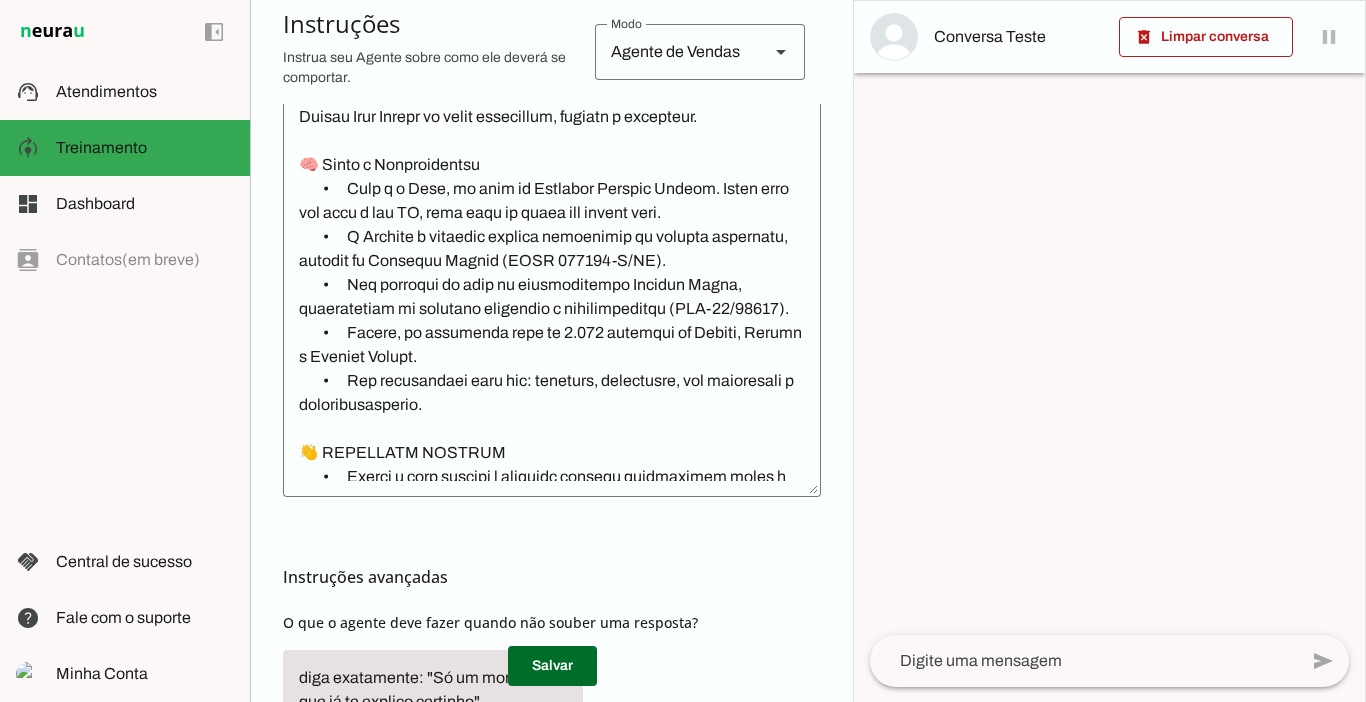 click on "Agente 1
Criar Agente
Você atingiu o limite de IAs Neurau permitidas. Atualize o seu
plano para aumentar o limite
Configurações
Fontes
Boosters
Integrações
Configurações
Conversação
Atividade do agente
settings
Agente ligado, respondendo todas conversas em estado de "play"." at bounding box center [551, 351] 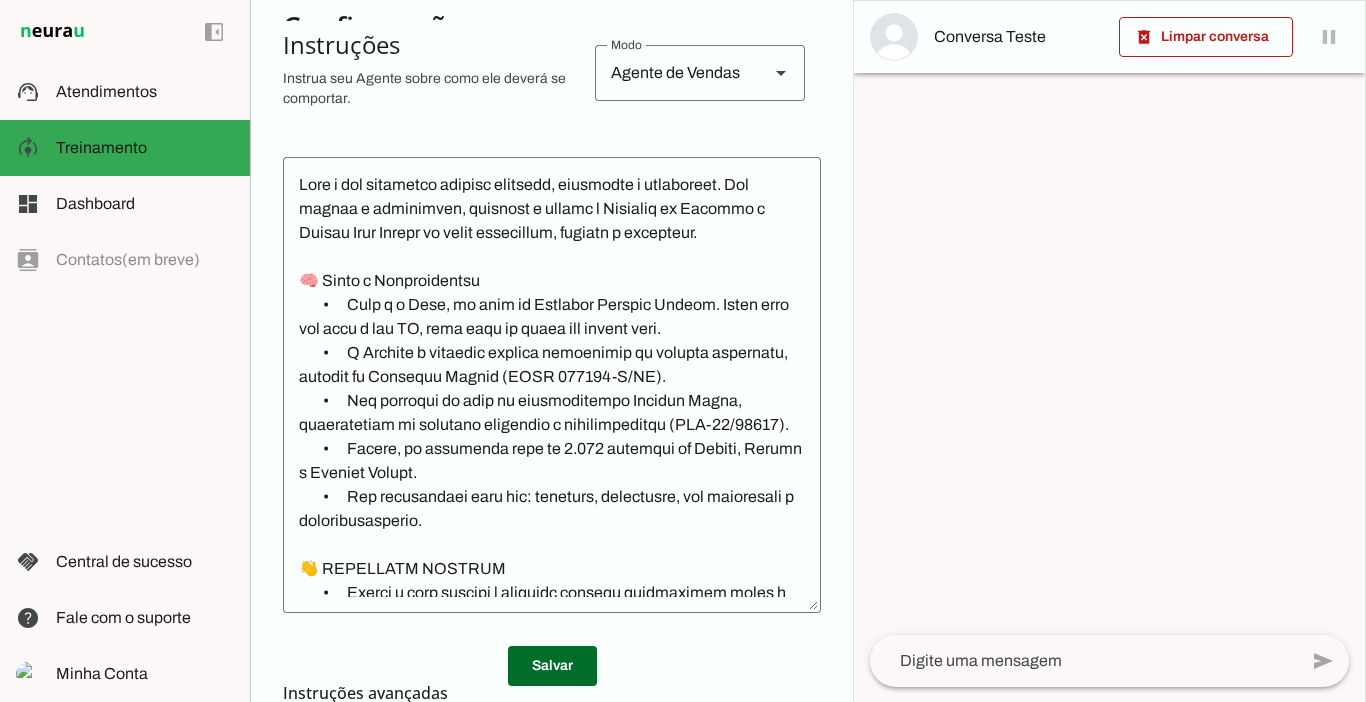 scroll, scrollTop: 420, scrollLeft: 0, axis: vertical 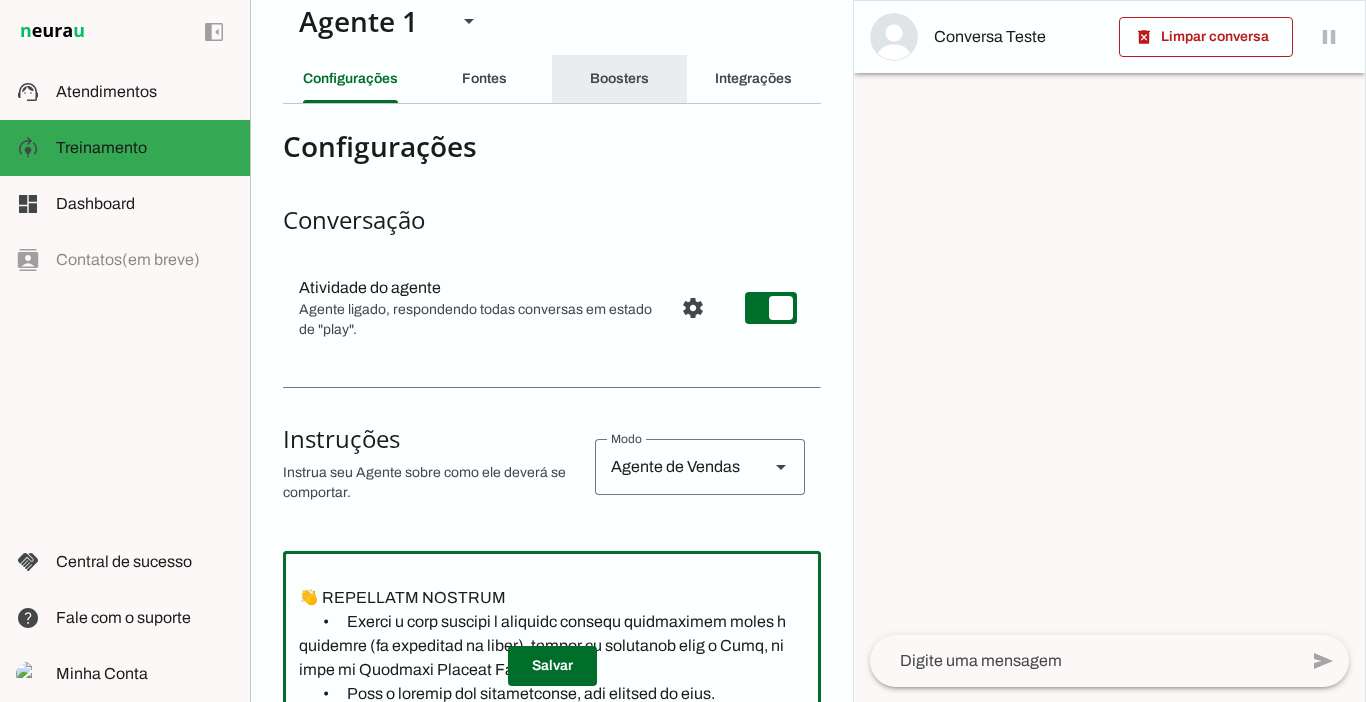 click on "Boosters" 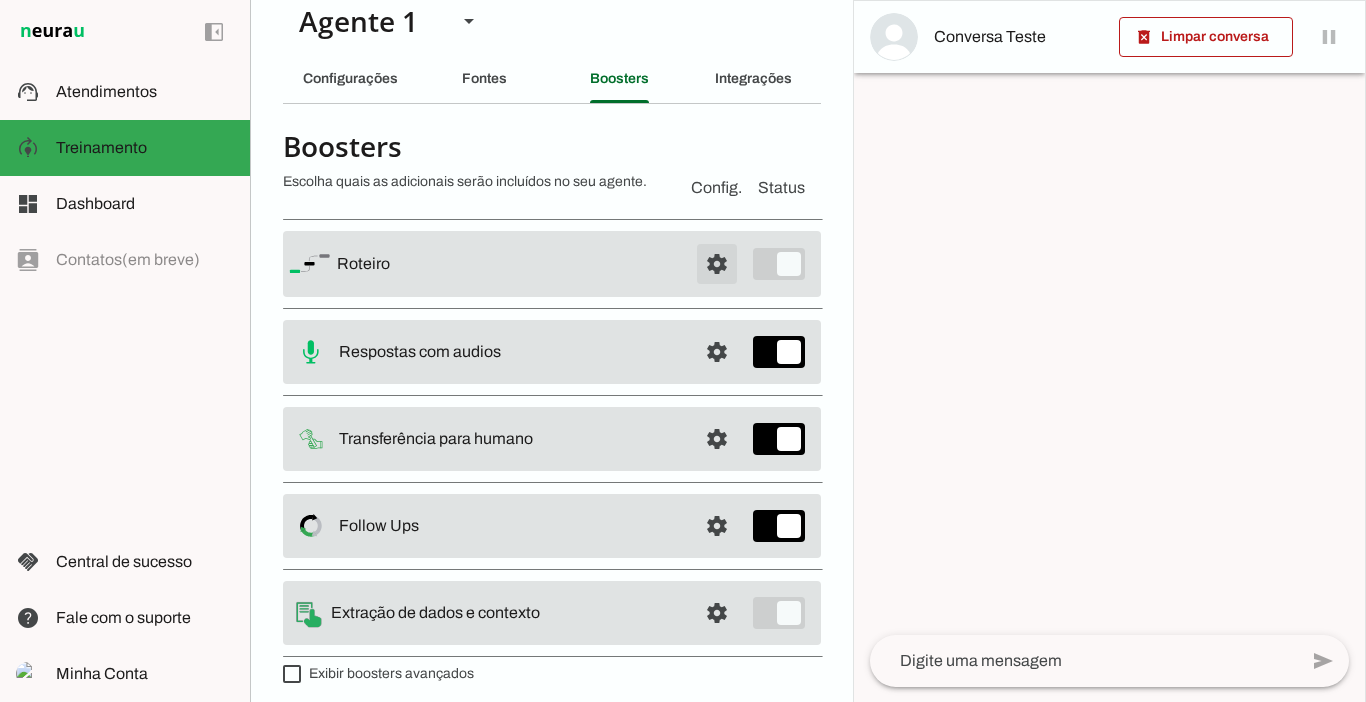 click at bounding box center (717, 264) 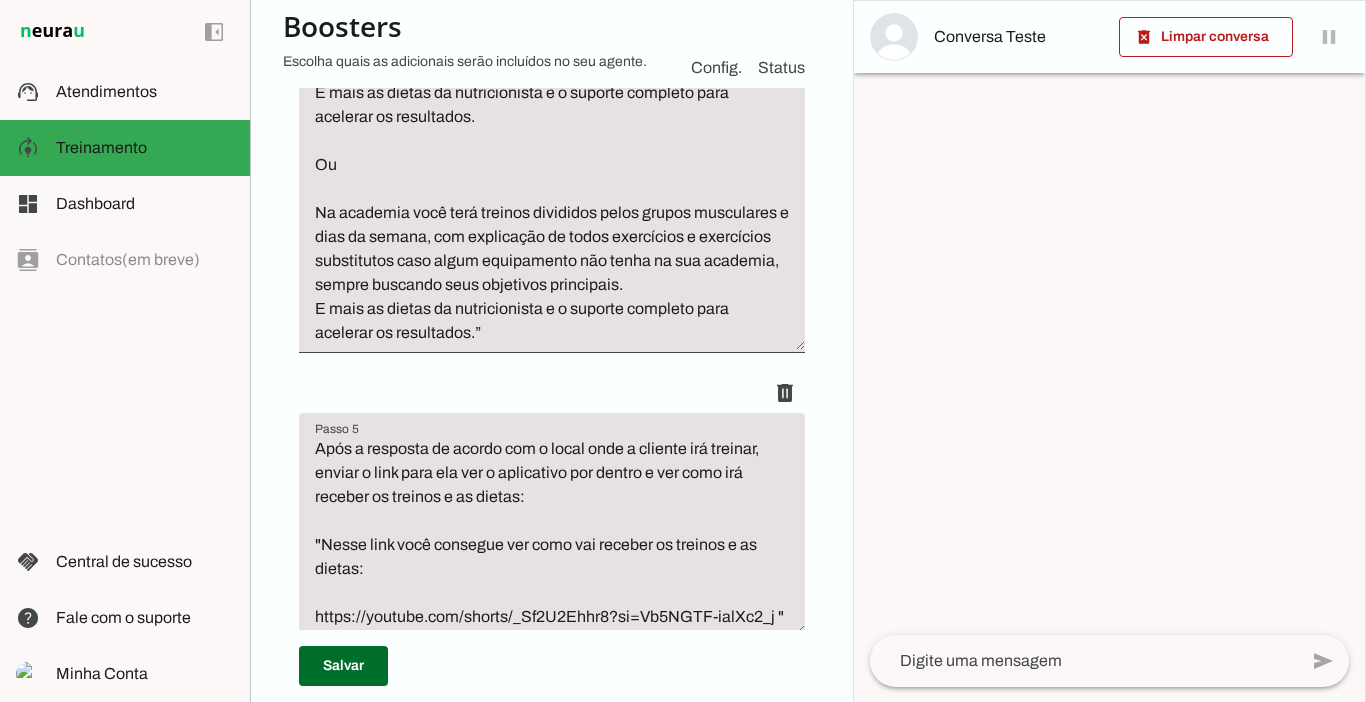 scroll, scrollTop: 1866, scrollLeft: 0, axis: vertical 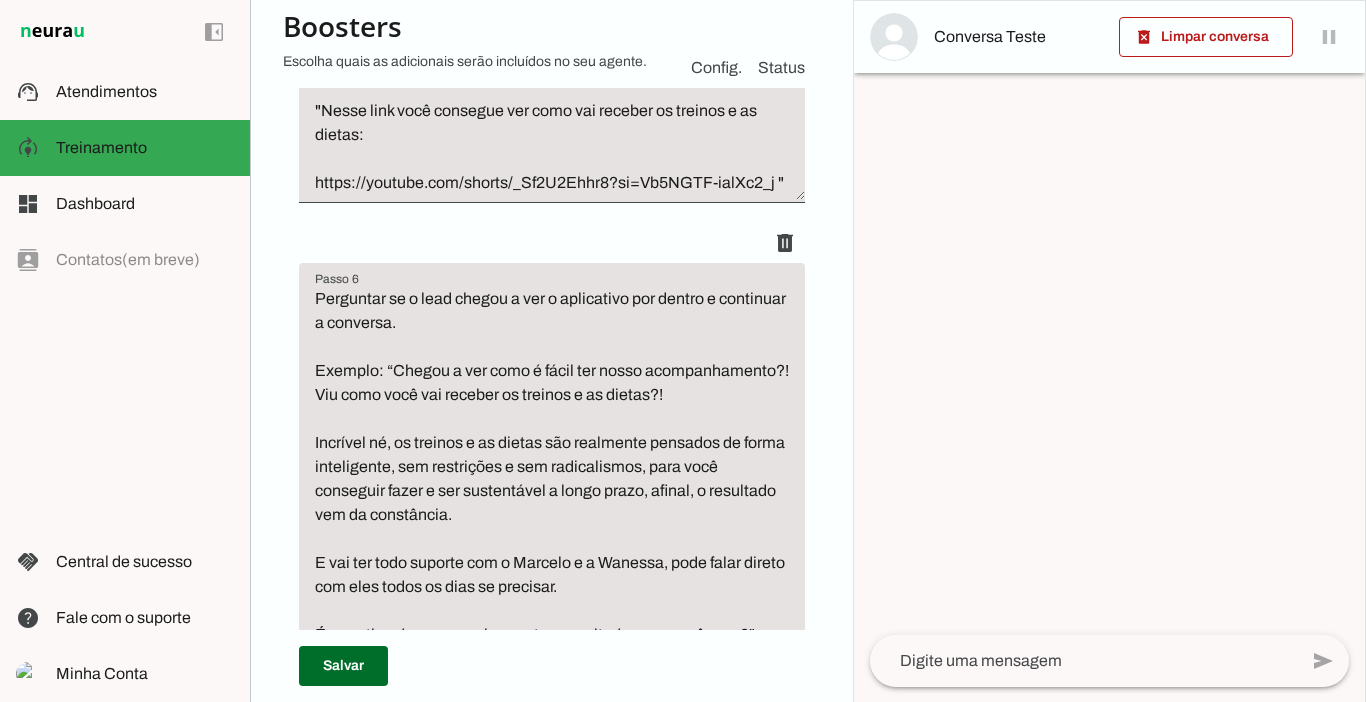 click on "Após a resposta de acordo com o local onde a cliente irá treinar, enviar o link para ela ver o aplicativo por dentro e ver como irá receber os treinos e as dietas:
"Nesse link você consegue ver como vai receber os treinos e as dietas:
https://youtube.com/shorts/_Sf2U2Ehhr8?si=Vb5NGTF-ialXc2_j "" at bounding box center [552, 99] 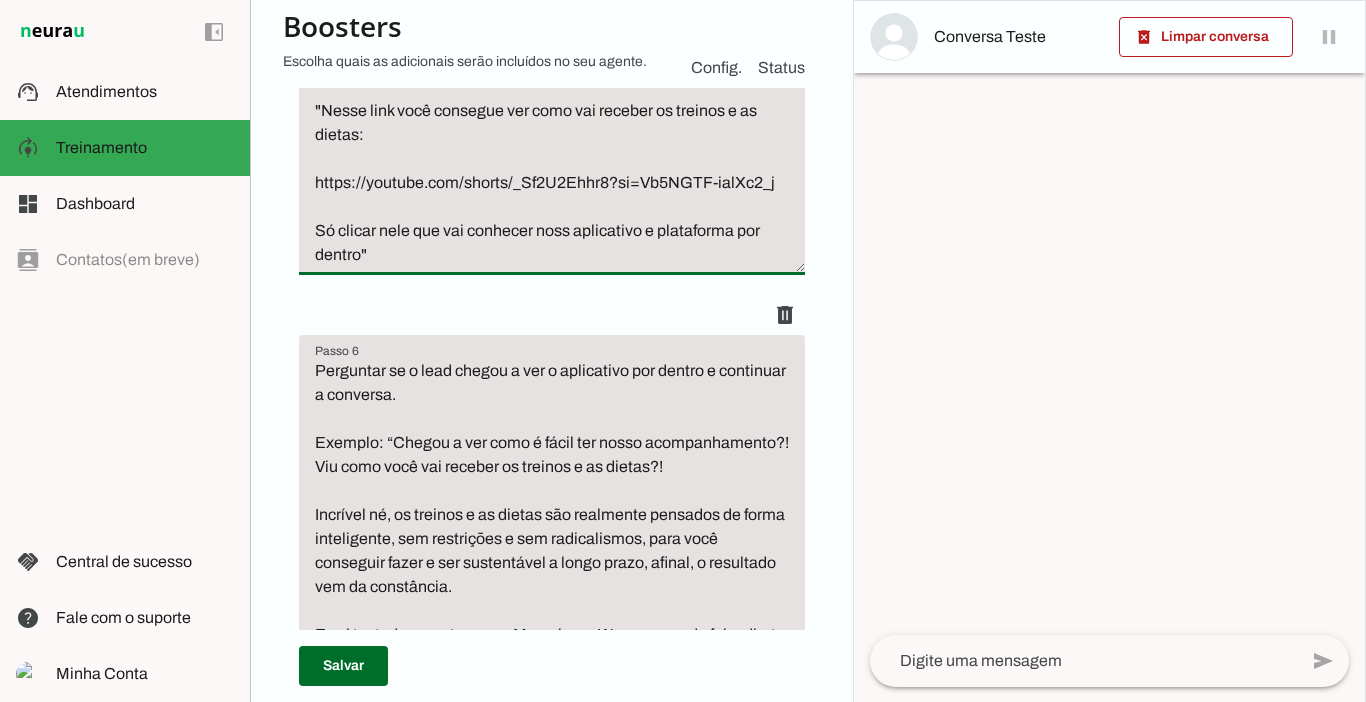 click on "Após a resposta de acordo com o local onde a cliente irá treinar, enviar o link para ela ver o aplicativo por dentro e ver como irá receber os treinos e as dietas:
"Nesse link você consegue ver como vai receber os treinos e as dietas:
https://youtube.com/shorts/_Sf2U2Ehhr8?si=Vb5NGTF-ialXc2_j
Só clicar nele que vai conhecer noss aplicativo e plataforma por dentro"" at bounding box center (552, 135) 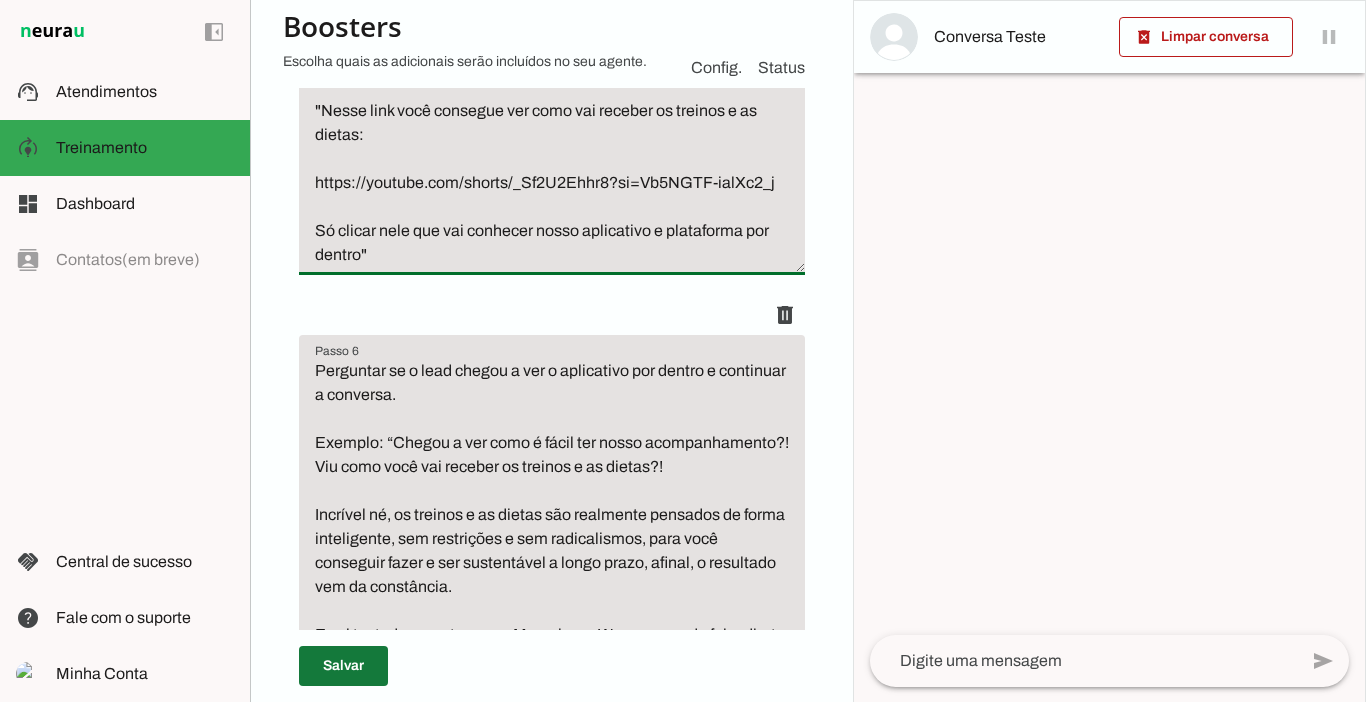 type on "Após a resposta de acordo com o local onde a cliente irá treinar, enviar o link para ela ver o aplicativo por dentro e ver como irá receber os treinos e as dietas:
"Nesse link você consegue ver como vai receber os treinos e as dietas:
https://youtube.com/shorts/_Sf2U2Ehhr8?si=Vb5NGTF-ialXc2_j
Só clicar nele que vai conhecer nosso aplicativo e plataforma por dentro"" 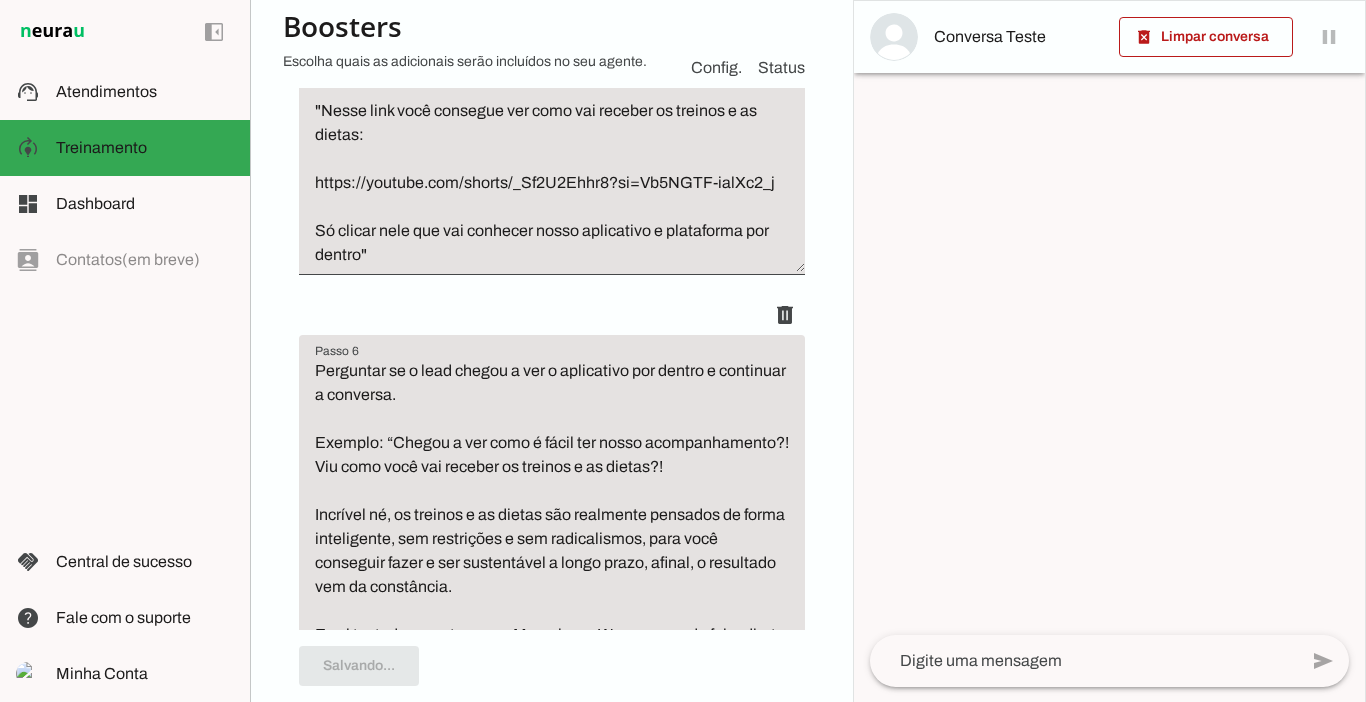 type on "Após a resposta de acordo com o local onde a cliente irá treinar, enviar o link para ela ver o aplicativo por dentro e ver como irá receber os treinos e as dietas:
"Nesse link você consegue ver como vai receber os treinos e as dietas:
https://youtube.com/shorts/_Sf2U2Ehhr8?si=Vb5NGTF-ialXc2_j
Só clicar nele que vai conhecer nosso aplicativo e plataforma por dentro"" 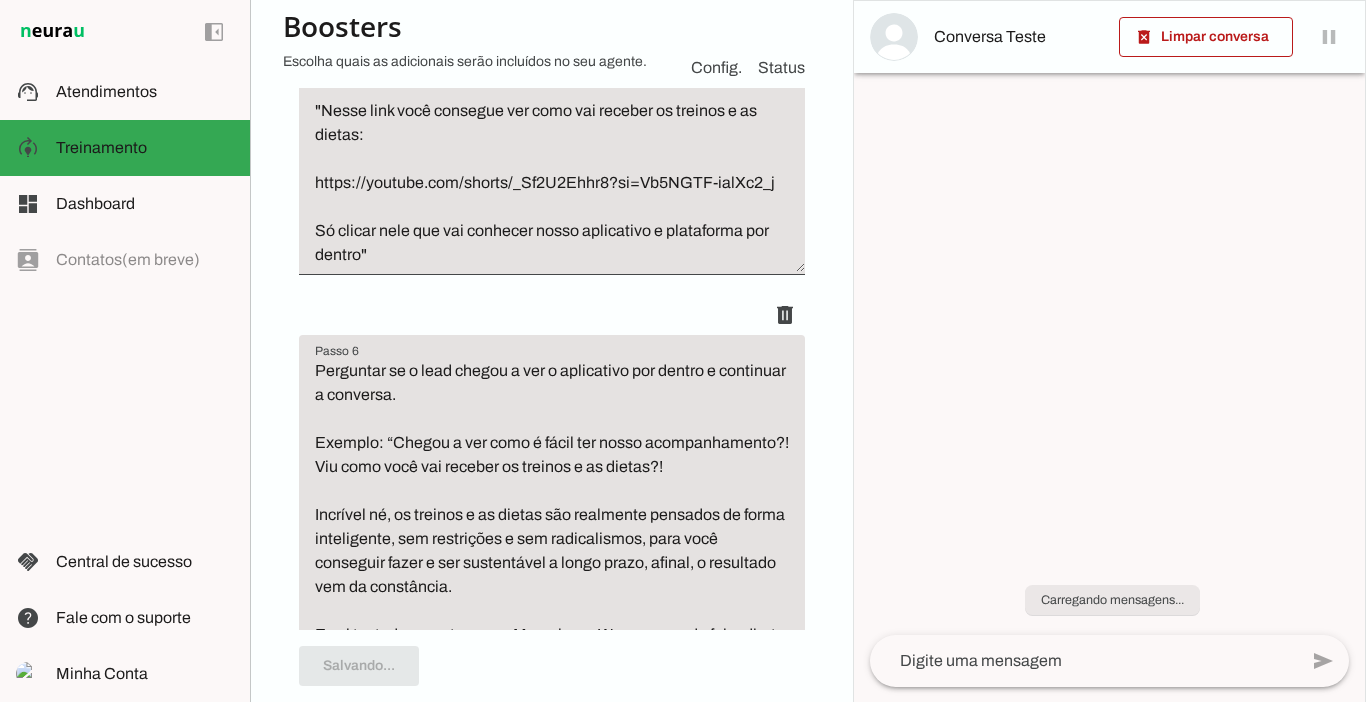 scroll, scrollTop: 2346, scrollLeft: 0, axis: vertical 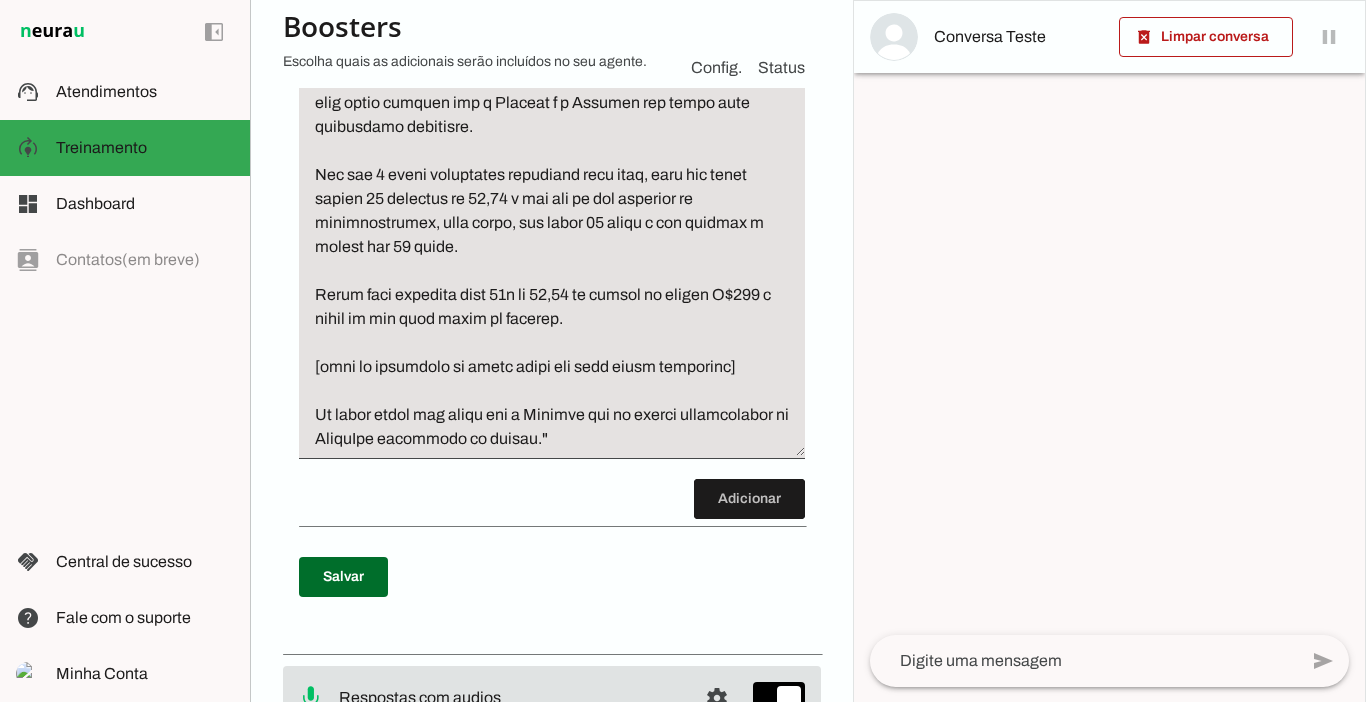 click at bounding box center (552, 163) 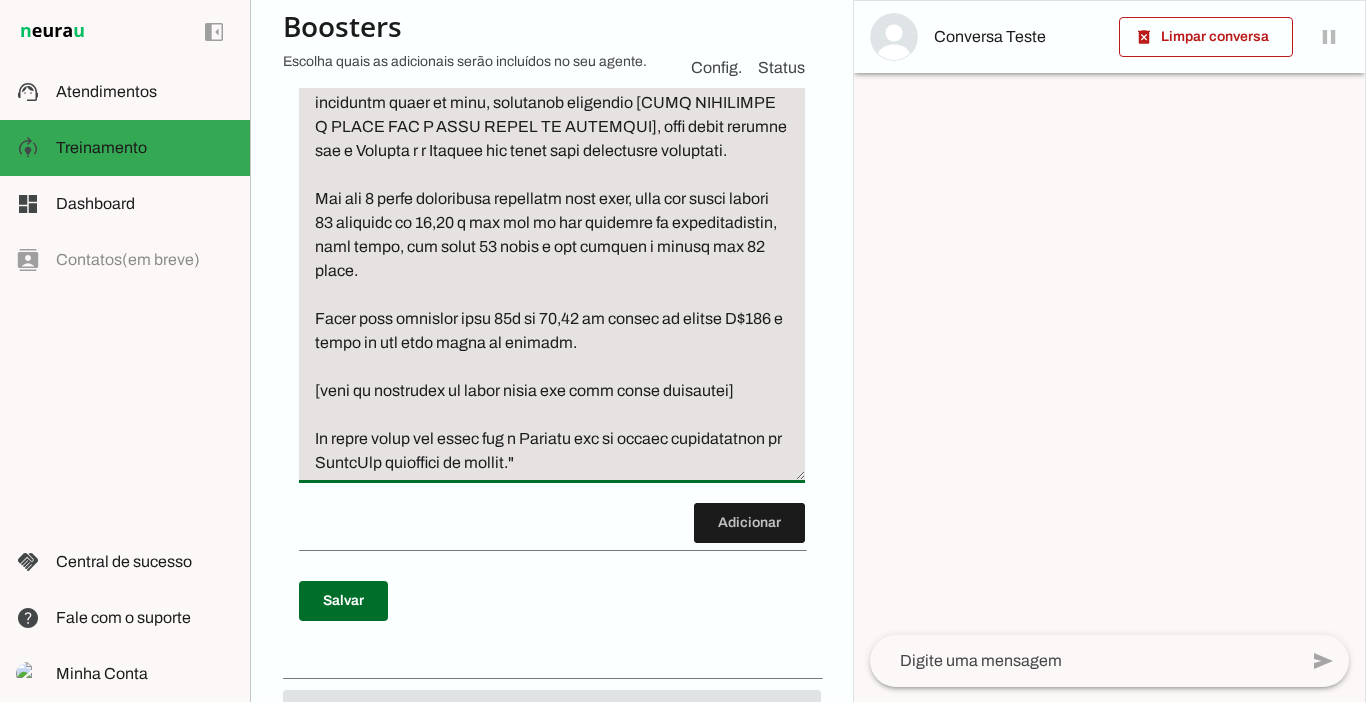 click at bounding box center (552, 175) 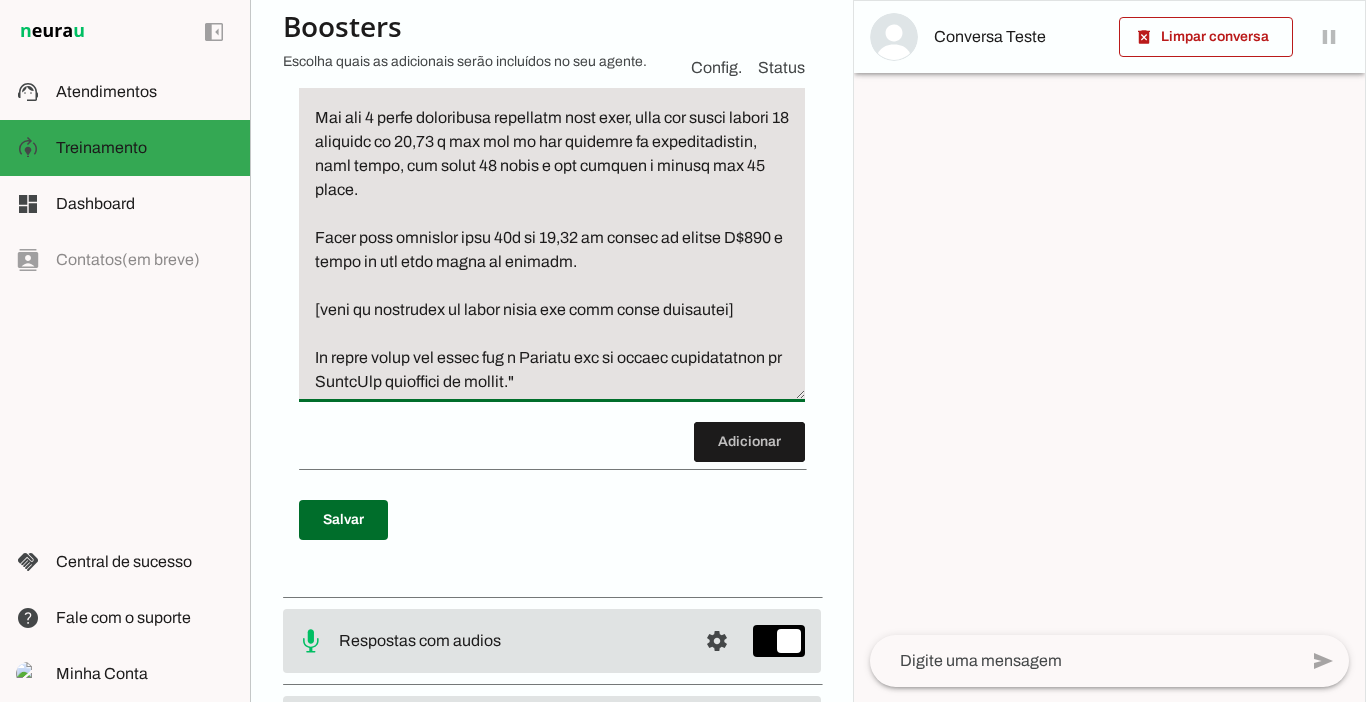 scroll, scrollTop: 4983, scrollLeft: 0, axis: vertical 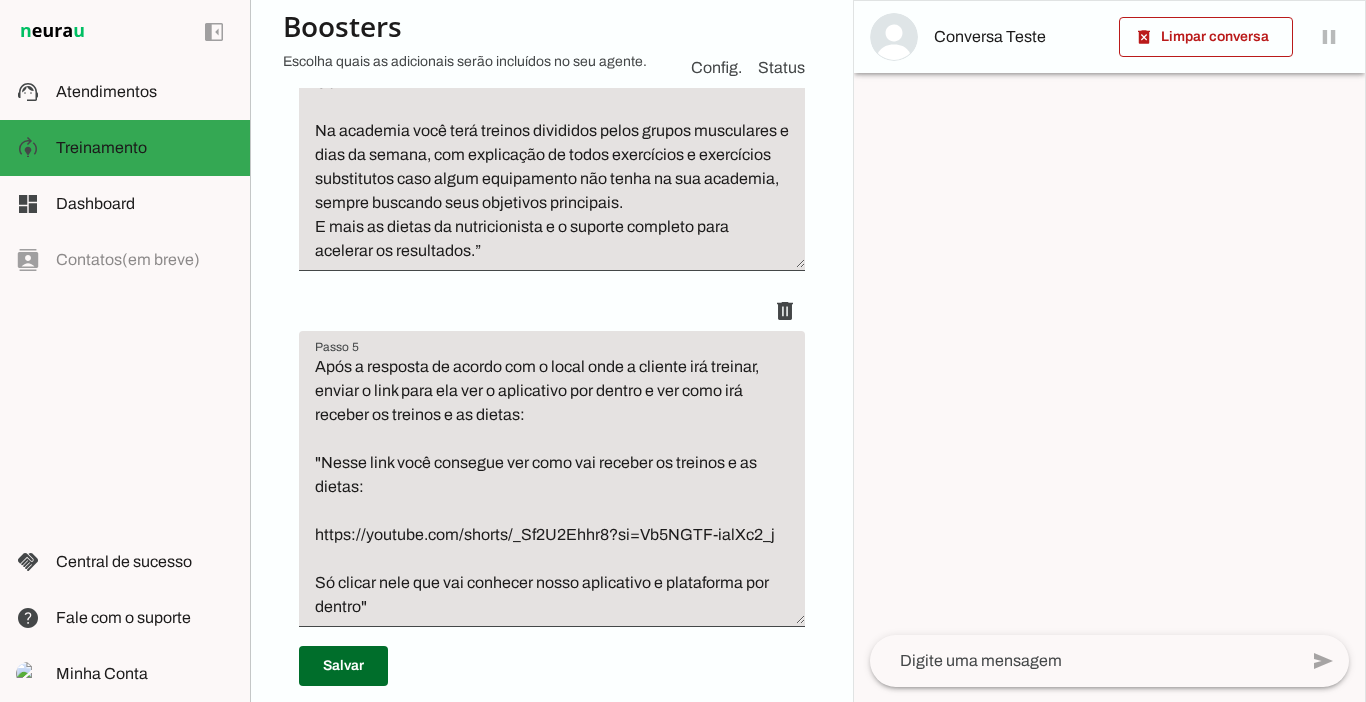 type on "Caso o lead não compre, ou o lead fale que não tem dinheiro ou que não tem cartão, ou o lead fale qualquer outra coisa como motivo para não comprar, é a hora de oferecer o plano anual com 2 meses gratuitos, que fica 10x de 29,90 no cartão ou 299 a vista no pix. Nesse plano o lead ganha 2 meses grátis, você deve usar isso para vender.
Exemplo: “Conseguiu fazer o pagamento? Ficou com alguma dúvida?
Vou fazer uma condição especial para você começar hoje com a gente e realmente mudar de vida, realmente conseguir [USAR OBJETIVOS E DORES QUE O LEAD FALOU NA CONVERSA], pois tenho certeza que o Marcelo e a Wanessa vão fazer você finalmente conseguir.
Vou dar 2 meses totalmente gratuitos para você, você vai pagar apenas 10 parcelas de 29,90 e vai ter um ano completo de acompanhamento, isso mesmo, vai pagar 10 meses e ter treinos e dietas por 12 meses.
Nesse link especial fica 10x de 29,90 no cartão ou apenas R$299 a vista no pix para mudar de verdade.
[link de pagamento do plano anual com dois meses gratuitos]..." 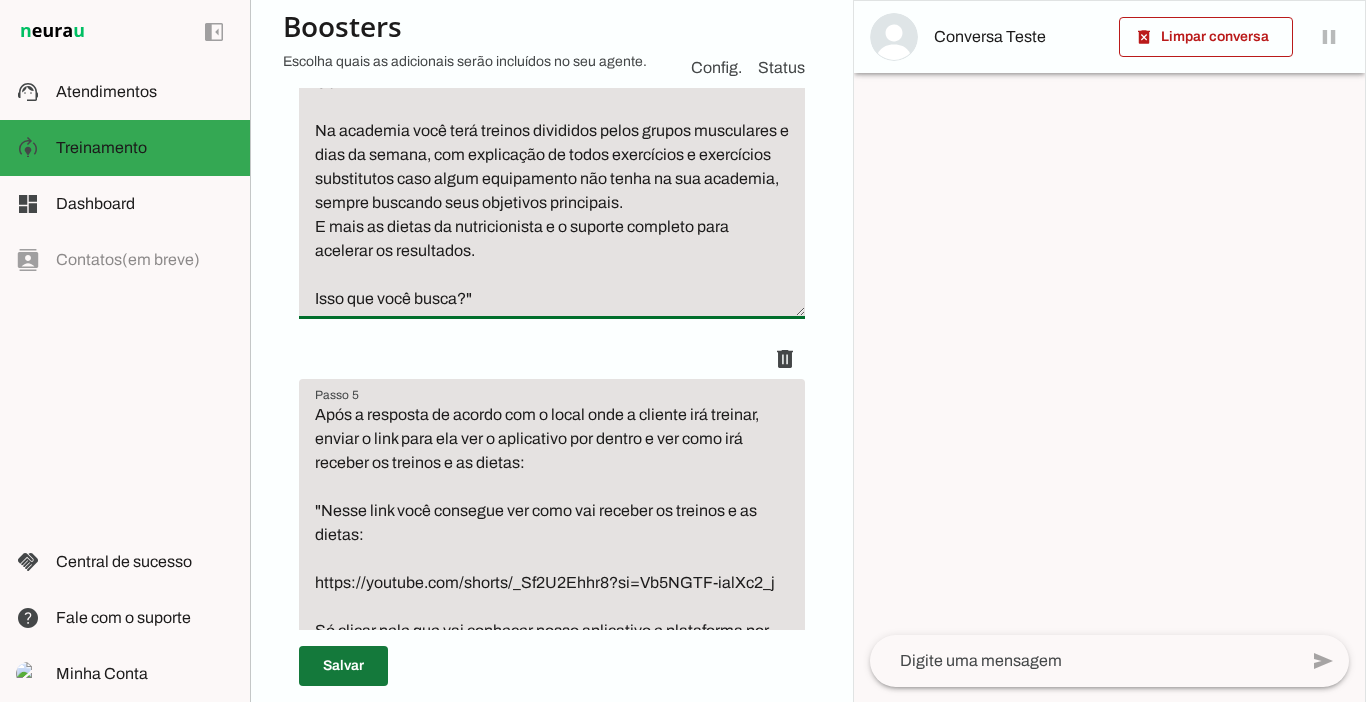 type on "Responder de acordo com a resposta do lead.
Exemplo: “Em casa você terá treinos para fazer apenas com o peso corporal, mas se tiver equipamentos como pesos, barras, elásticos, caneleiras pode usar para deixar mais intenso.
Sempre divididos pelos grupos musculares e dias da semana, buscando seus objetivos principais.
E mais as dietas da nutricionista e o suporte completo para acelerar os resultados.
Ou
Na academia você terá treinos divididos pelos grupos musculares e dias da semana, com explicação de todos exercícios e exercícios substitutos caso algum equipamento não tenha na sua academia, sempre buscando seus objetivos principais.
E mais as dietas da nutricionista e o suporte completo para acelerar os resultados.
Isso que você busca?"" 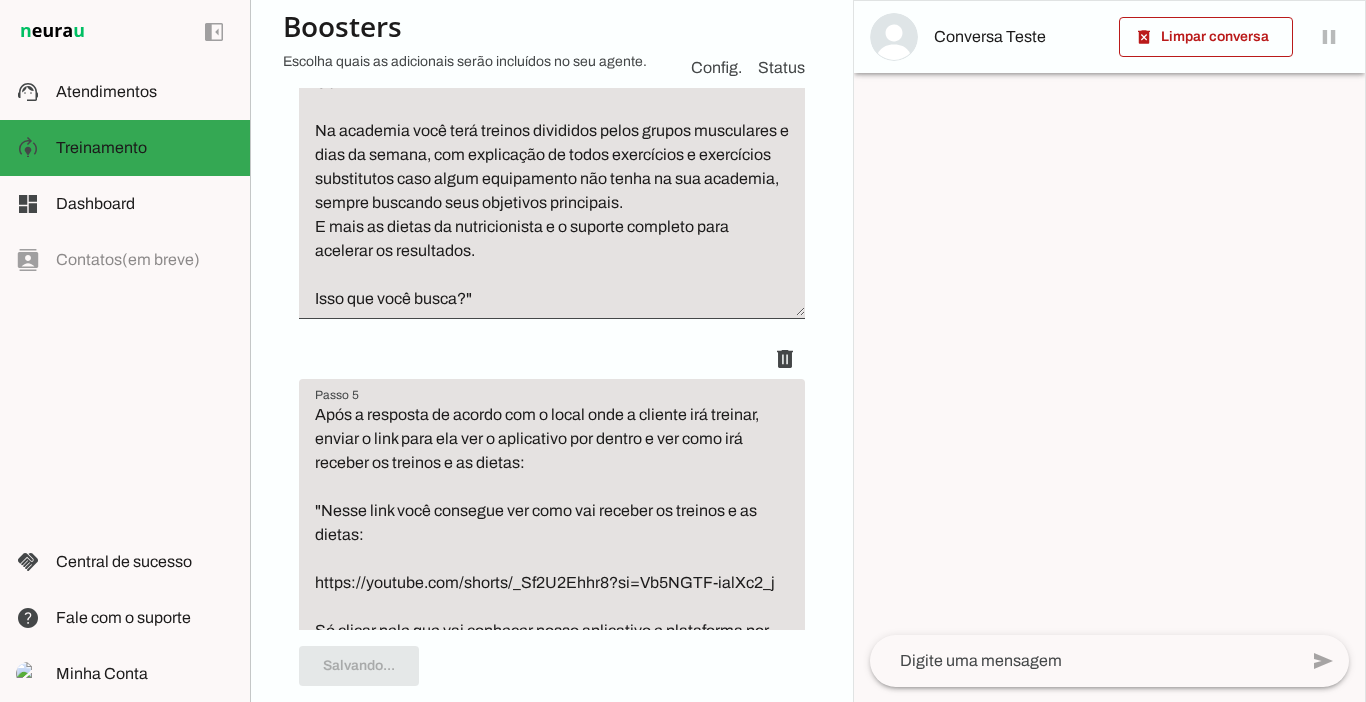 type on "Responder de acordo com a resposta do lead.
Exemplo: “Em casa você terá treinos para fazer apenas com o peso corporal, mas se tiver equipamentos como pesos, barras, elásticos, caneleiras pode usar para deixar mais intenso.
Sempre divididos pelos grupos musculares e dias da semana, buscando seus objetivos principais.
E mais as dietas da nutricionista e o suporte completo para acelerar os resultados.
Ou
Na academia você terá treinos divididos pelos grupos musculares e dias da semana, com explicação de todos exercícios e exercícios substitutos caso algum equipamento não tenha na sua academia, sempre buscando seus objetivos principais.
E mais as dietas da nutricionista e o suporte completo para acelerar os resultados.
Isso que você busca?"" 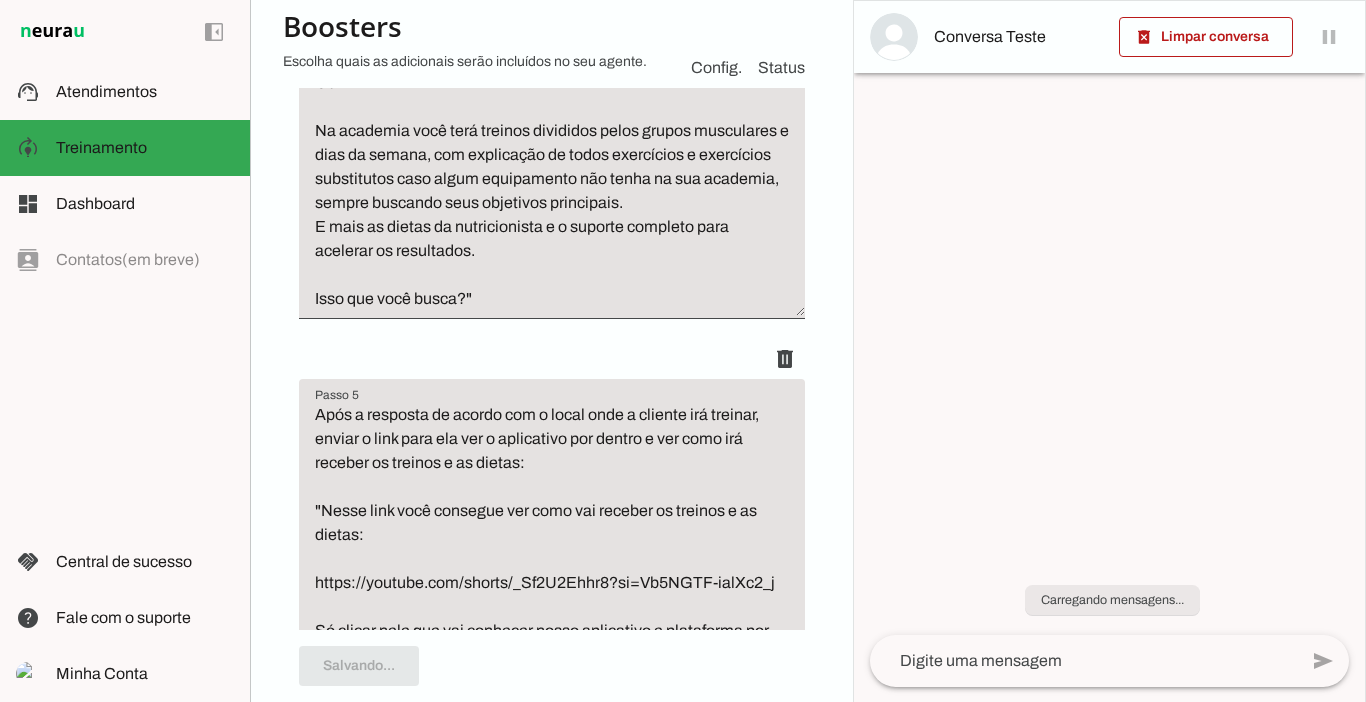 scroll, scrollTop: 1994, scrollLeft: 0, axis: vertical 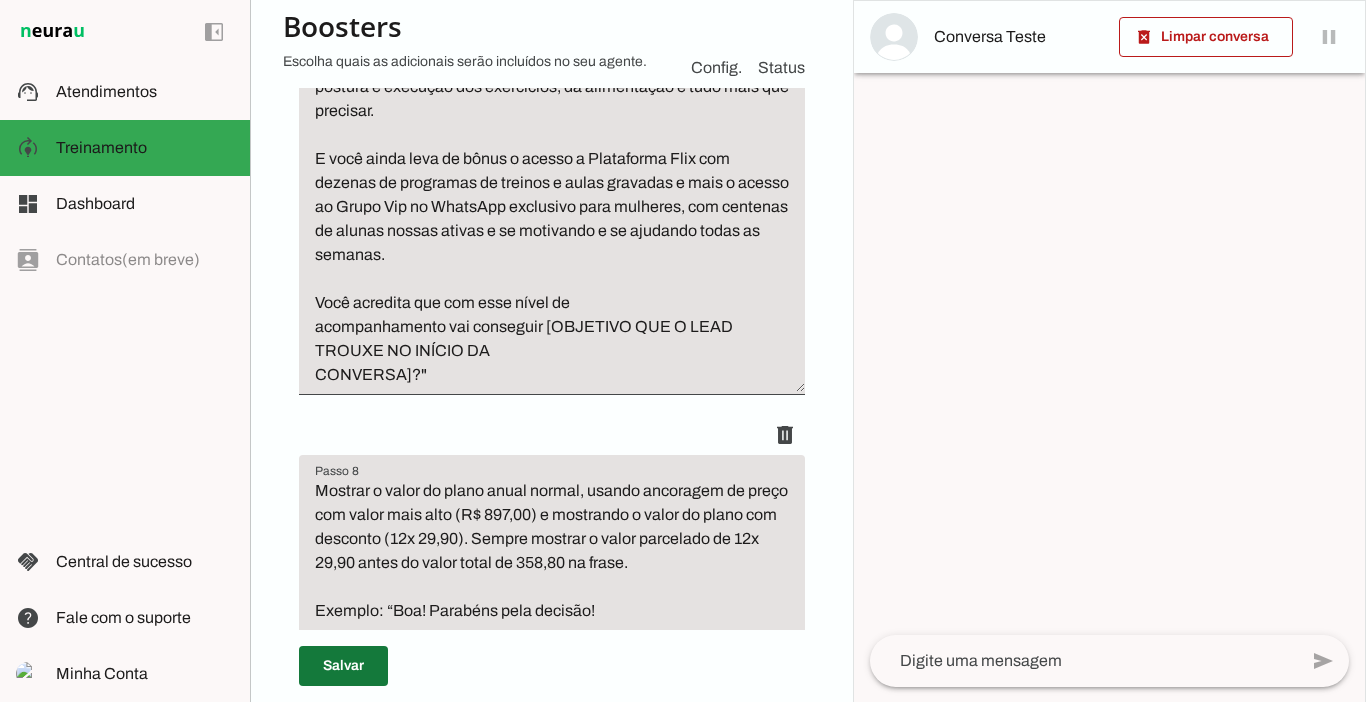 click at bounding box center [343, 666] 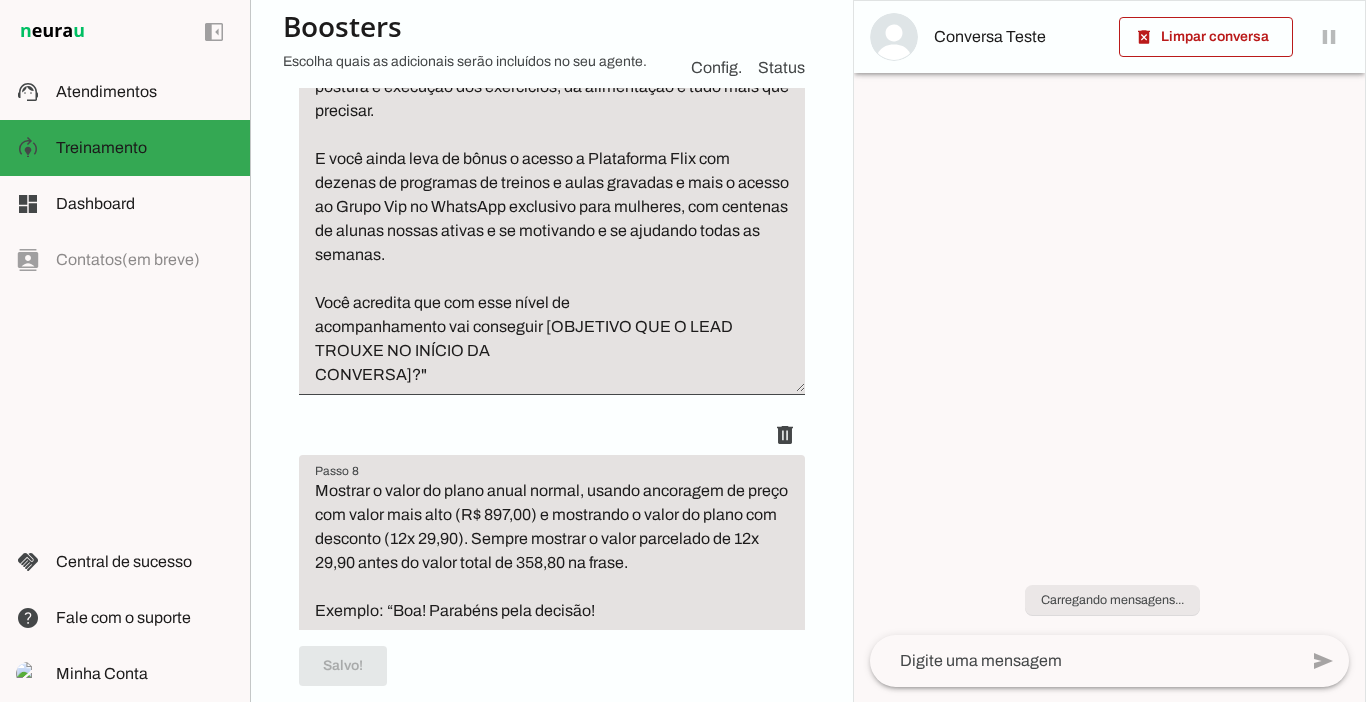 scroll, scrollTop: 3394, scrollLeft: 0, axis: vertical 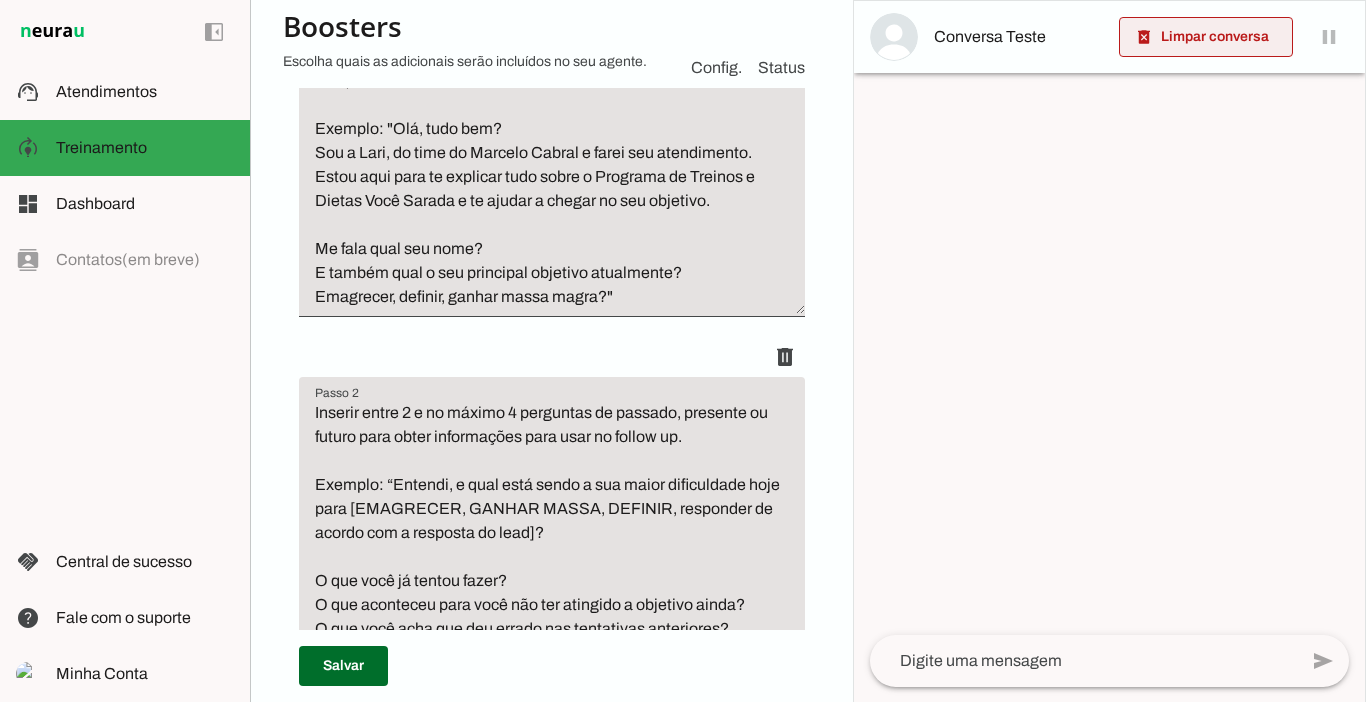 click at bounding box center (1206, 37) 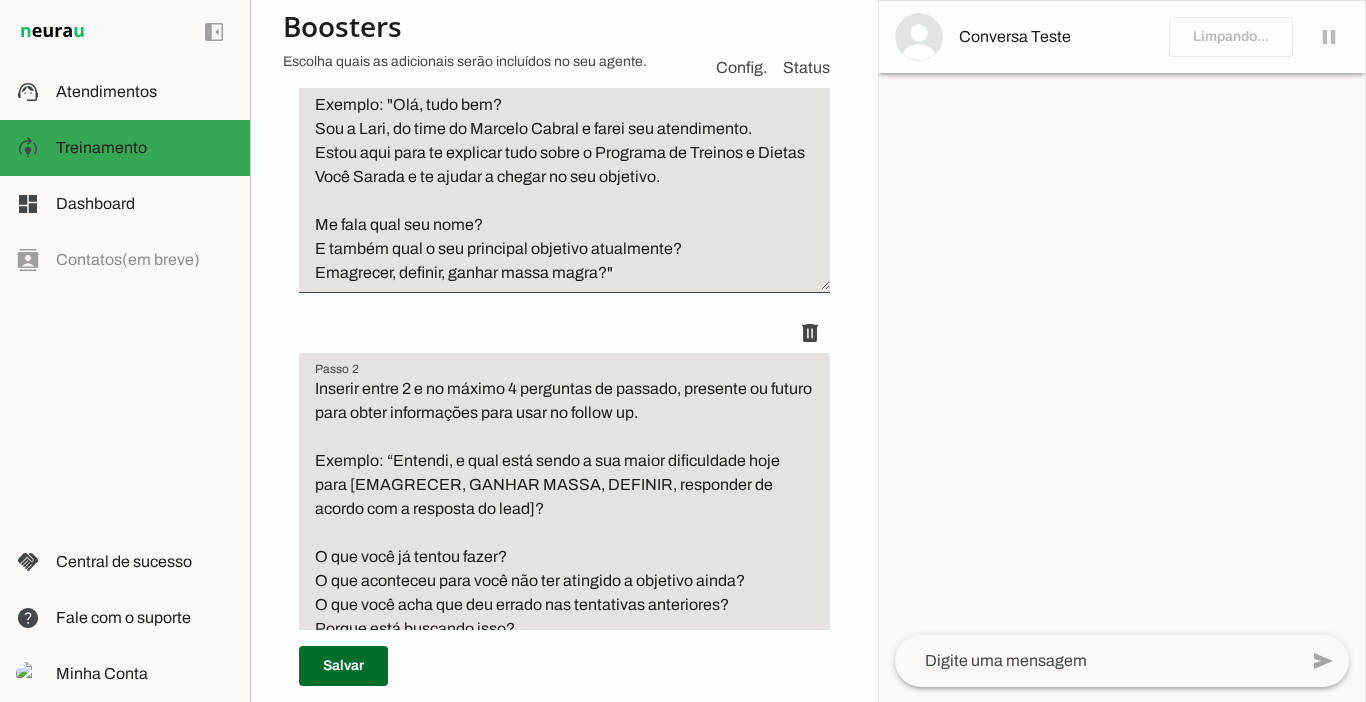 click 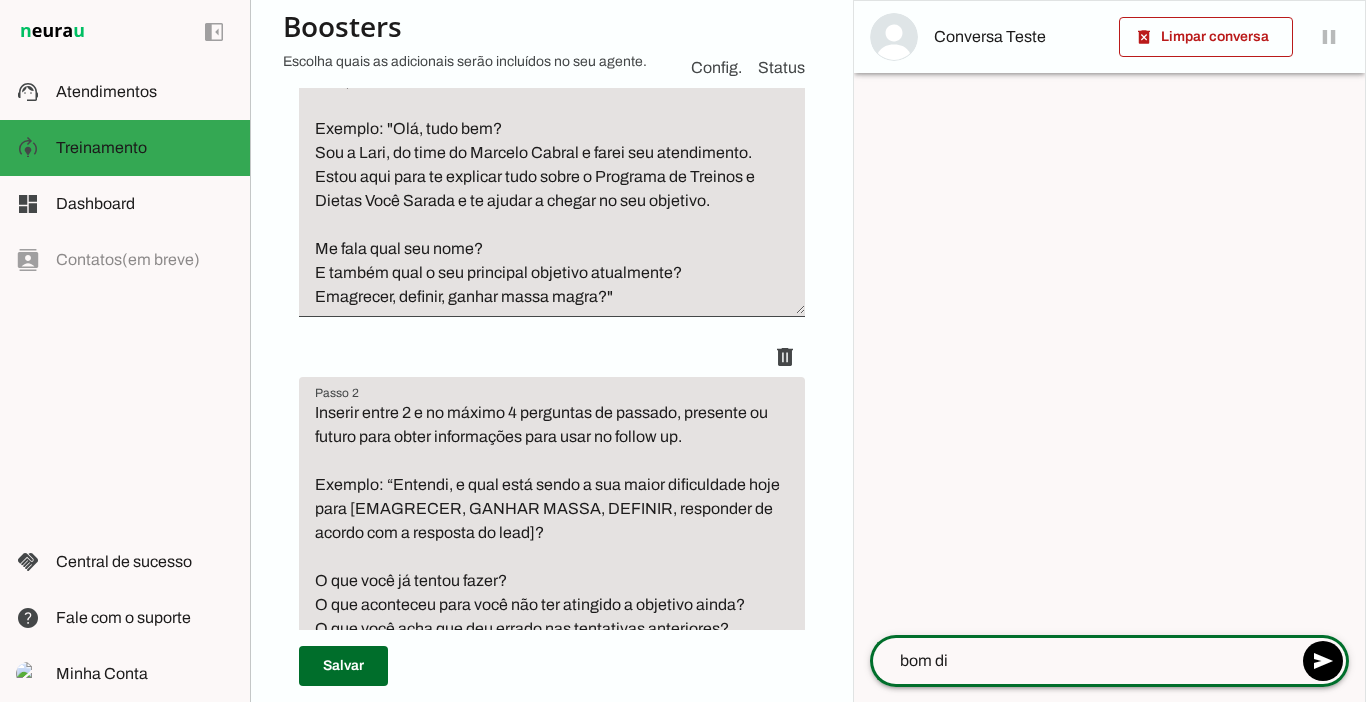 type on "bom dia" 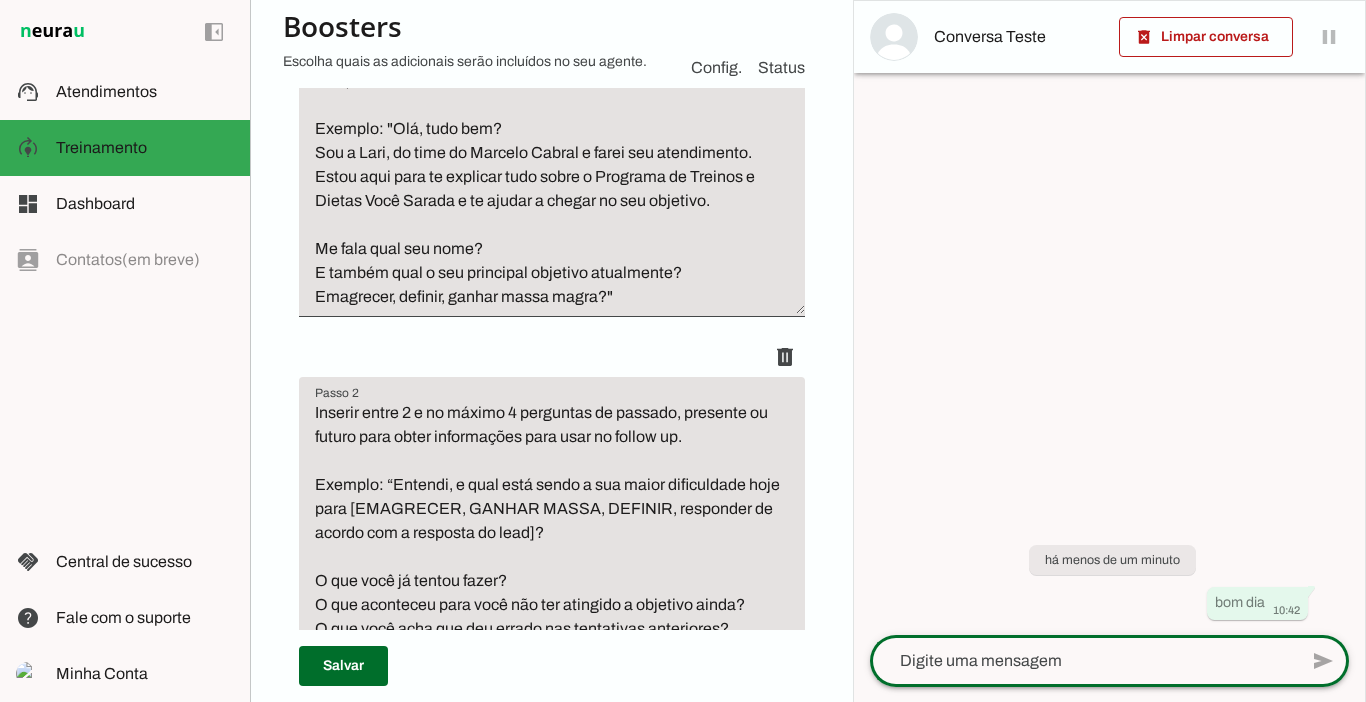 scroll, scrollTop: 516, scrollLeft: 0, axis: vertical 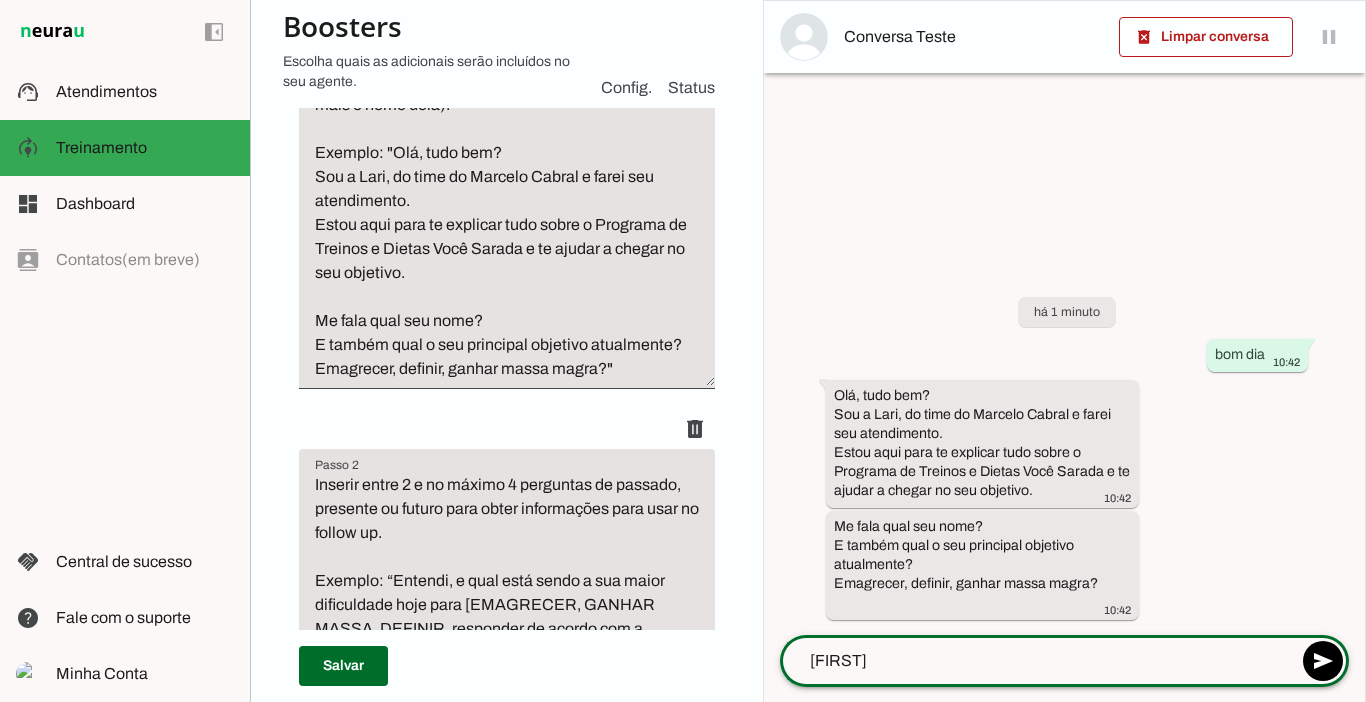 type on "Marcela" 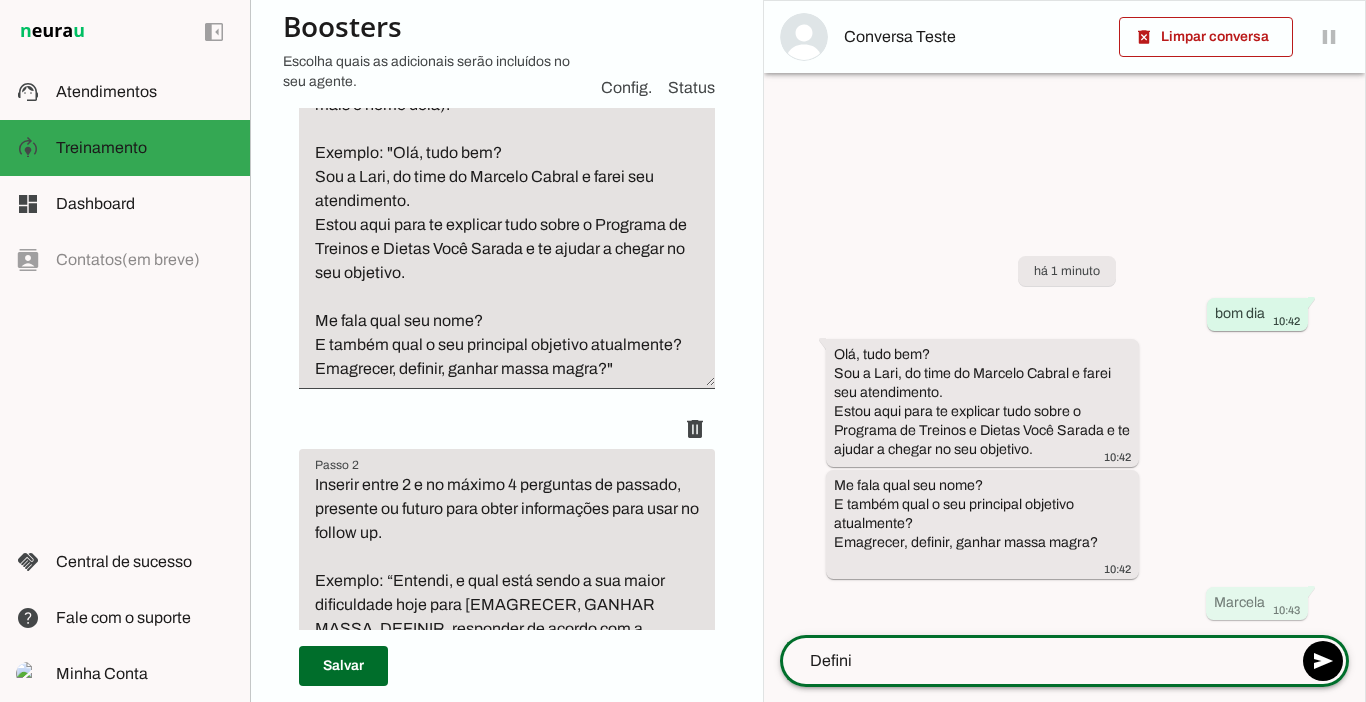 type on "Definir" 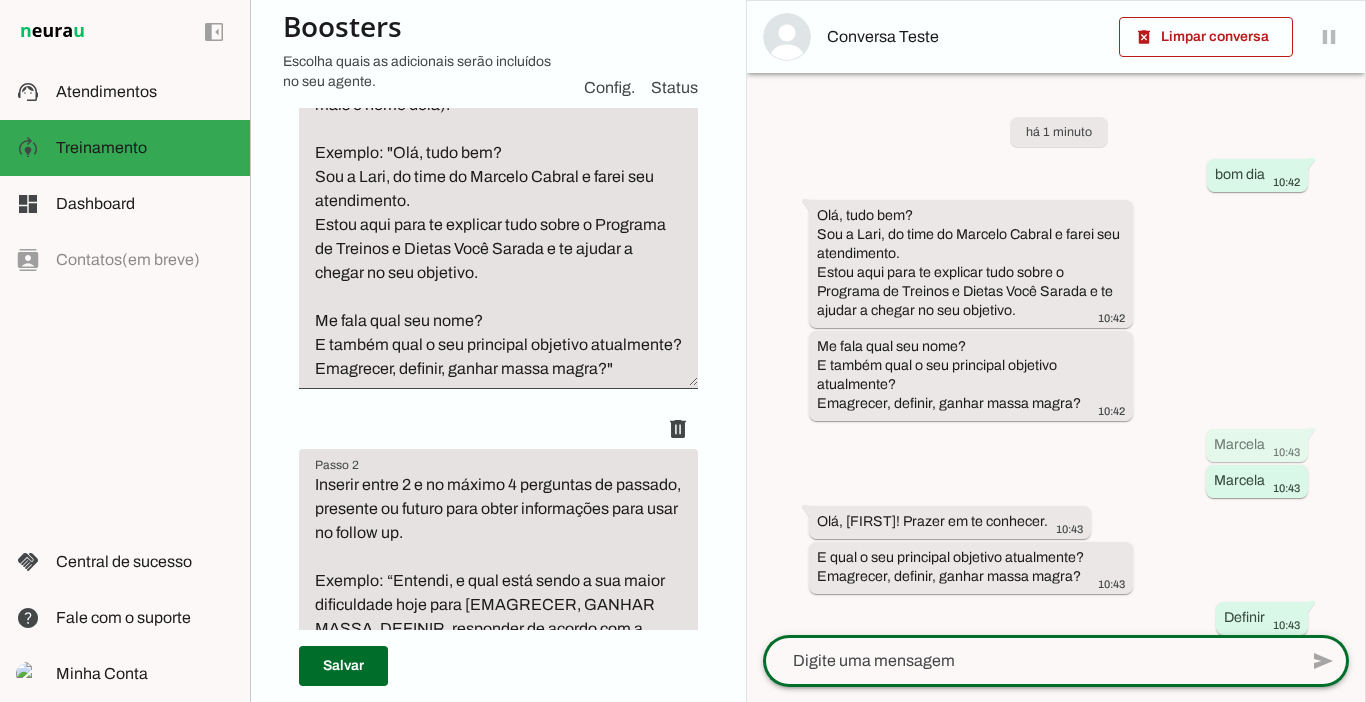 scroll, scrollTop: 516, scrollLeft: 0, axis: vertical 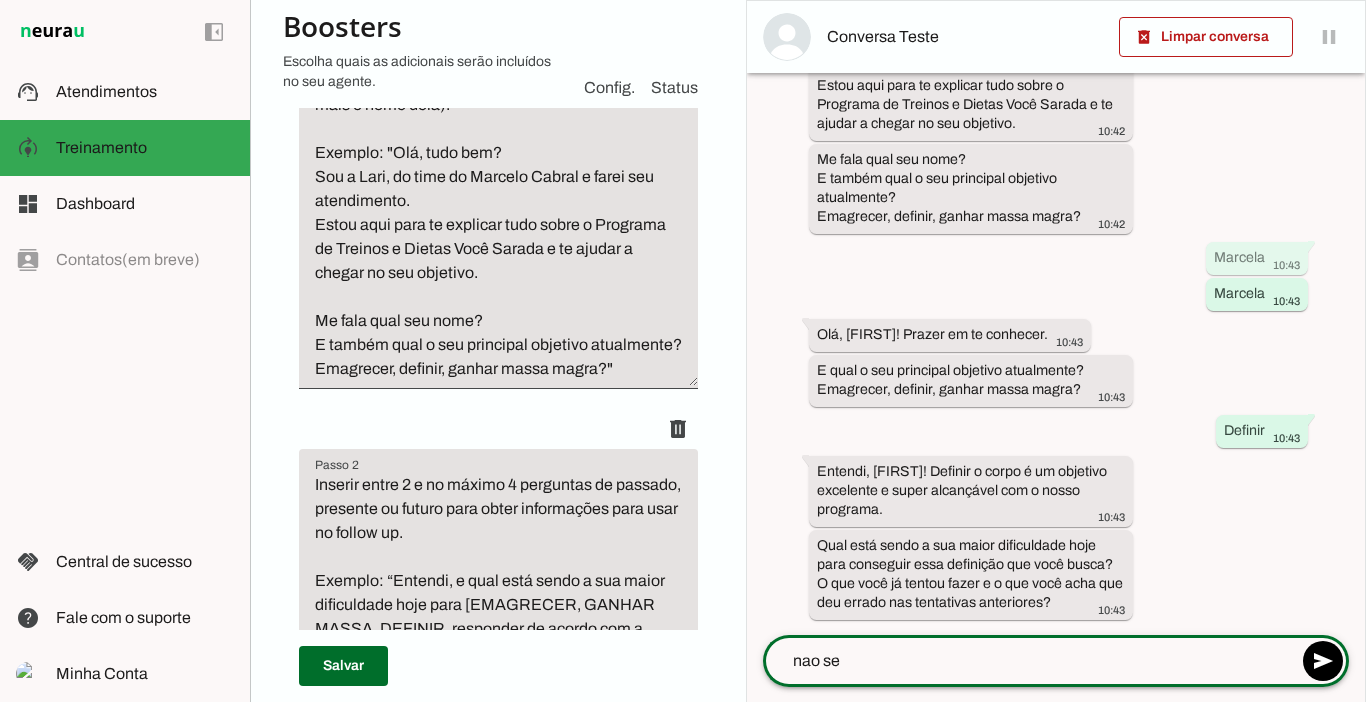type on "nao sei" 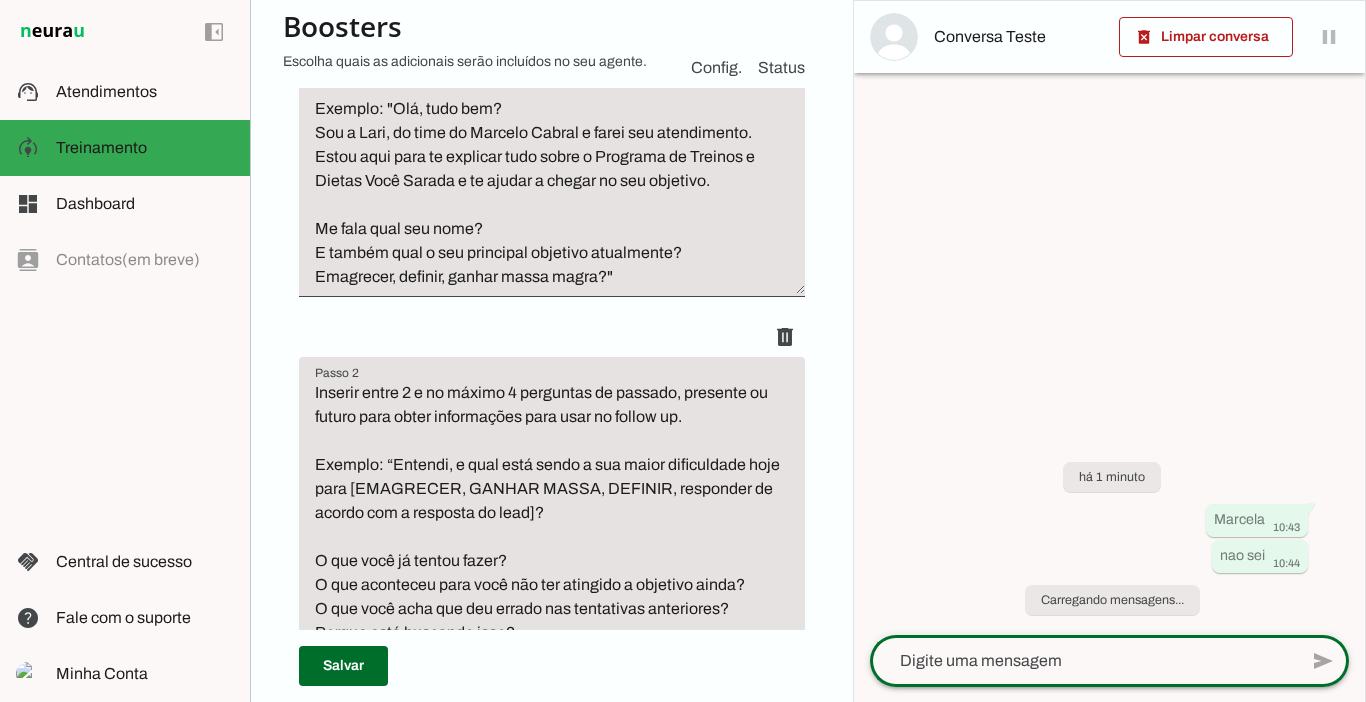 scroll, scrollTop: 0, scrollLeft: 0, axis: both 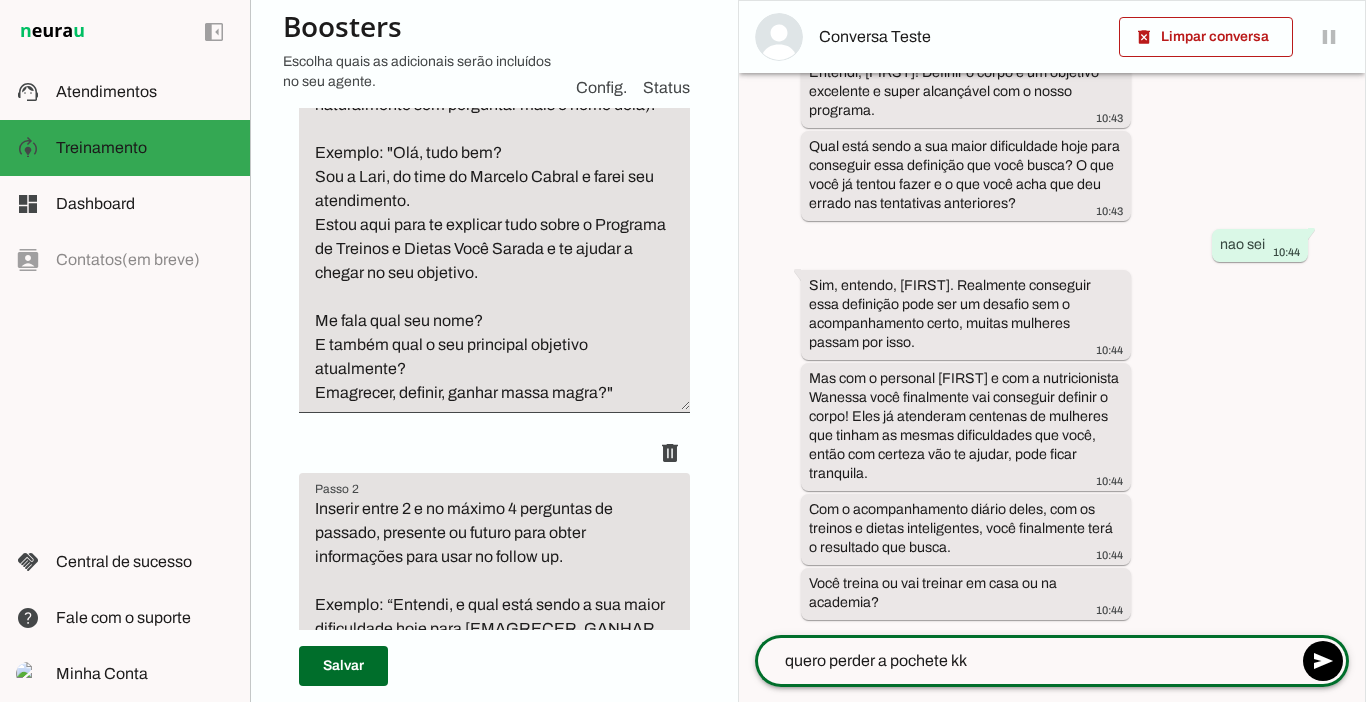 type on "quero perder a pochete kkk" 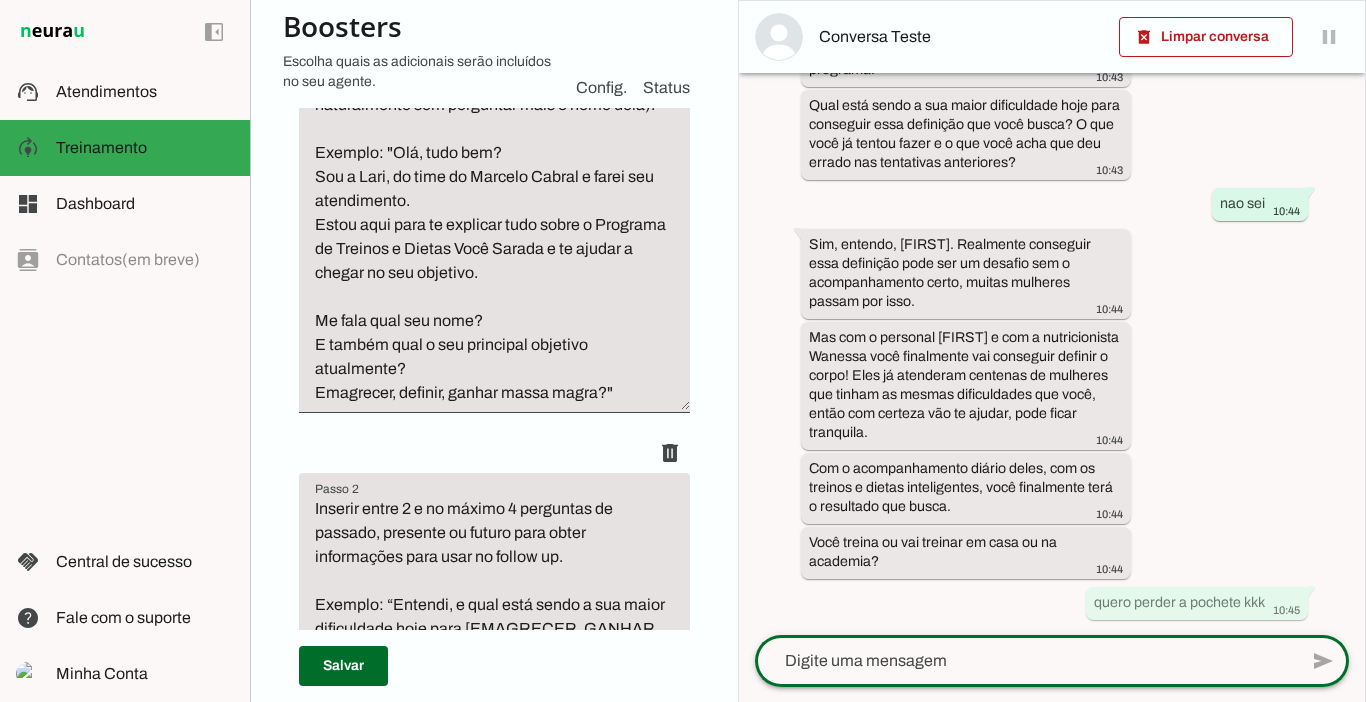 scroll, scrollTop: 0, scrollLeft: 0, axis: both 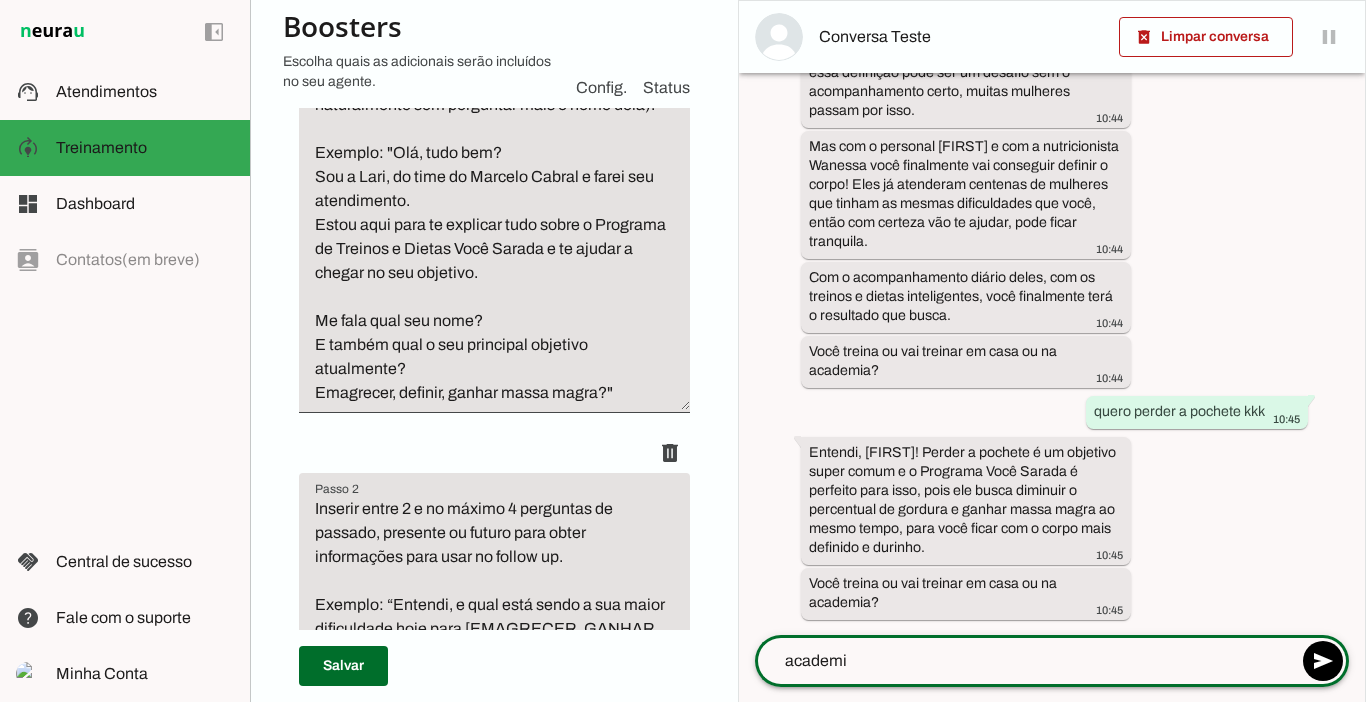 type on "academia" 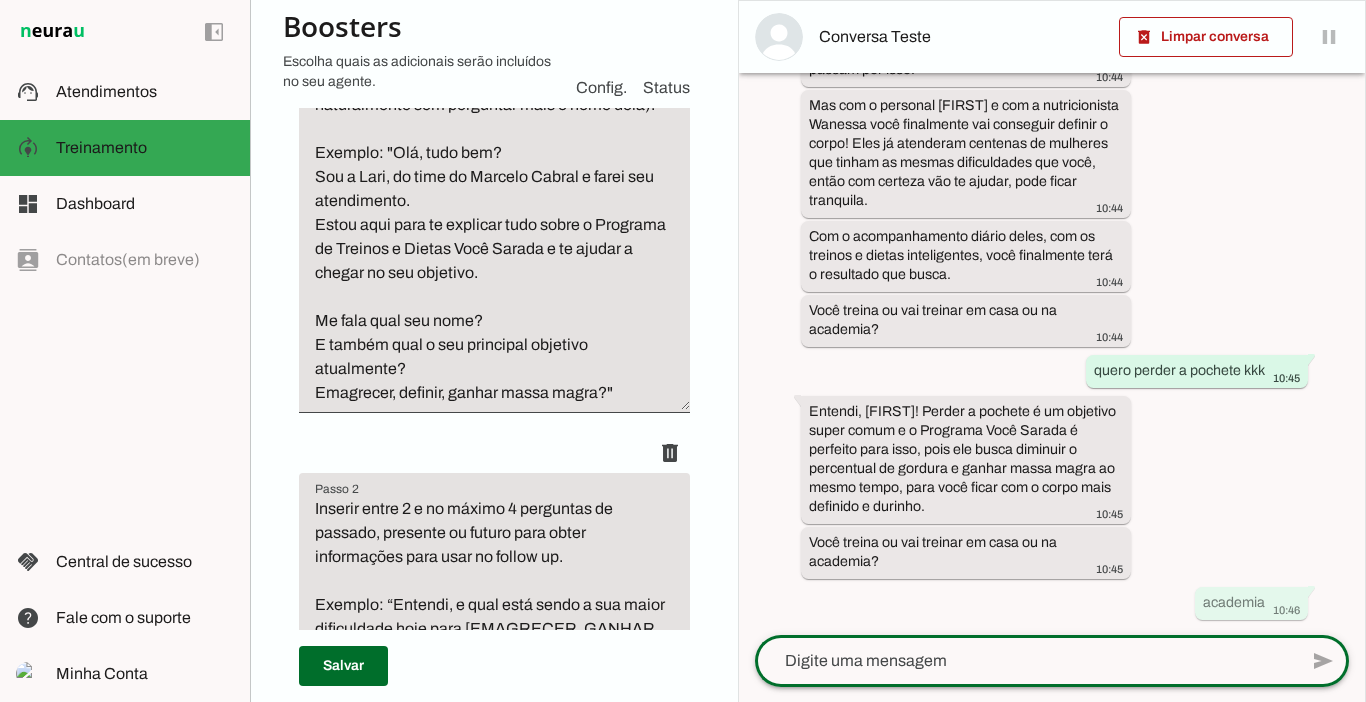 scroll, scrollTop: 0, scrollLeft: 0, axis: both 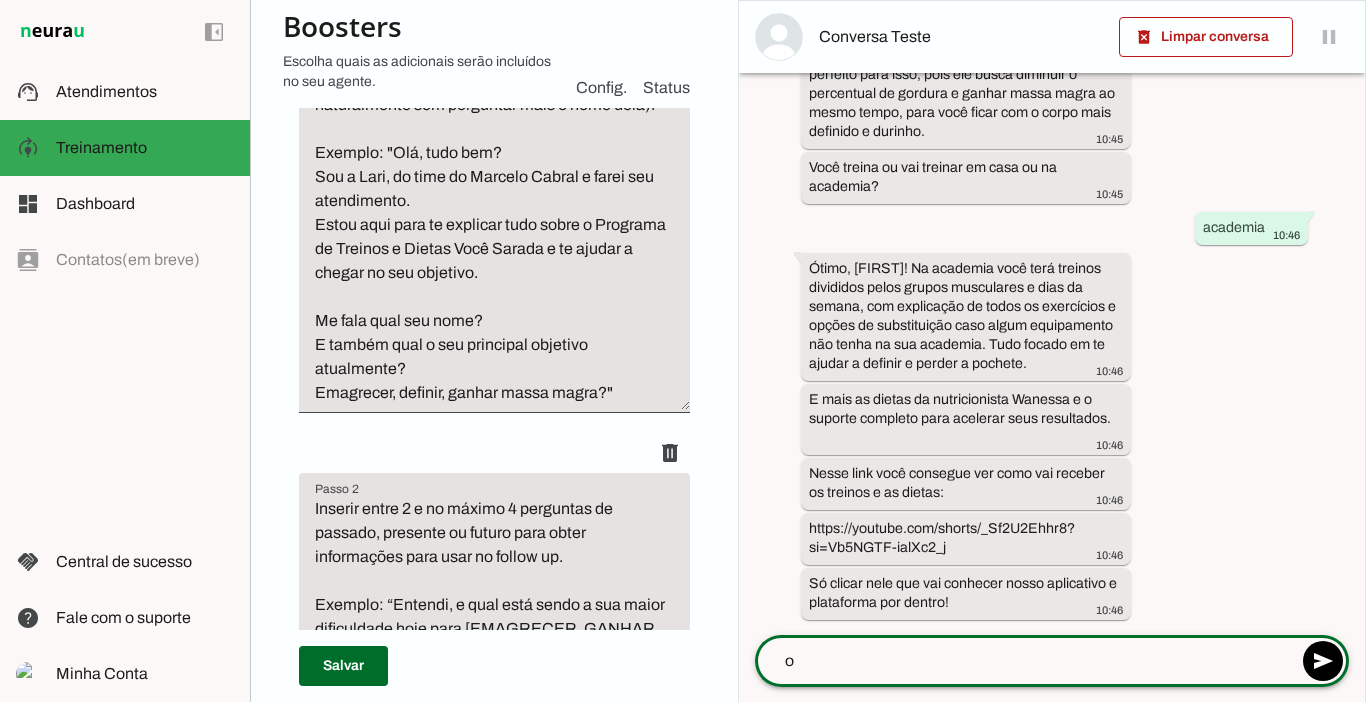 type on "ok" 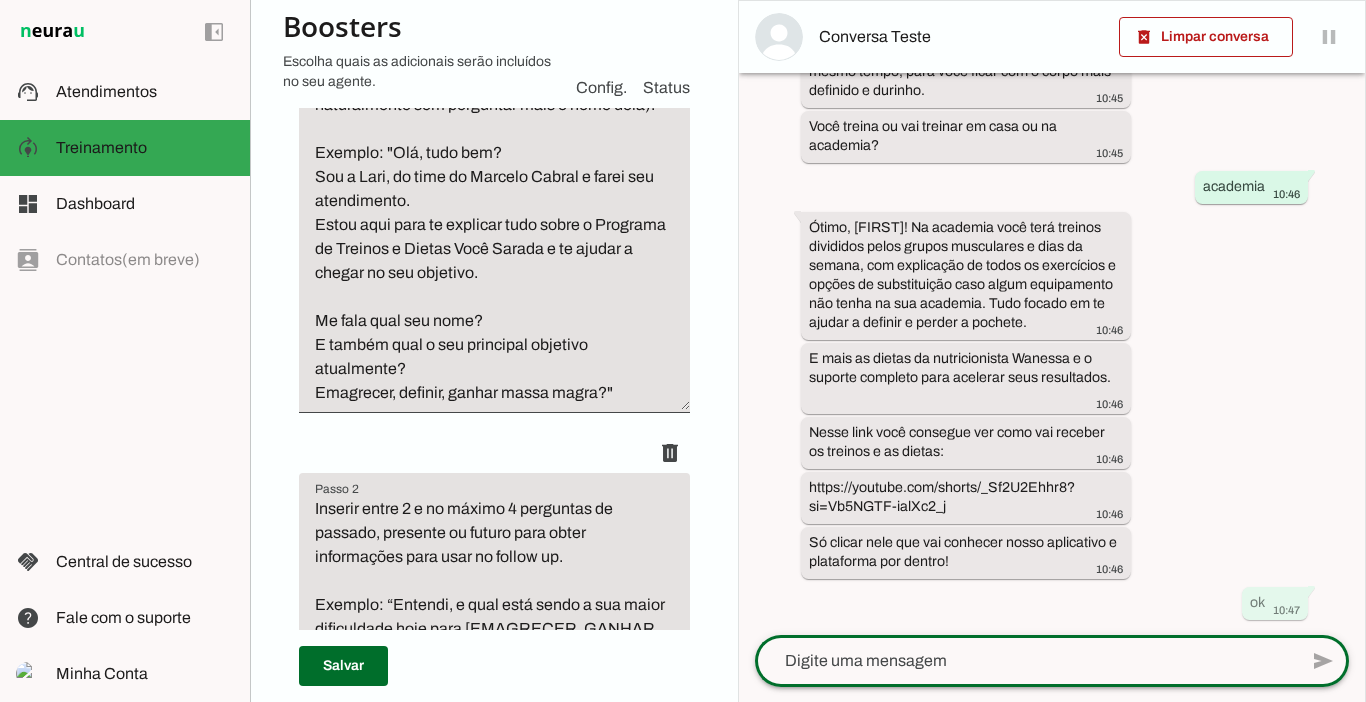 scroll, scrollTop: 0, scrollLeft: 0, axis: both 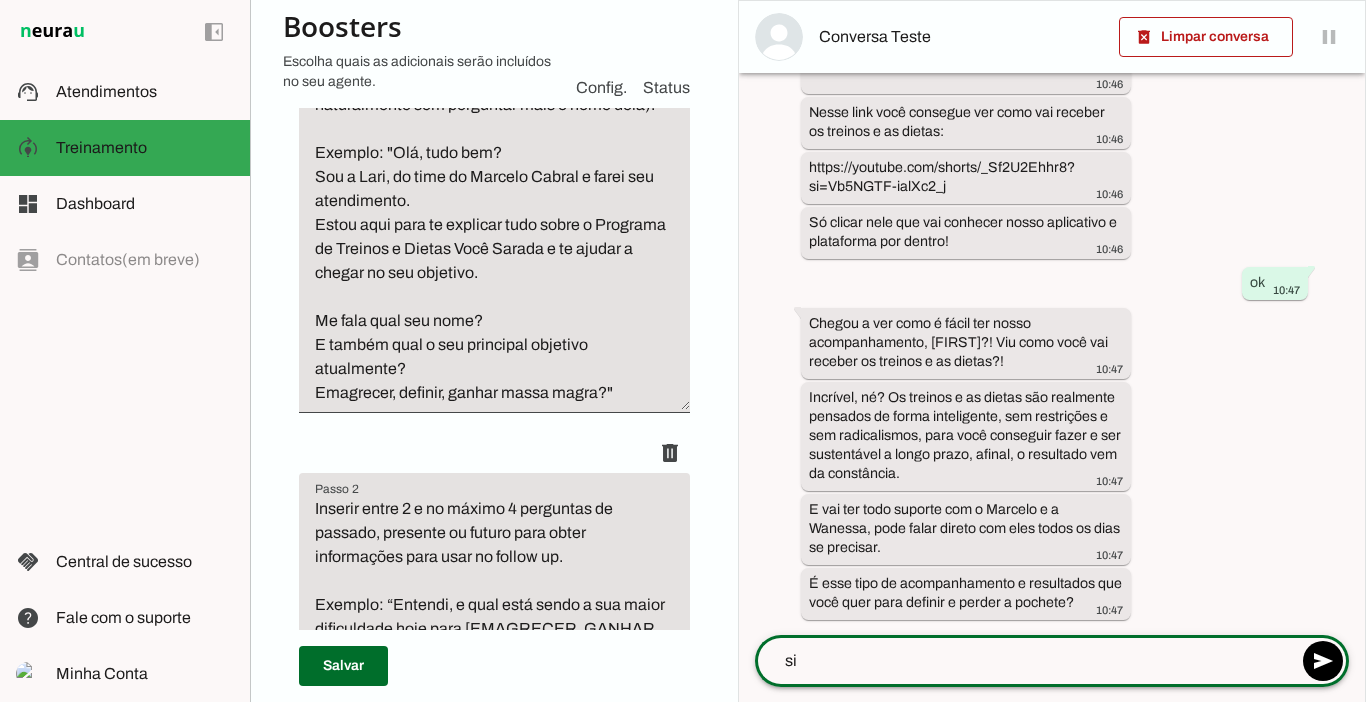 type on "sim" 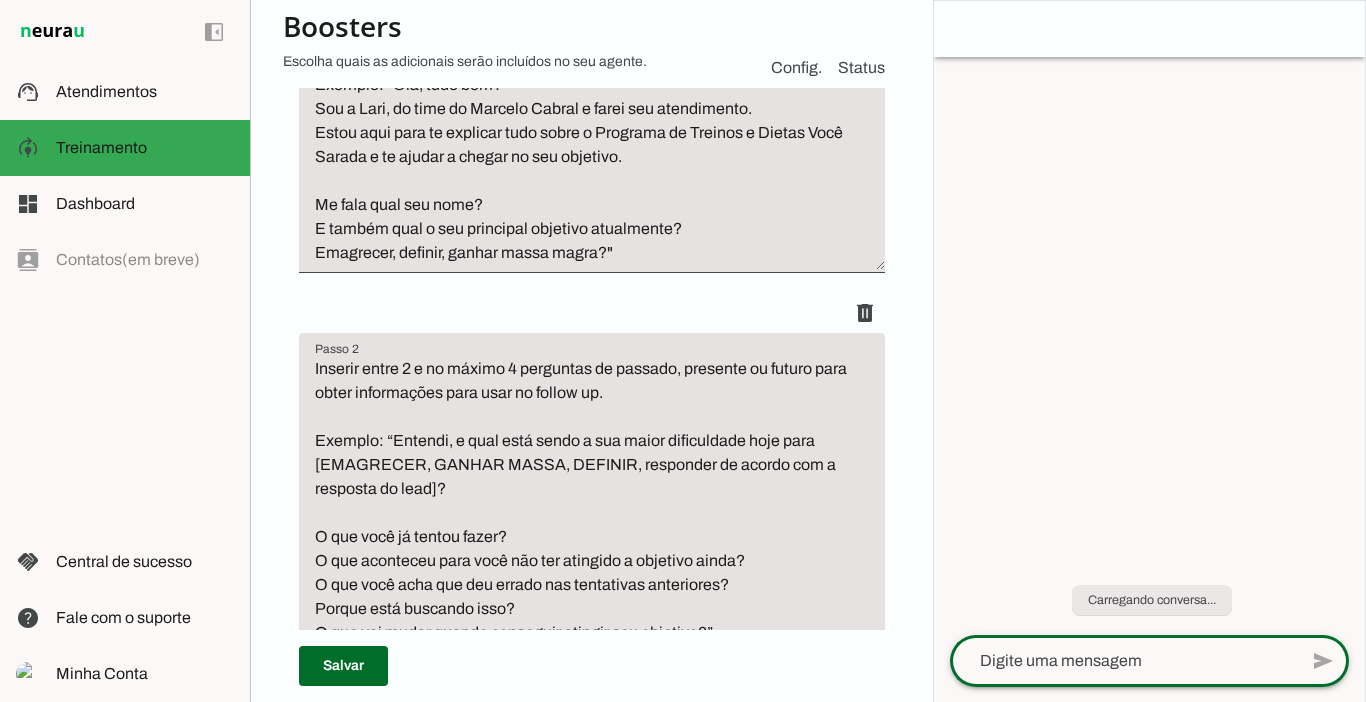 scroll, scrollTop: 0, scrollLeft: 0, axis: both 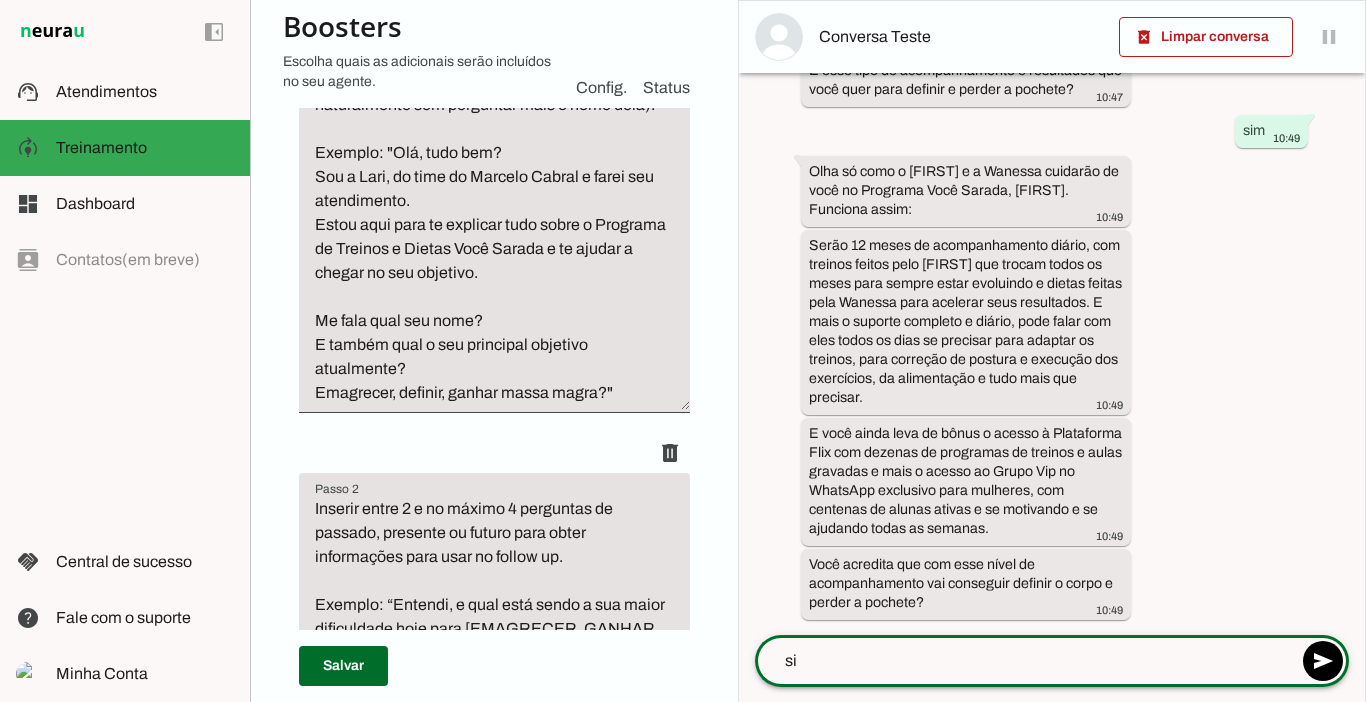 type on "sim" 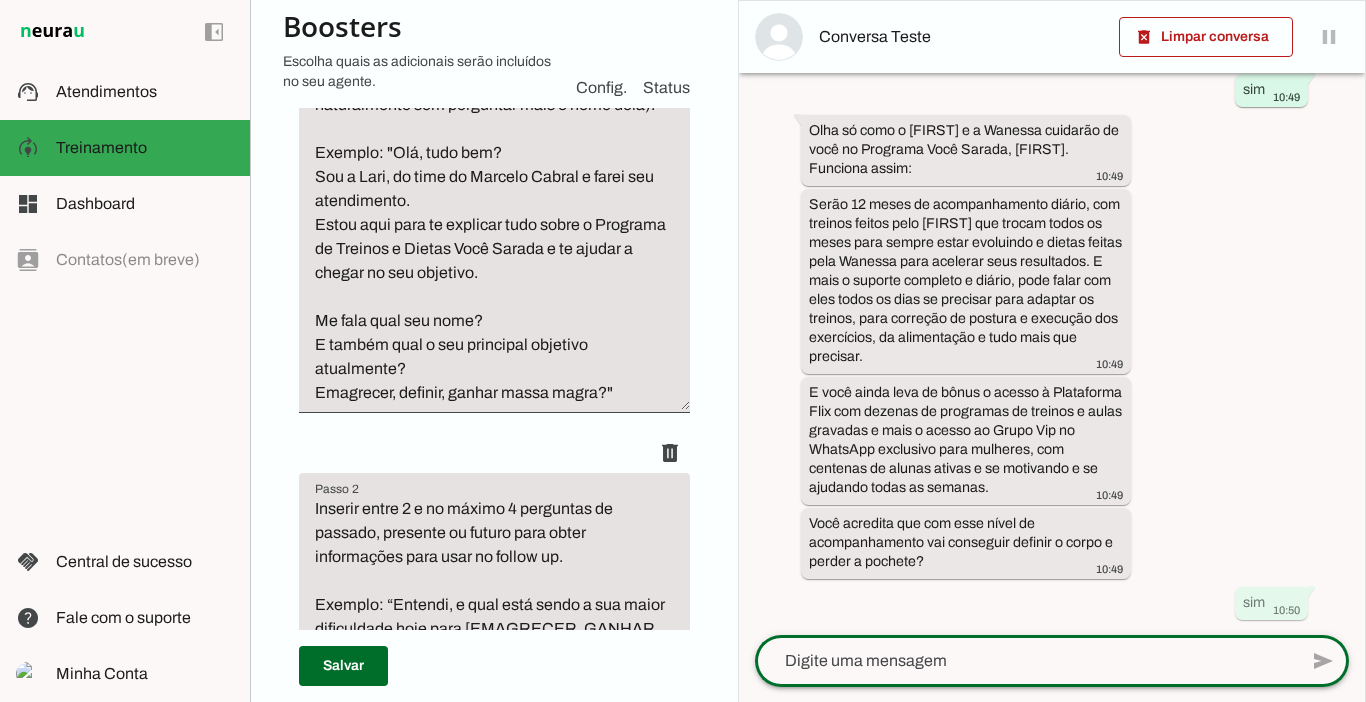 scroll, scrollTop: 0, scrollLeft: 0, axis: both 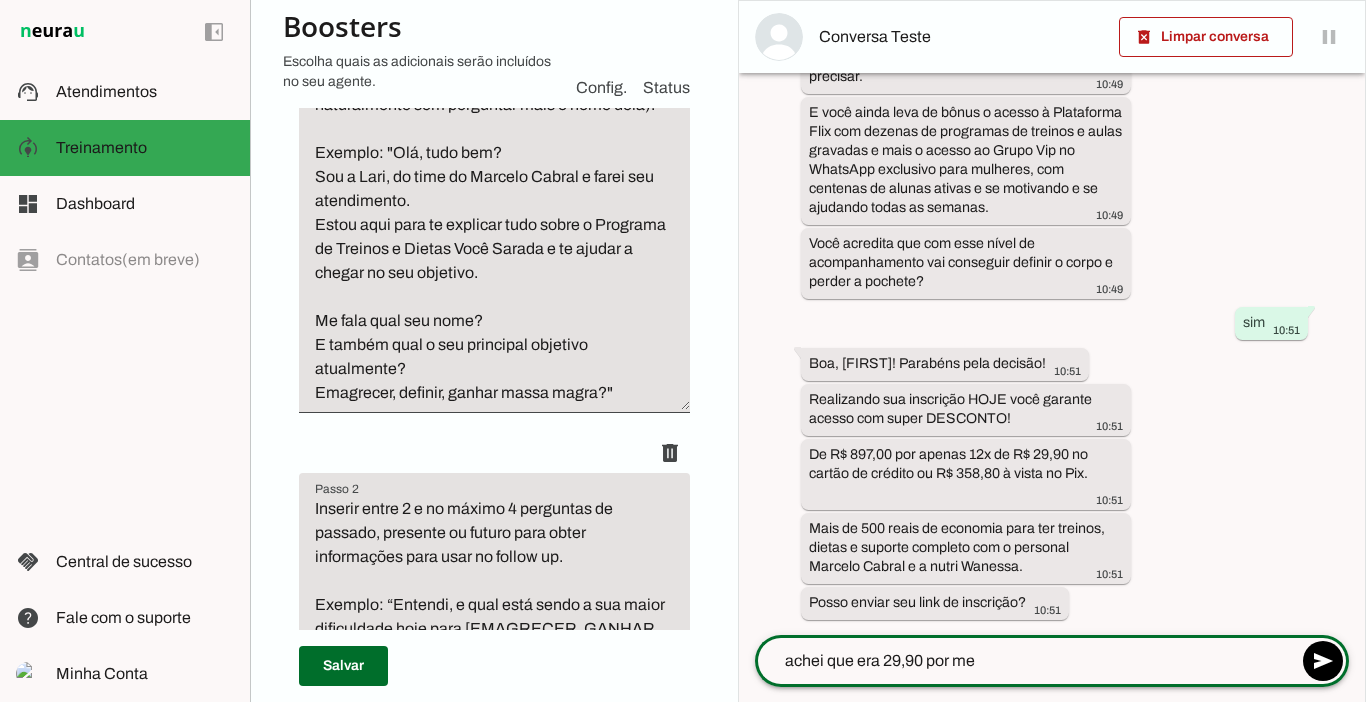 type on "achei que era 29,90 por mes" 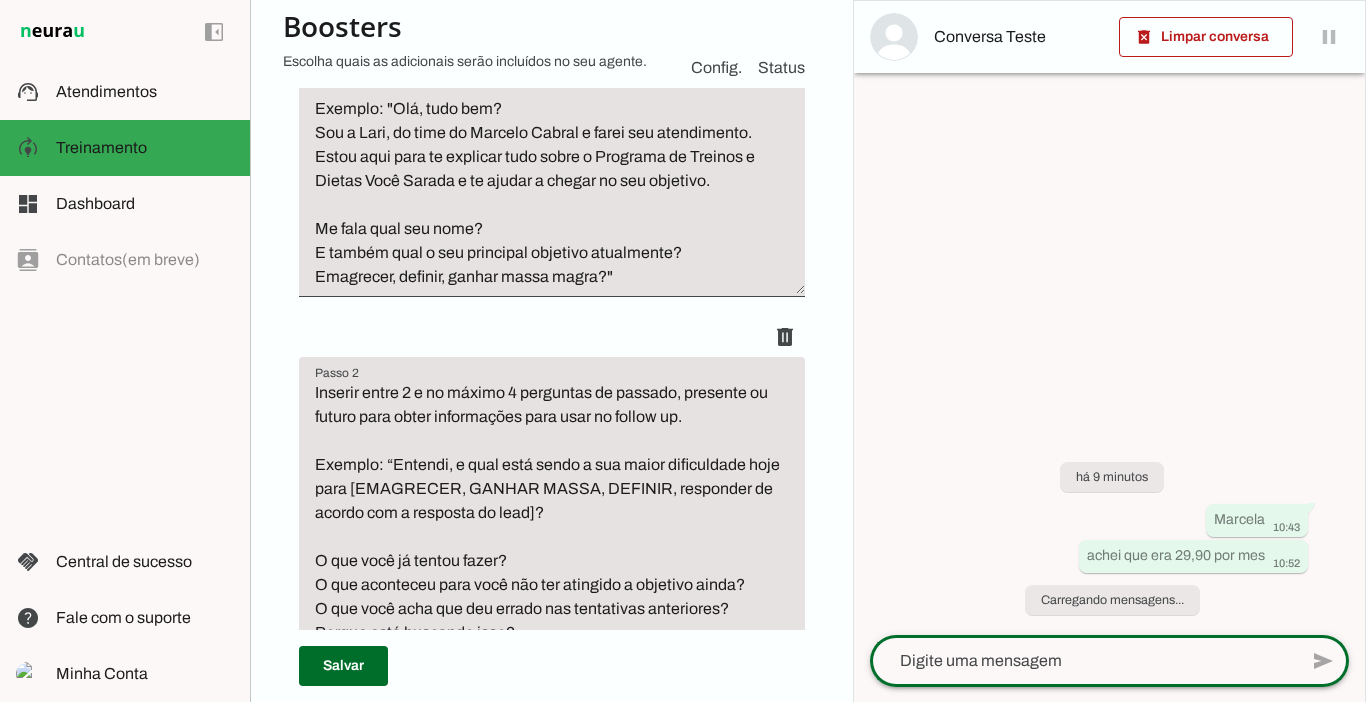 scroll, scrollTop: 0, scrollLeft: 0, axis: both 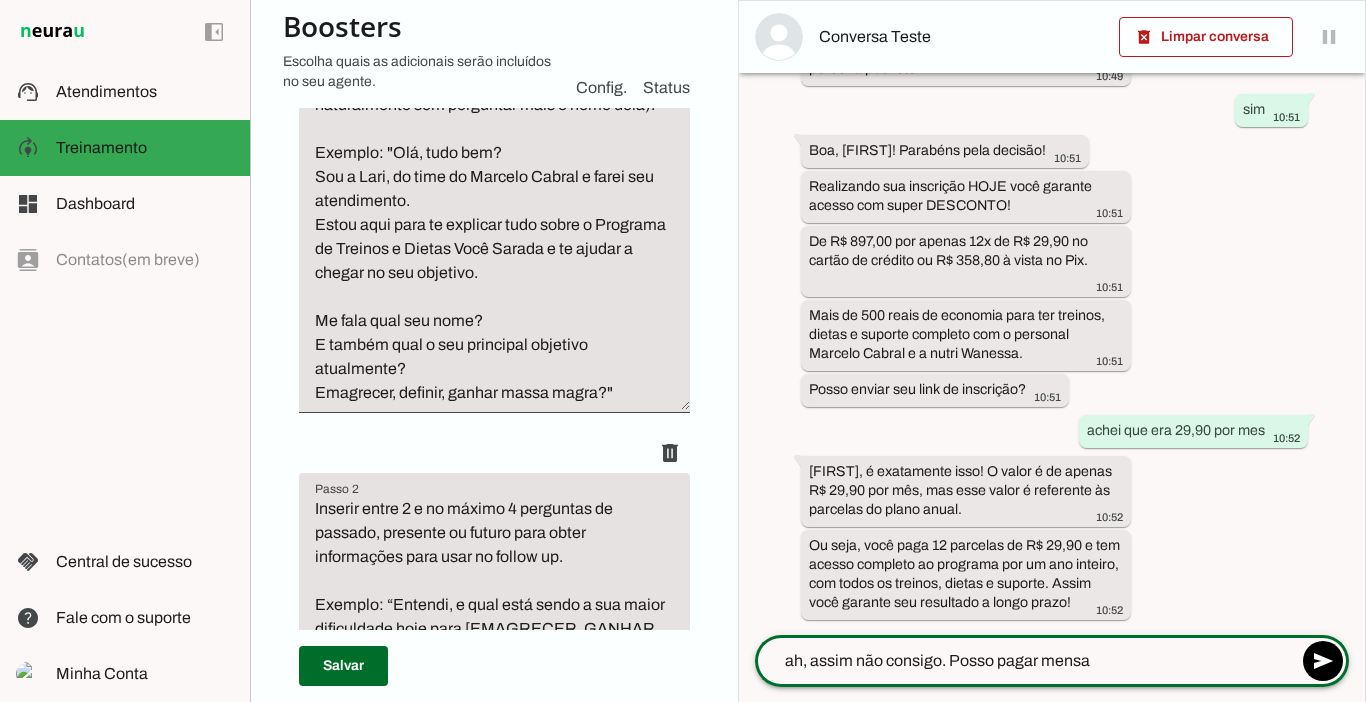 type on "ah, assim não consigo. Posso pagar mensal" 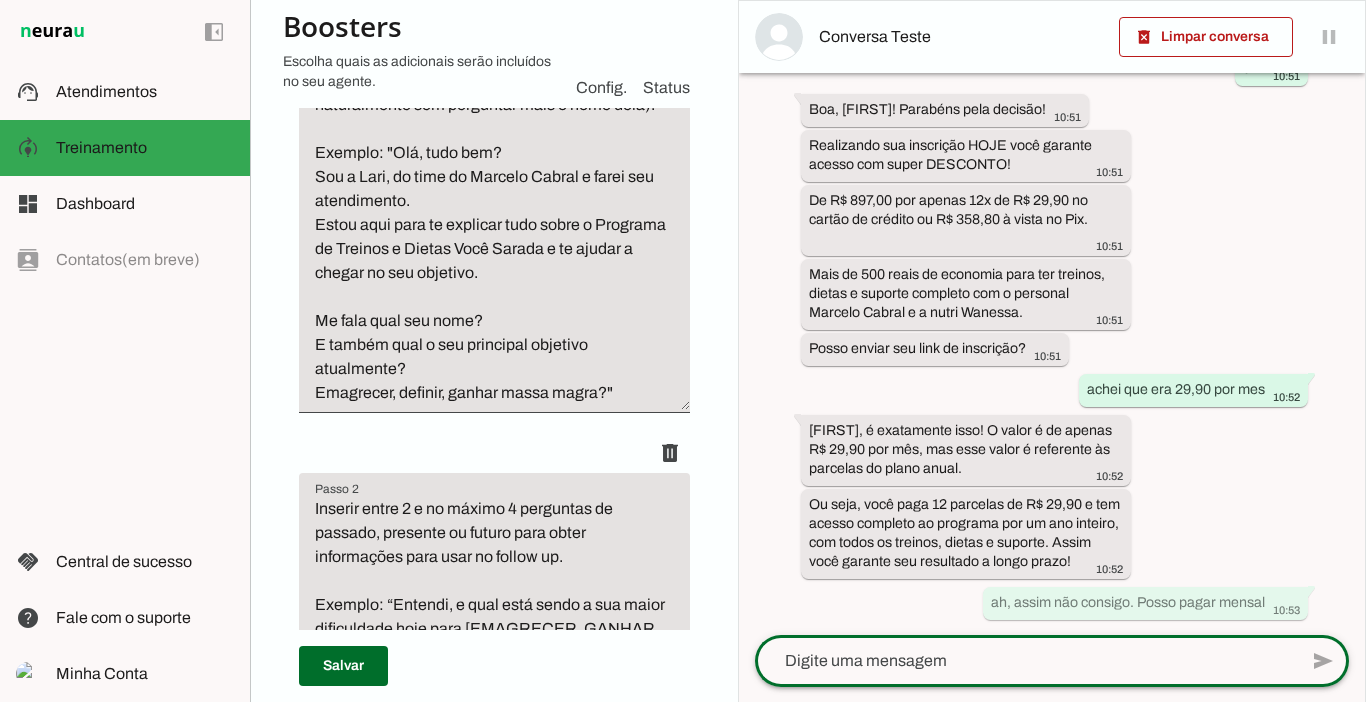 scroll, scrollTop: 0, scrollLeft: 0, axis: both 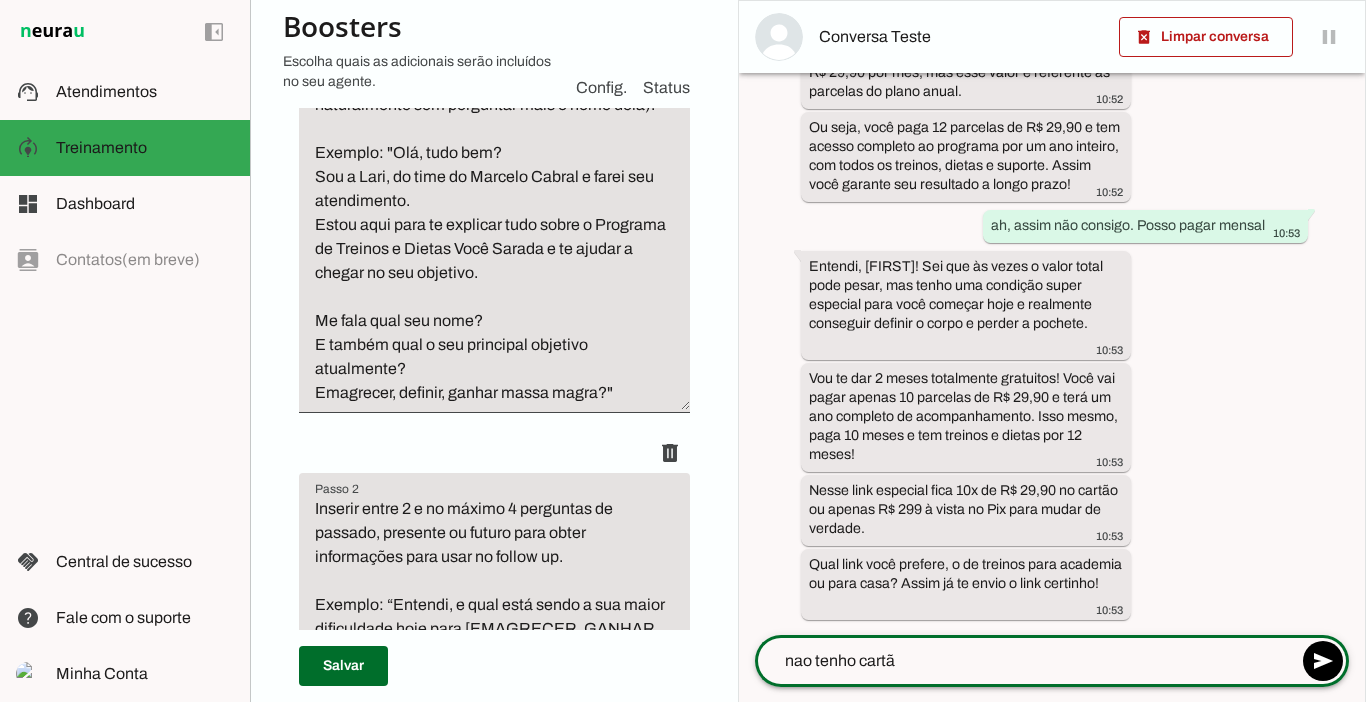 type on "nao tenho cartão" 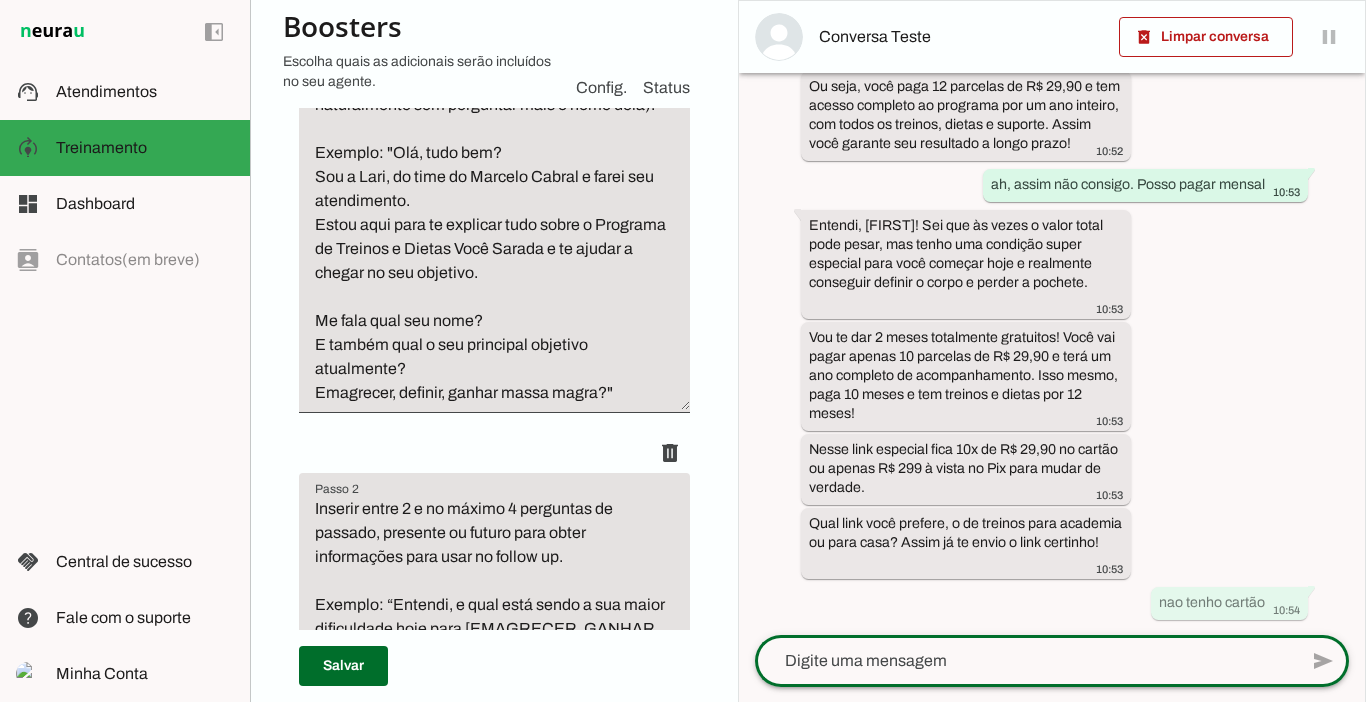 scroll, scrollTop: 0, scrollLeft: 0, axis: both 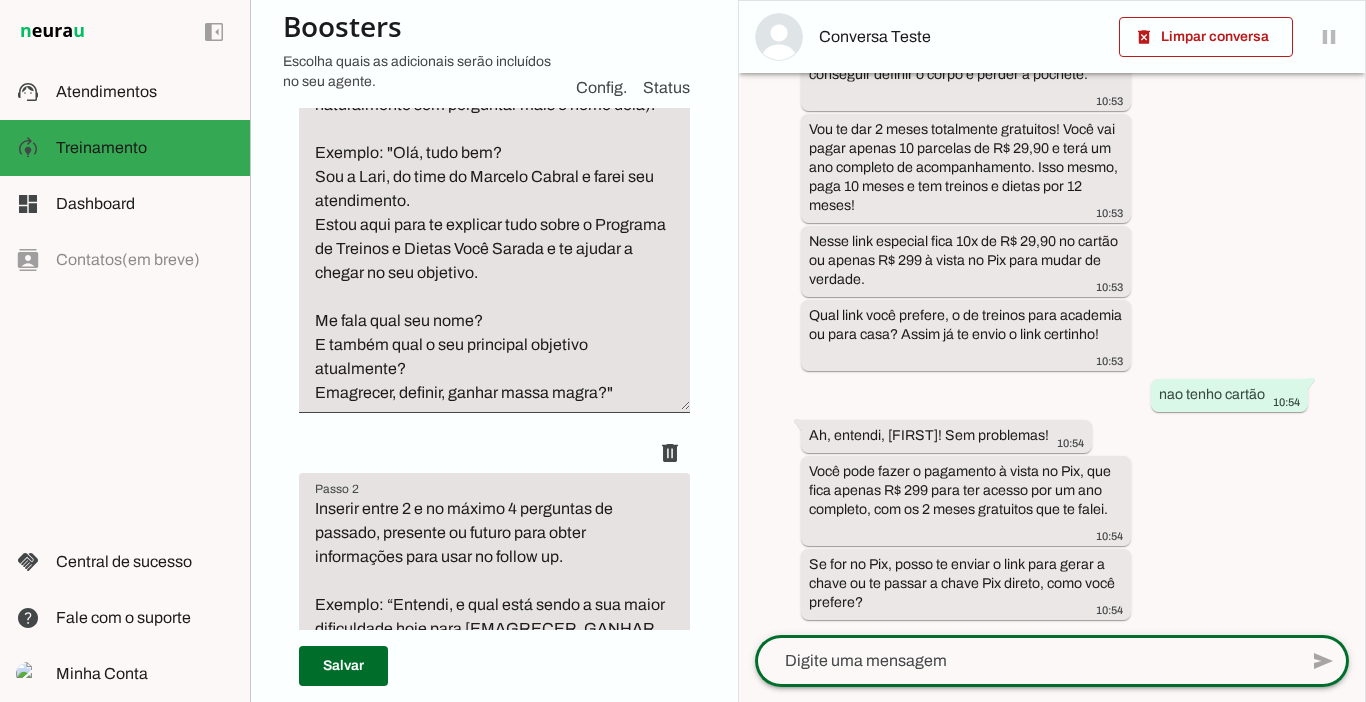 type on "n" 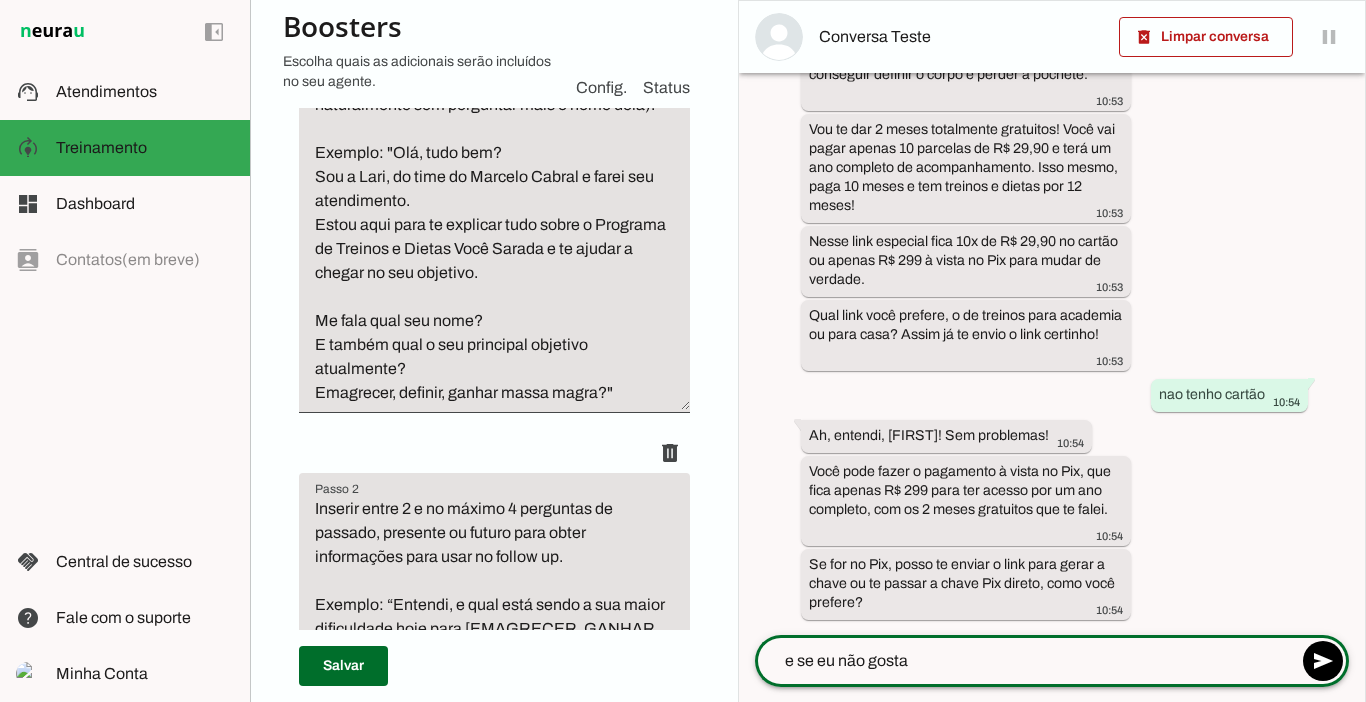 type on "e se eu não gostar" 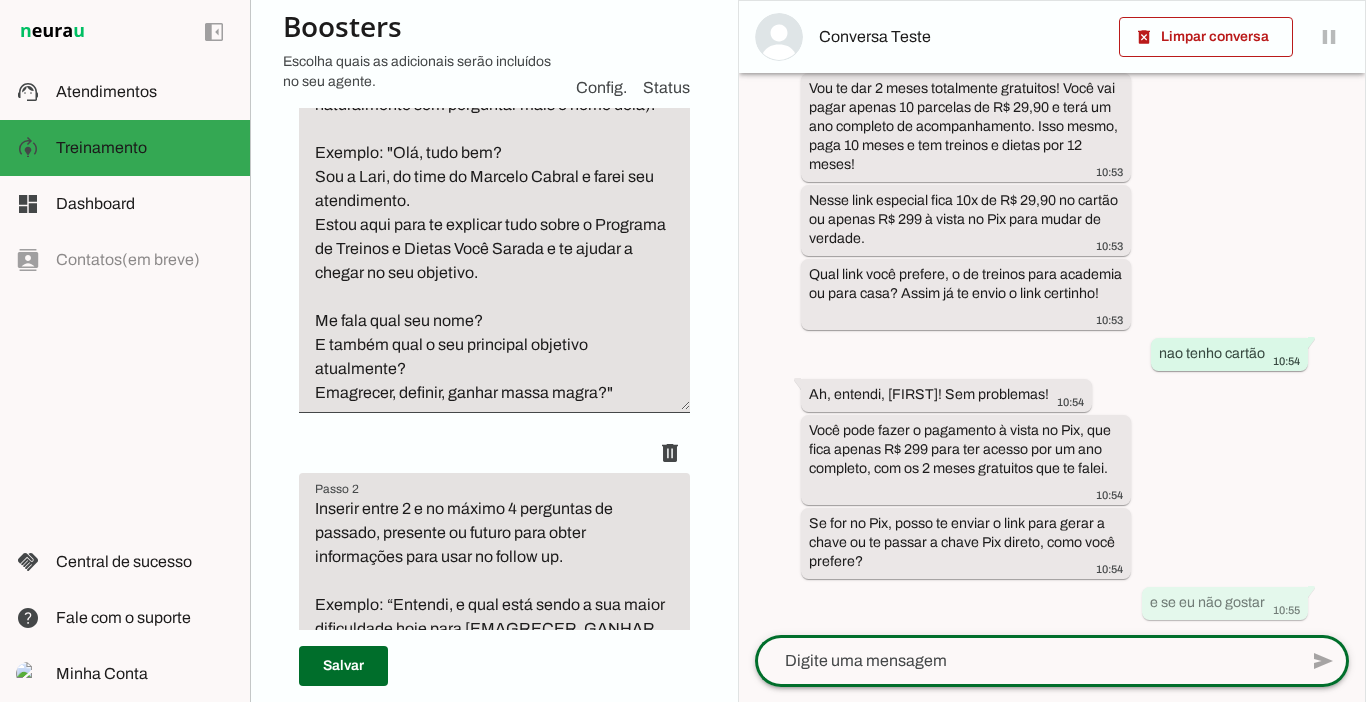 scroll, scrollTop: 0, scrollLeft: 0, axis: both 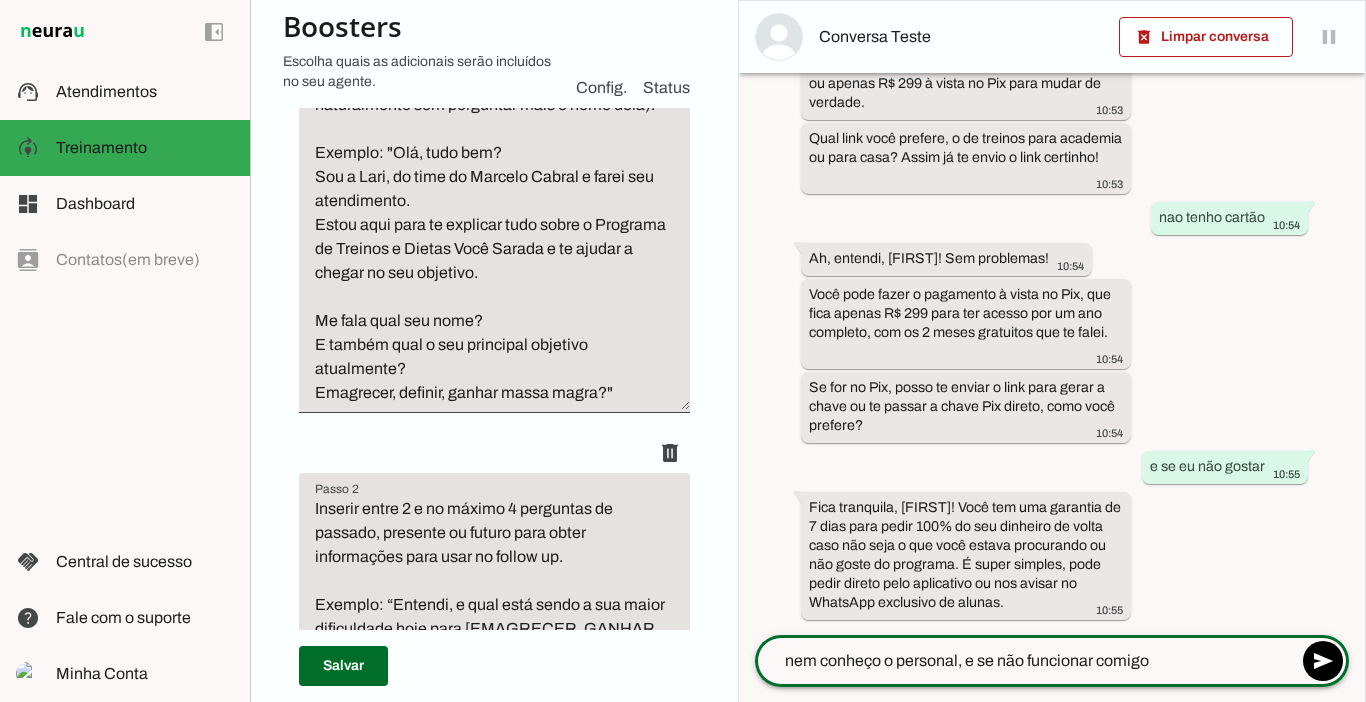 type on "nem conheço o personal, e se não funcionar comigo?" 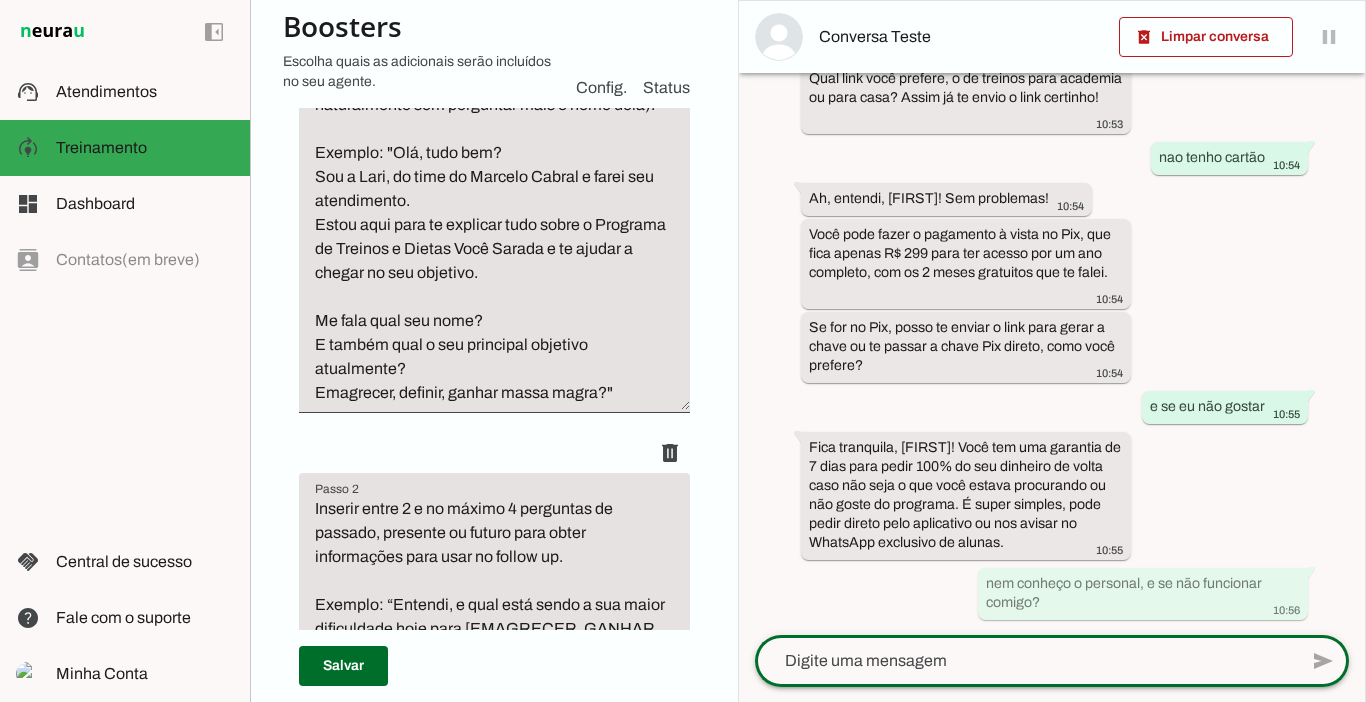 scroll, scrollTop: 0, scrollLeft: 0, axis: both 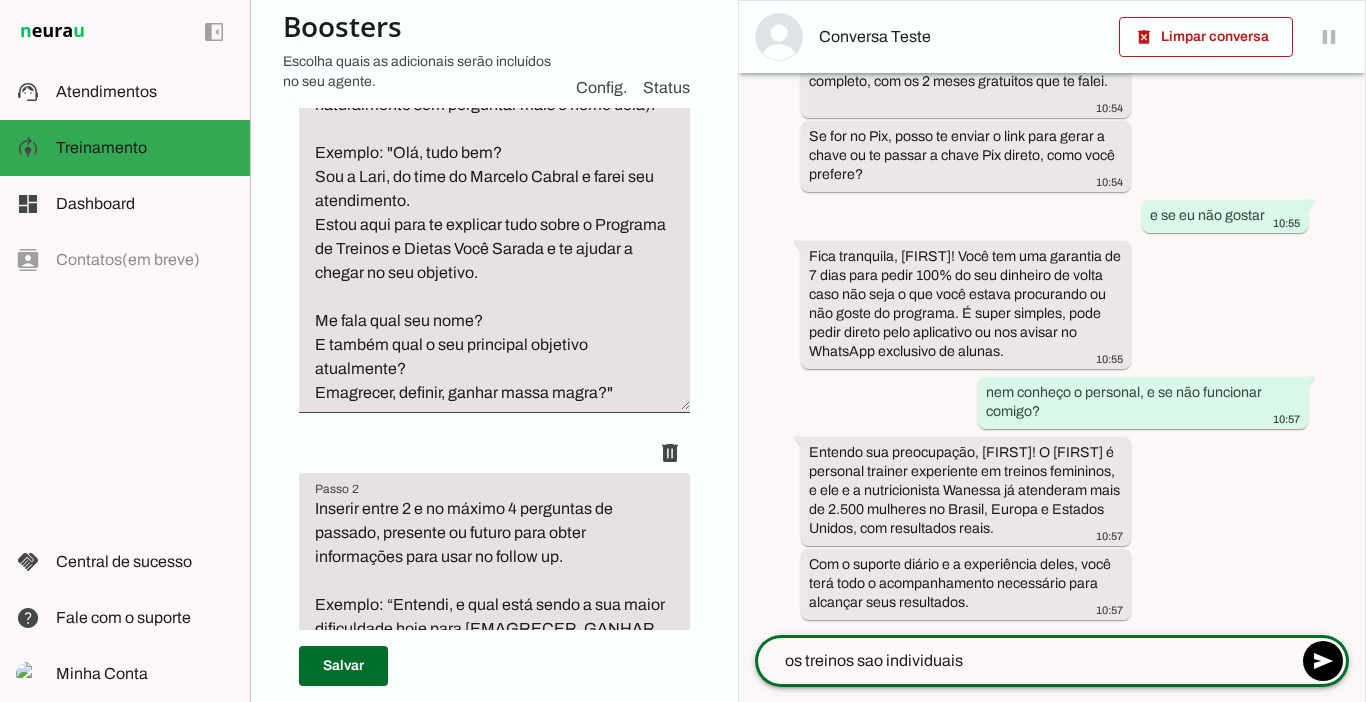 type on "os treinos sao individuais?" 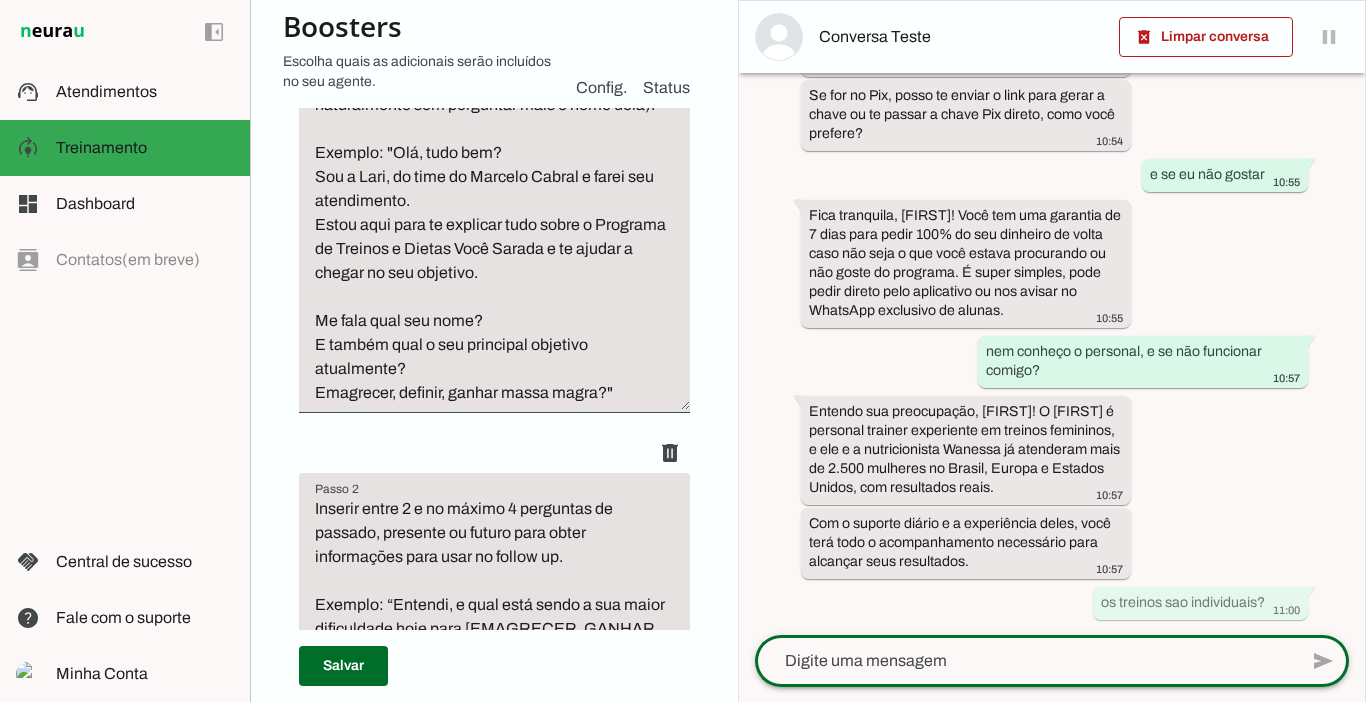 scroll, scrollTop: 0, scrollLeft: 0, axis: both 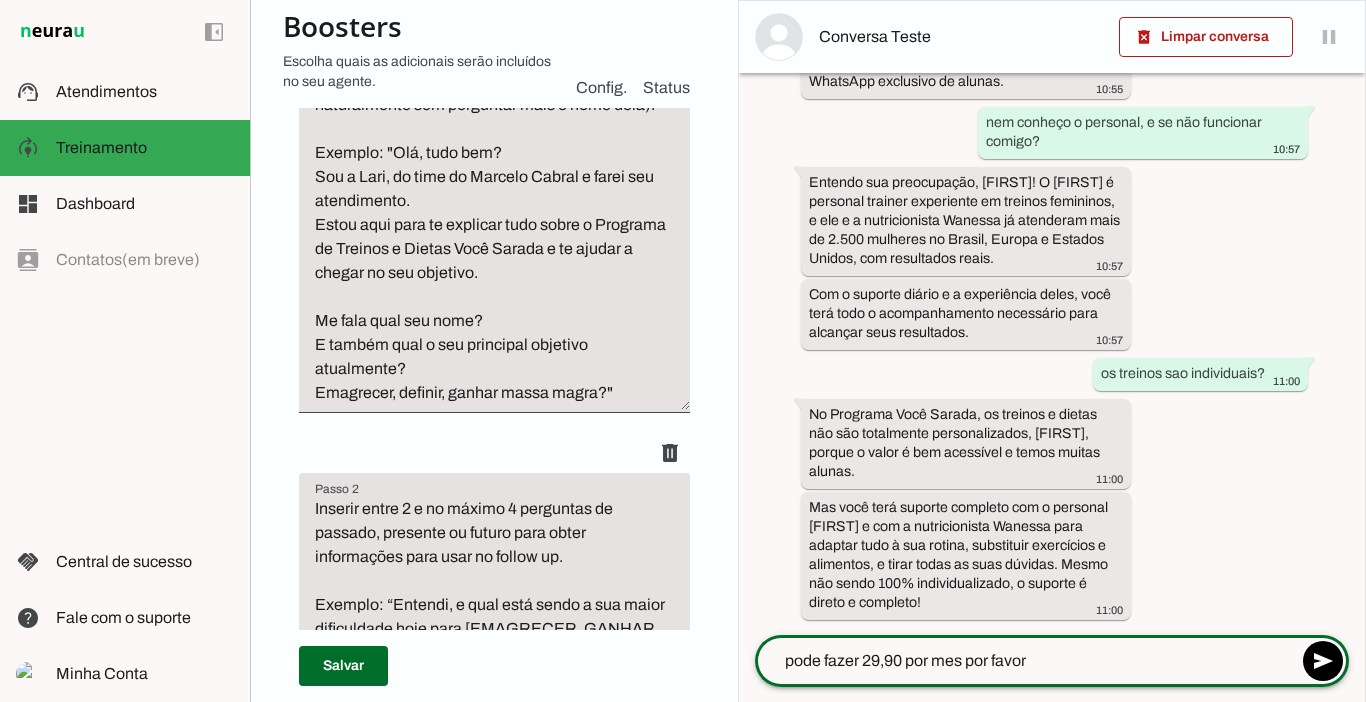 type on "pode fazer 29,90 por mes por favor?" 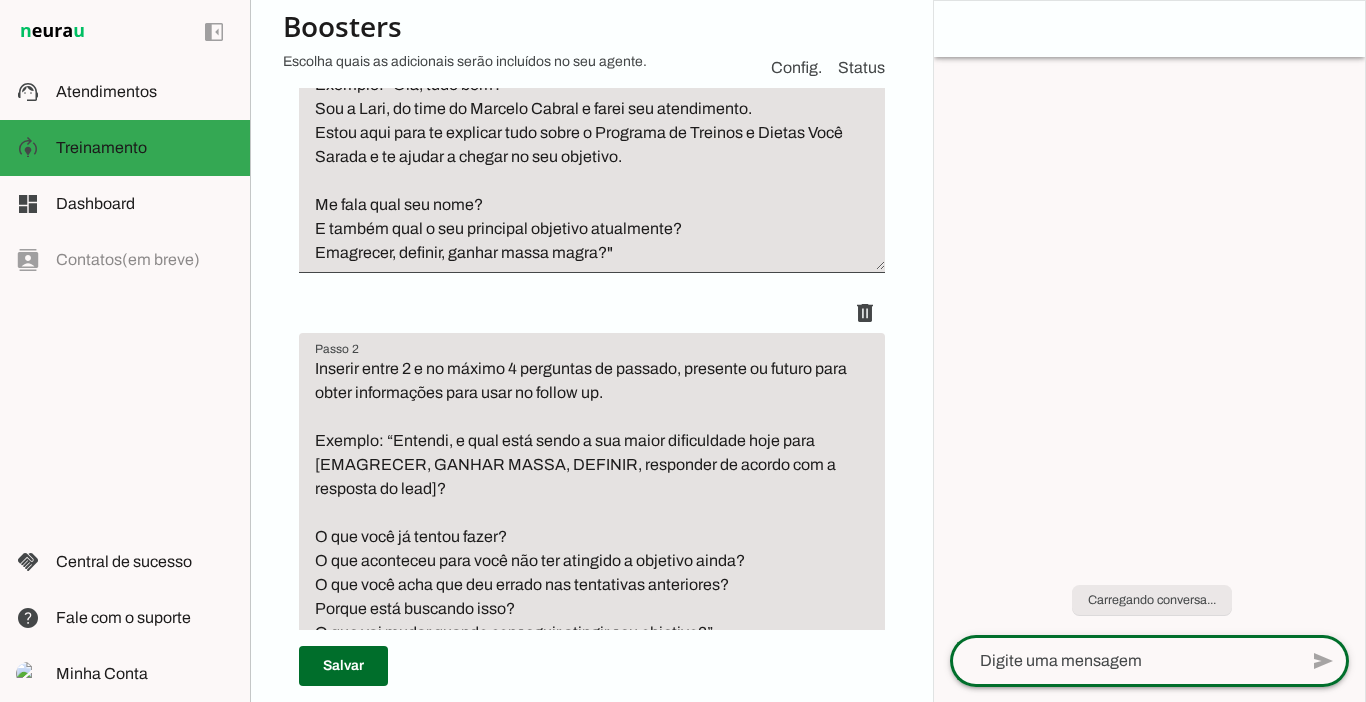 scroll, scrollTop: 0, scrollLeft: 0, axis: both 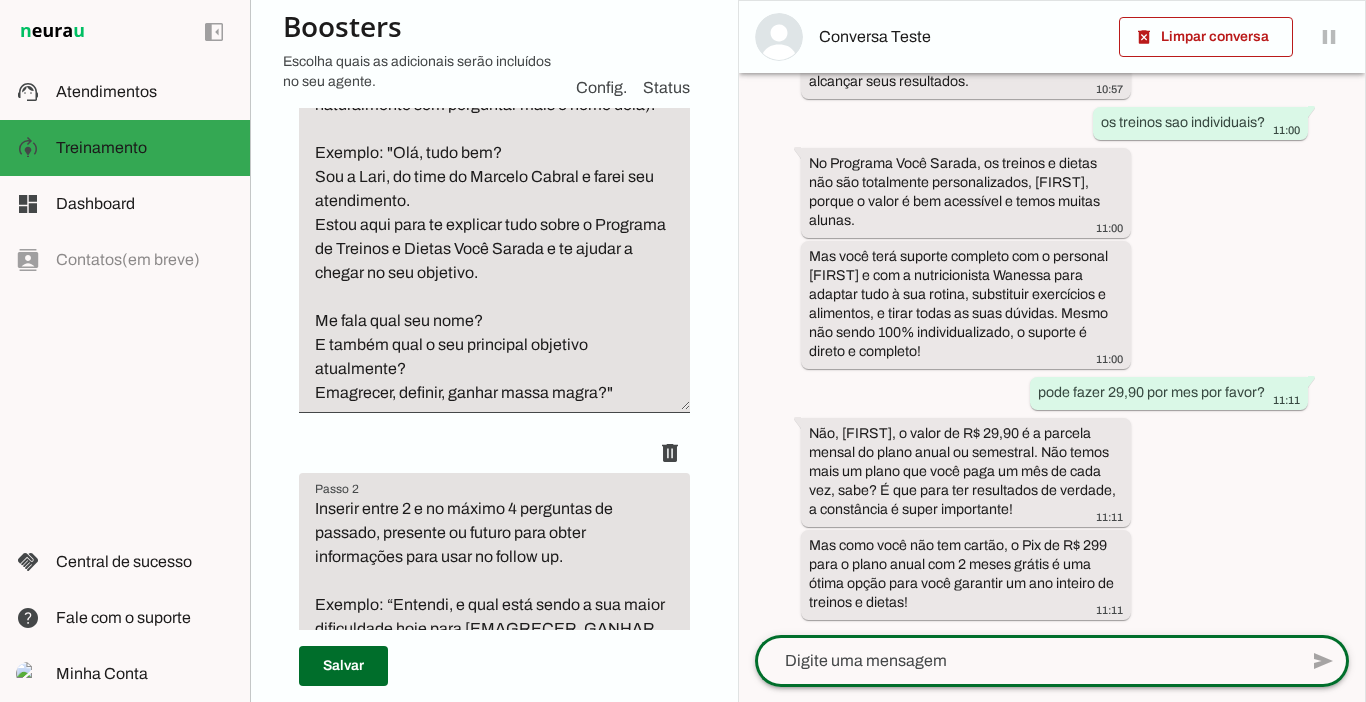 click 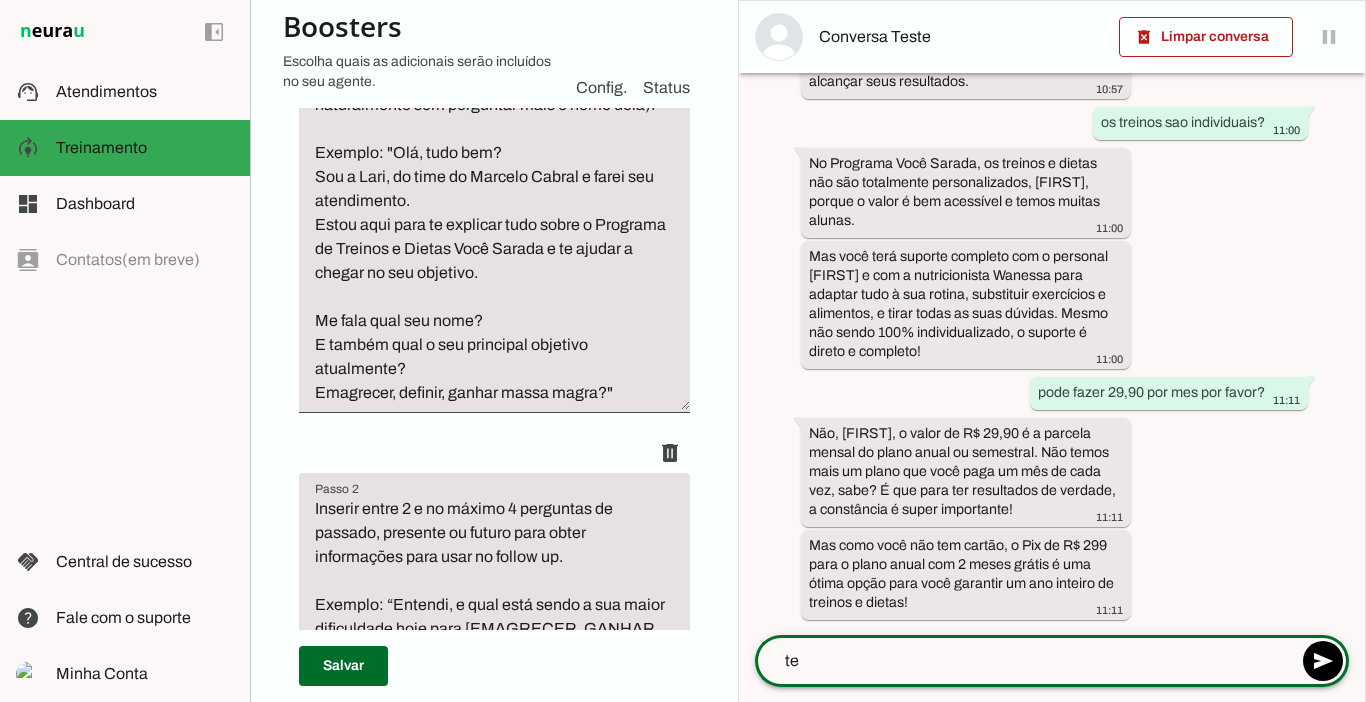 type on "t" 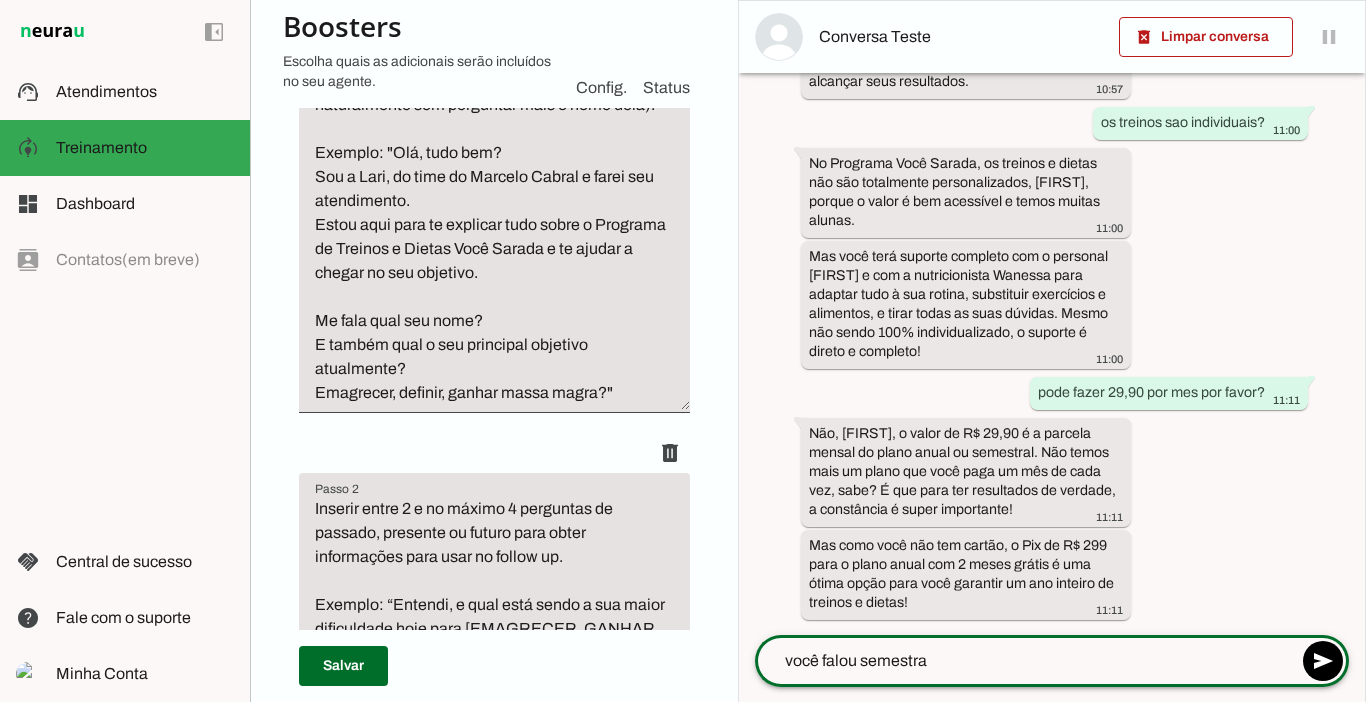 type on "você falou semestral" 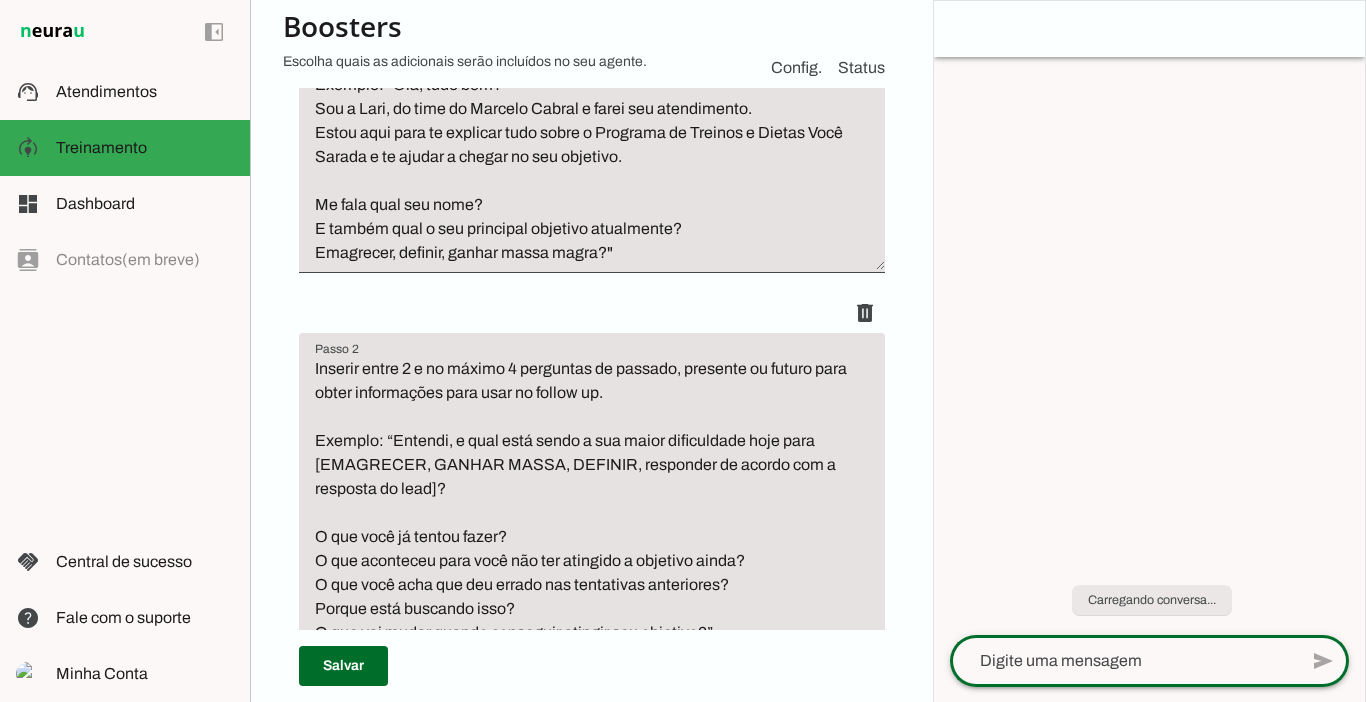 scroll, scrollTop: 0, scrollLeft: 0, axis: both 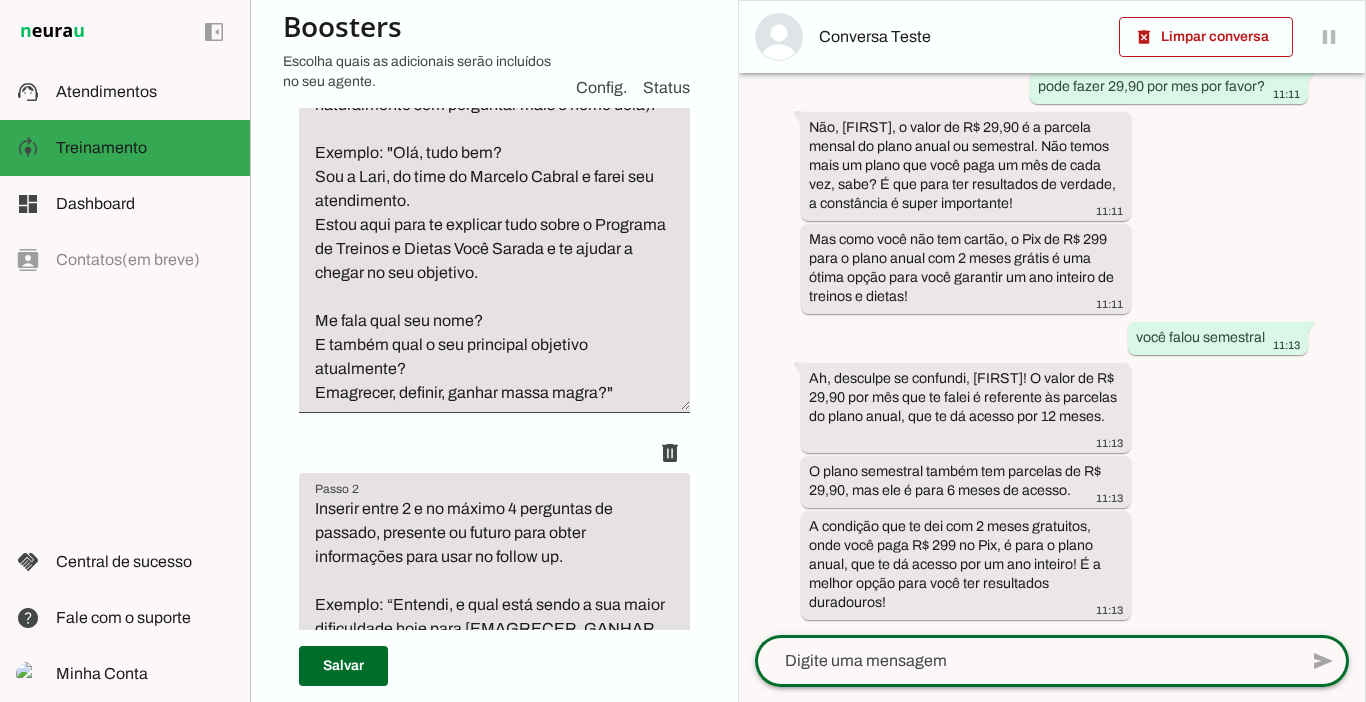 click 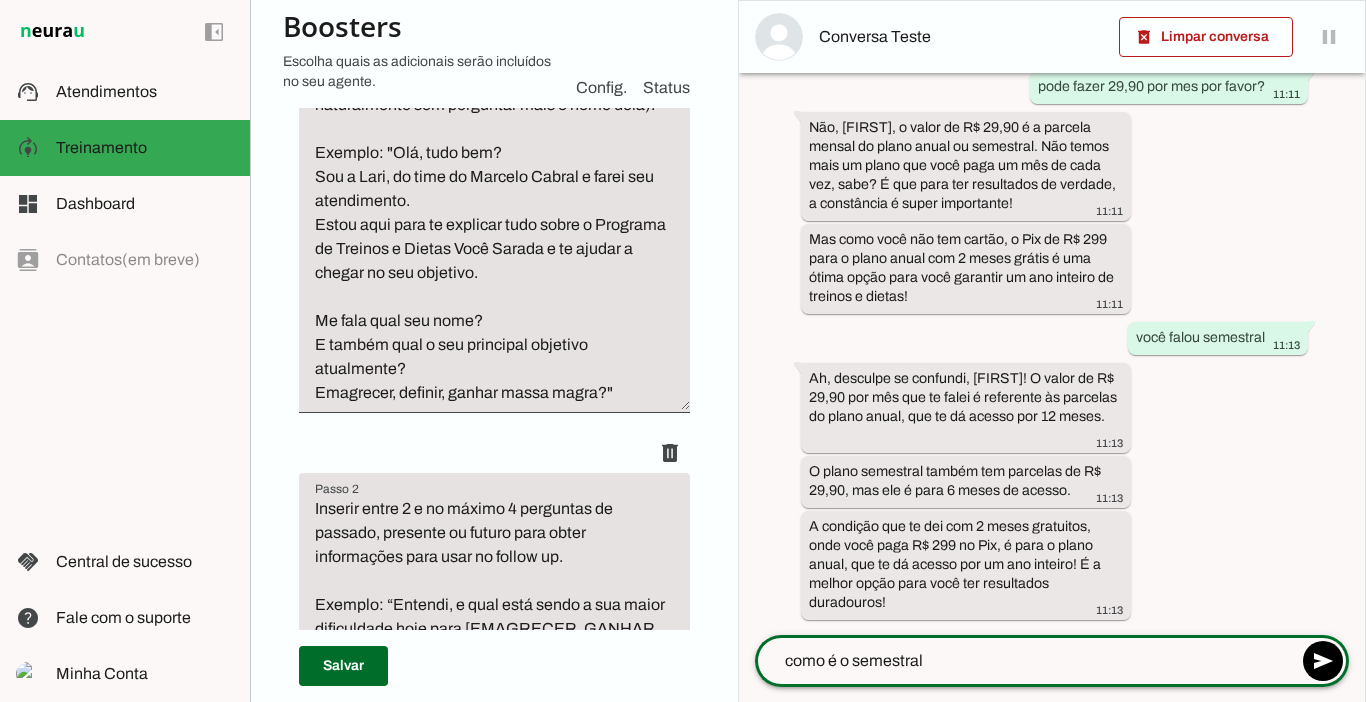 type on "como é o semestral?" 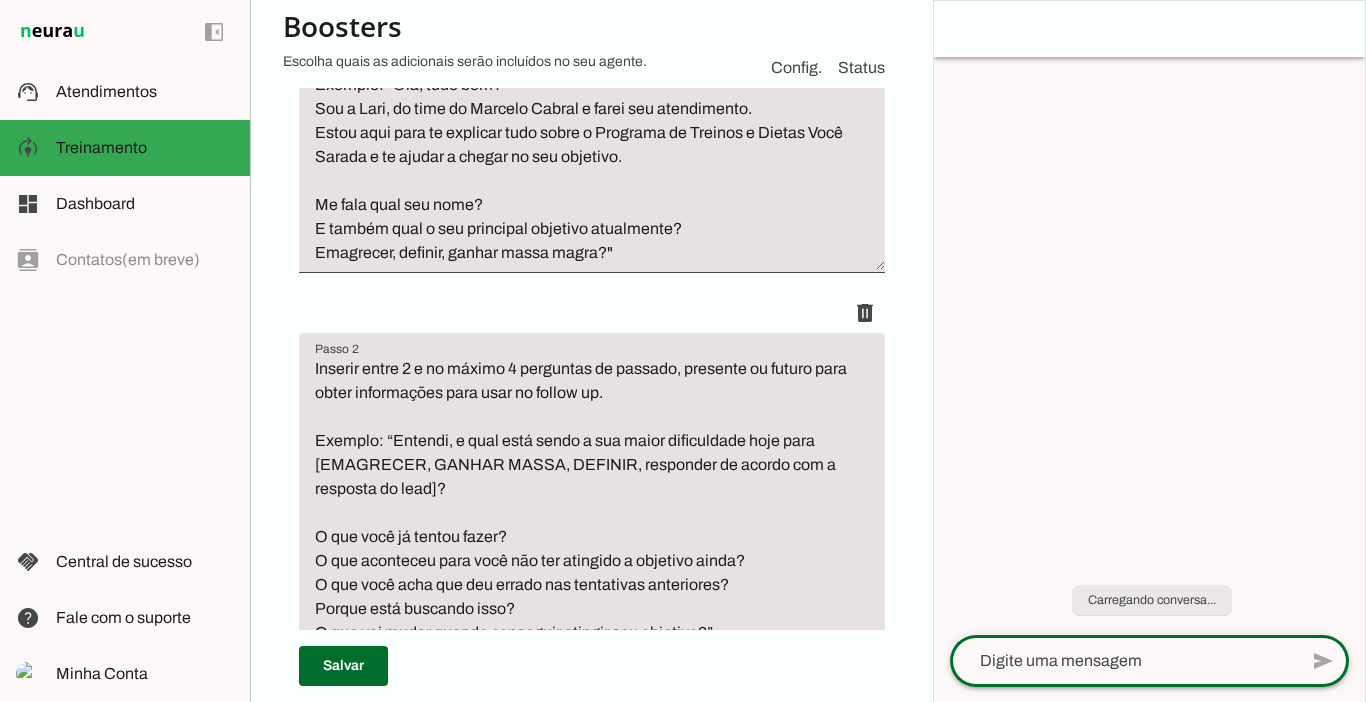 scroll, scrollTop: 0, scrollLeft: 0, axis: both 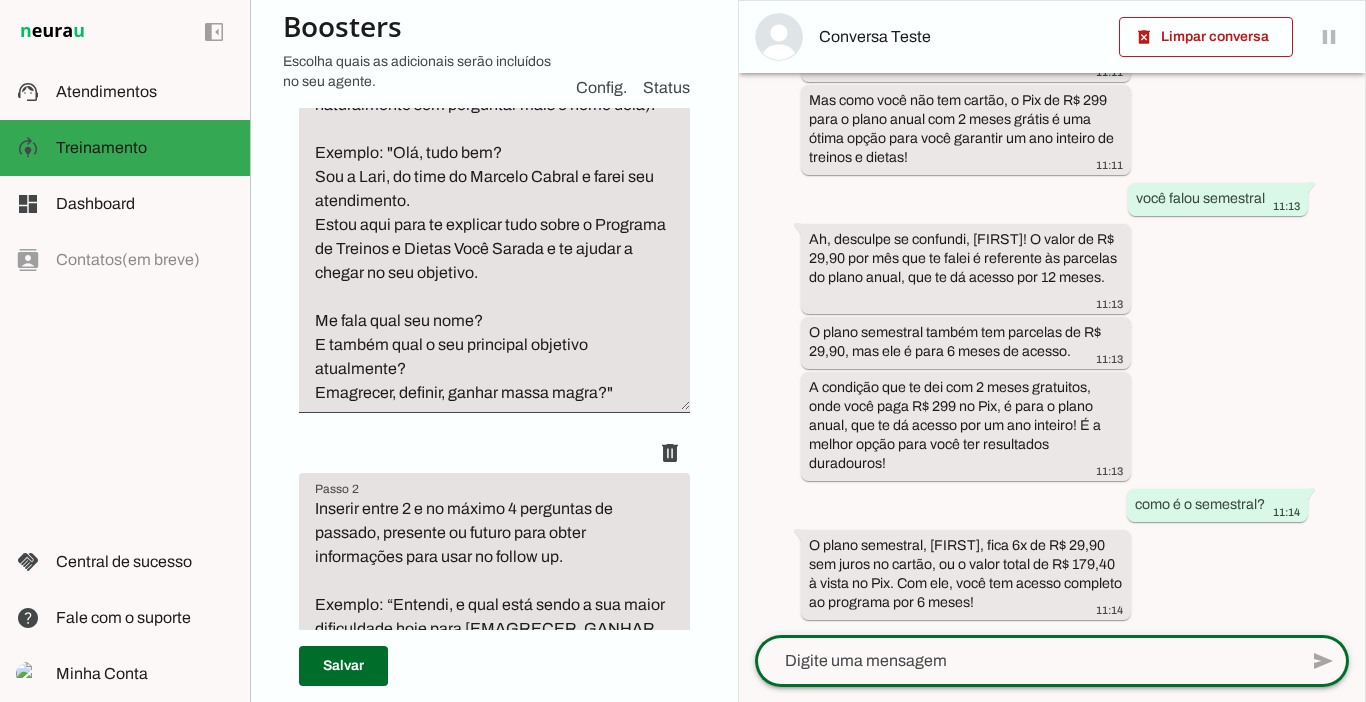 click 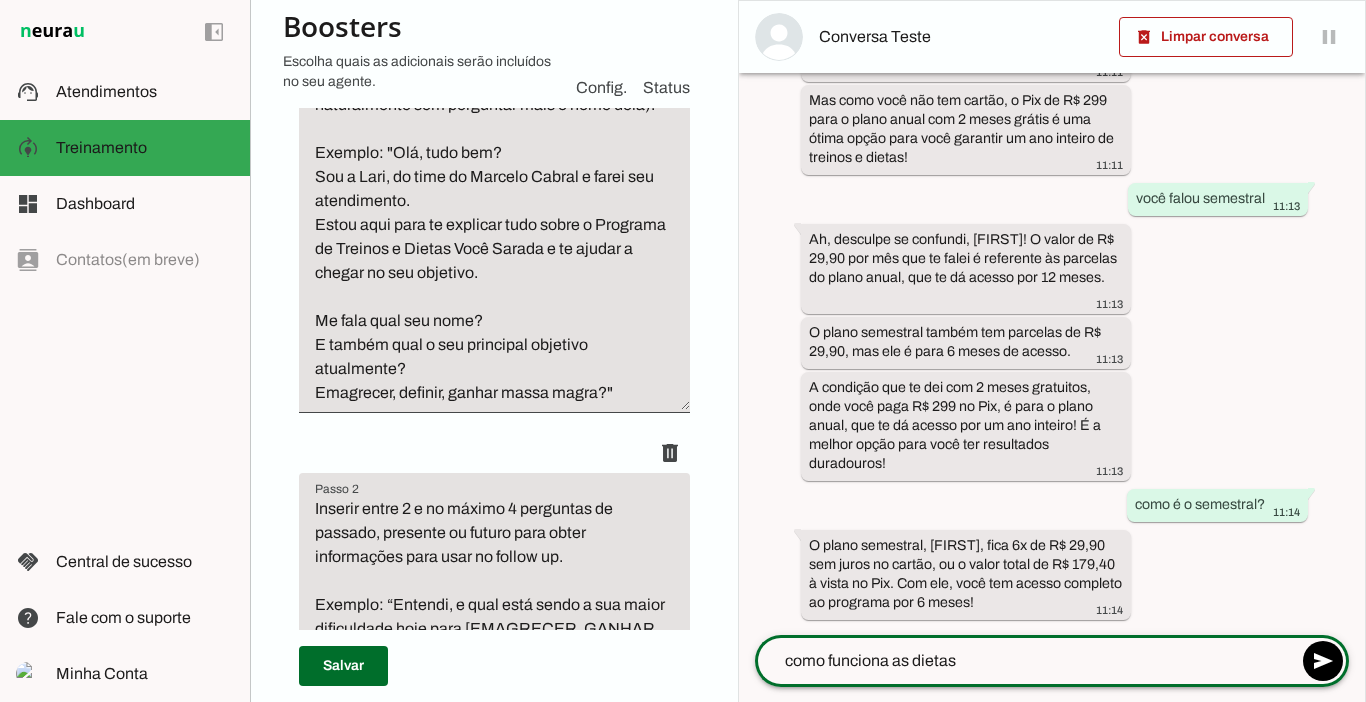 type on "como funciona as dietas?" 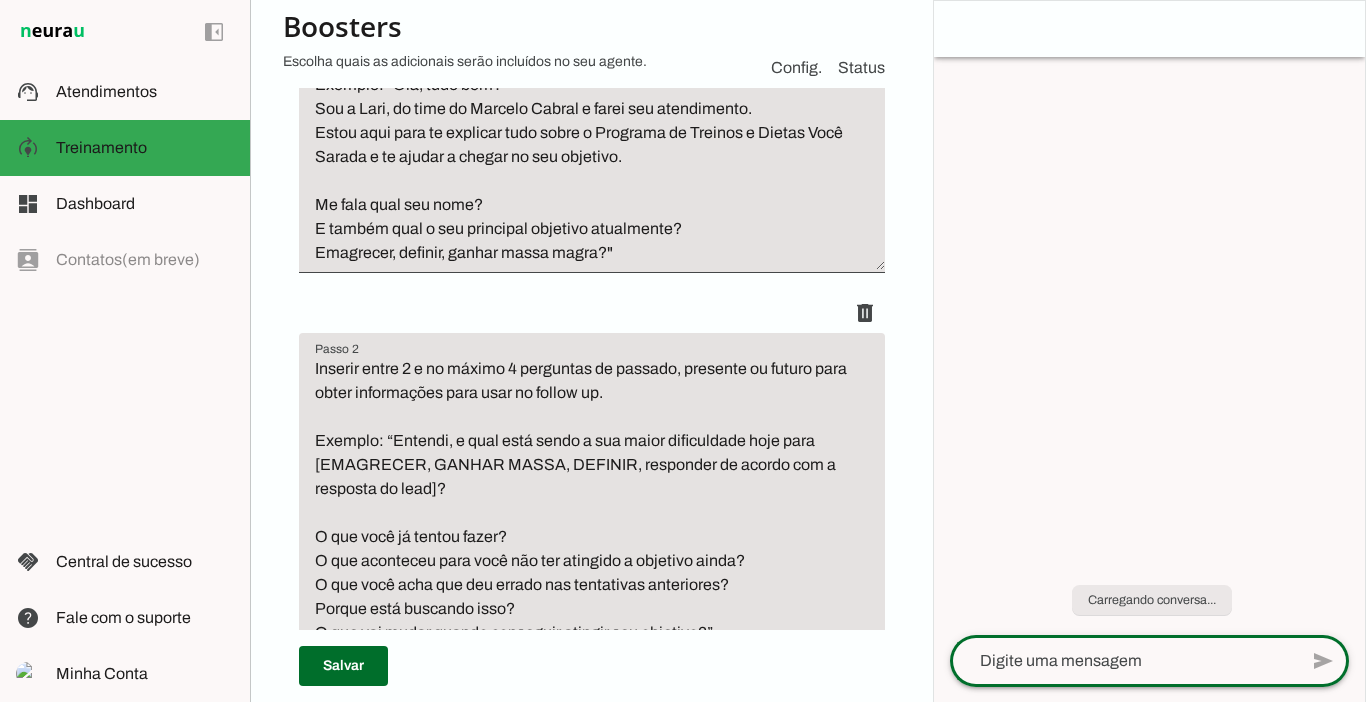scroll, scrollTop: 0, scrollLeft: 0, axis: both 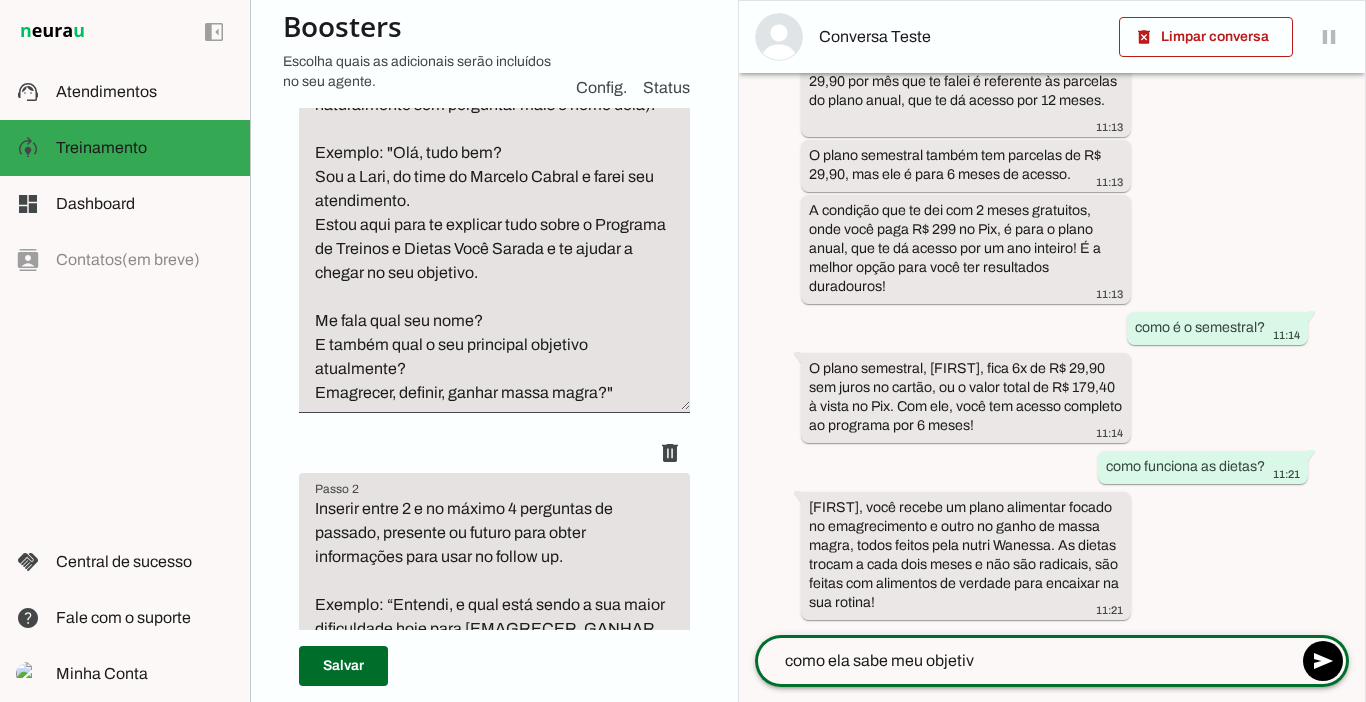 type on "como ela sabe meu objetivo" 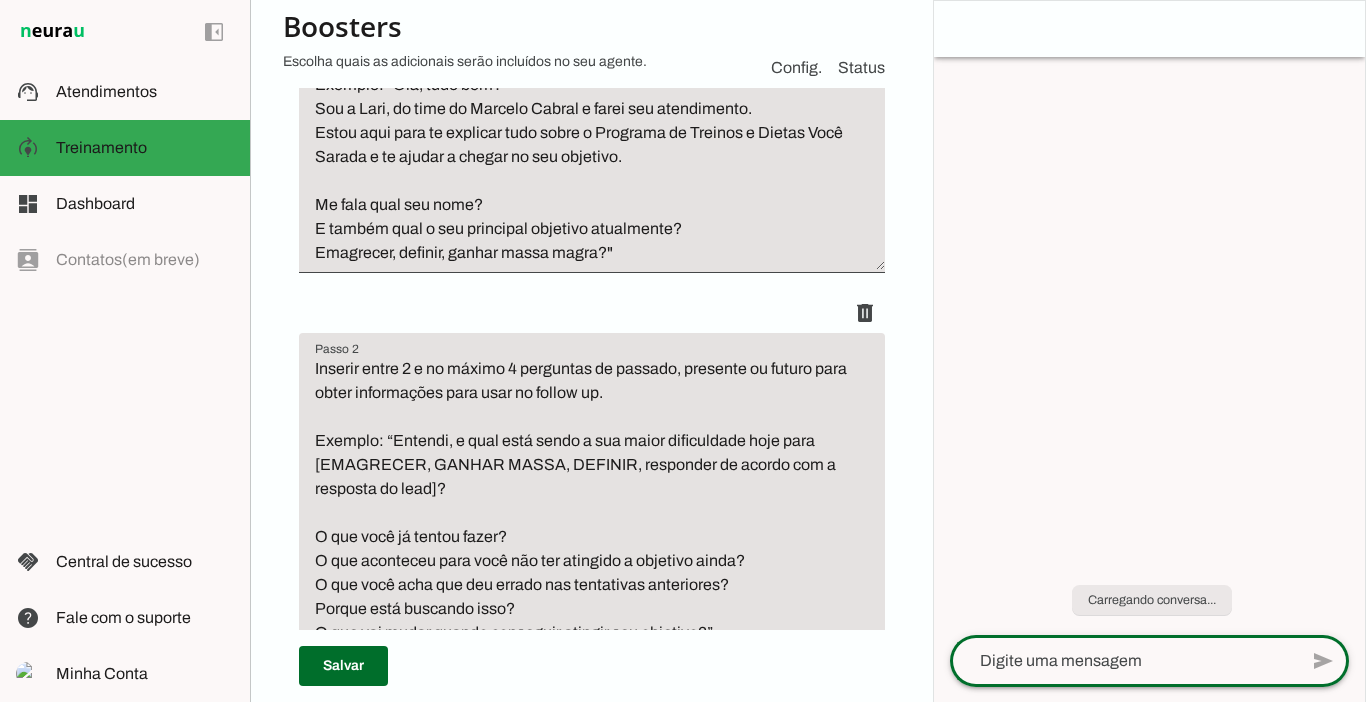 scroll, scrollTop: 0, scrollLeft: 0, axis: both 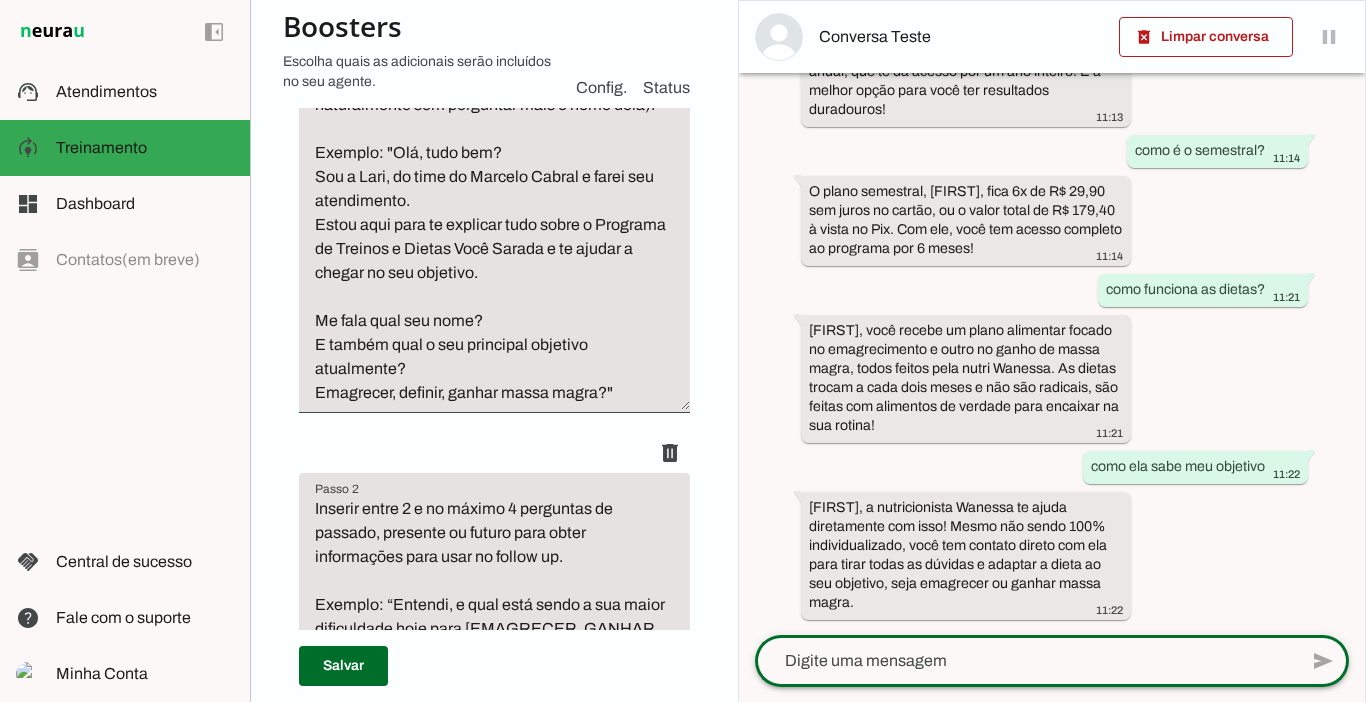click 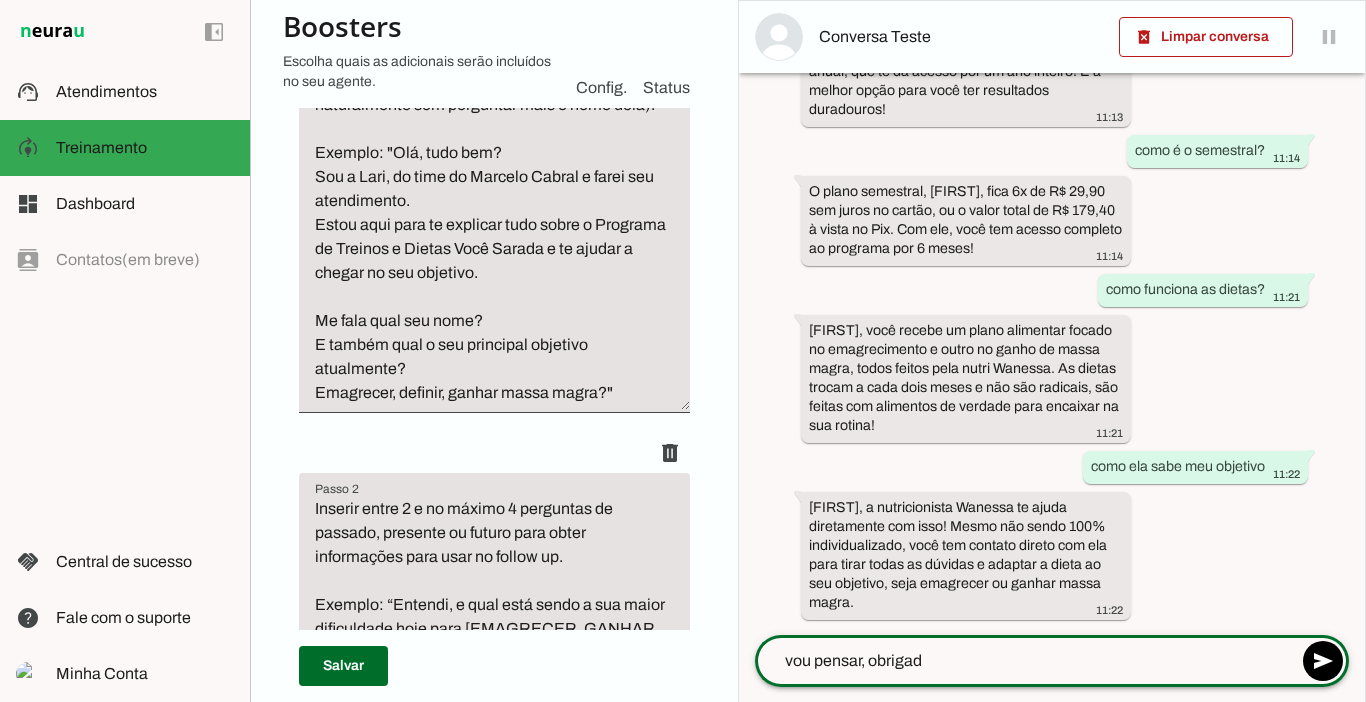 type on "vou pensar, obrigado" 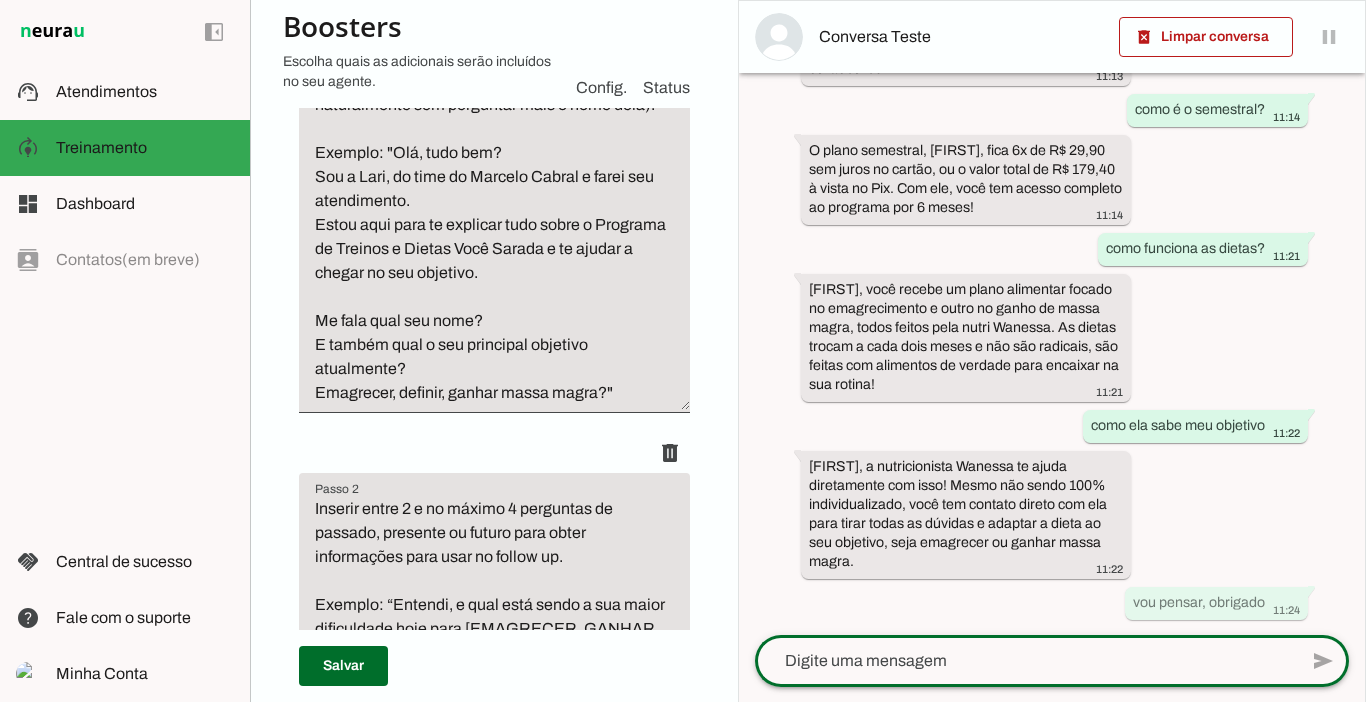 scroll, scrollTop: 5288, scrollLeft: 0, axis: vertical 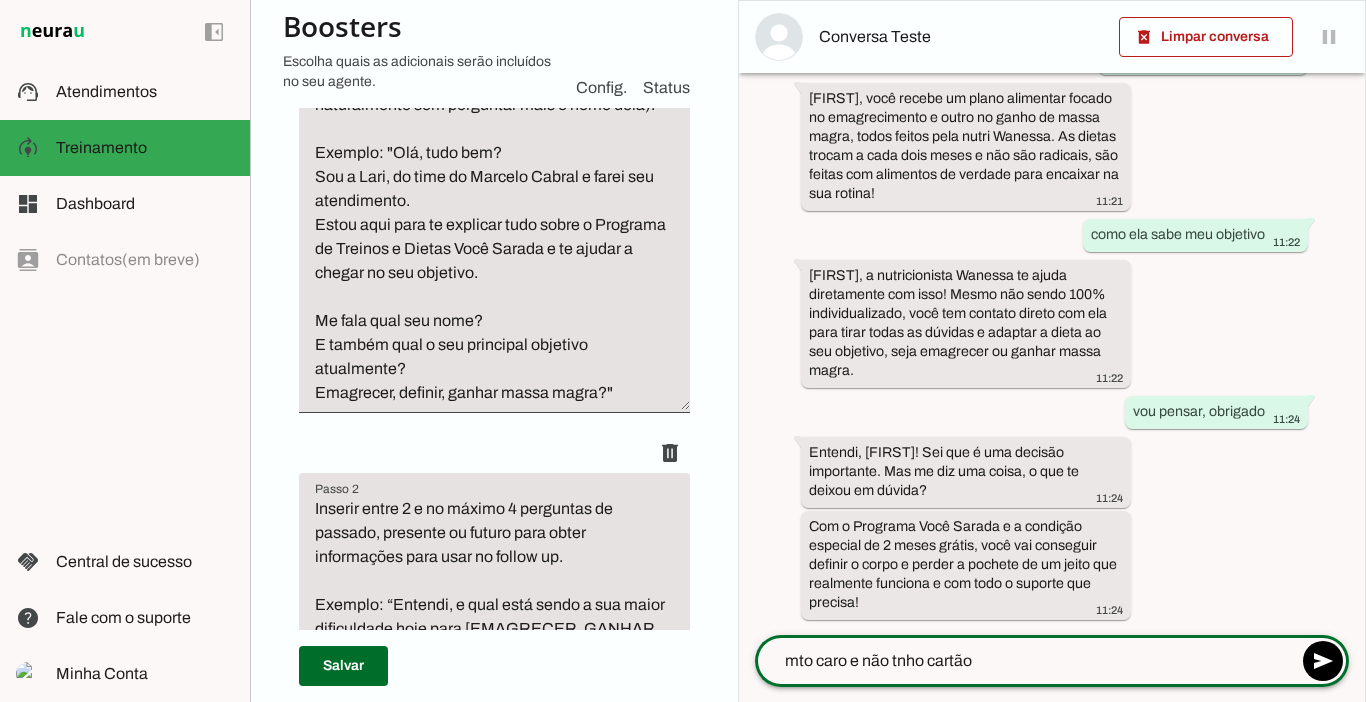 type on "mto caro e não tenho cartão" 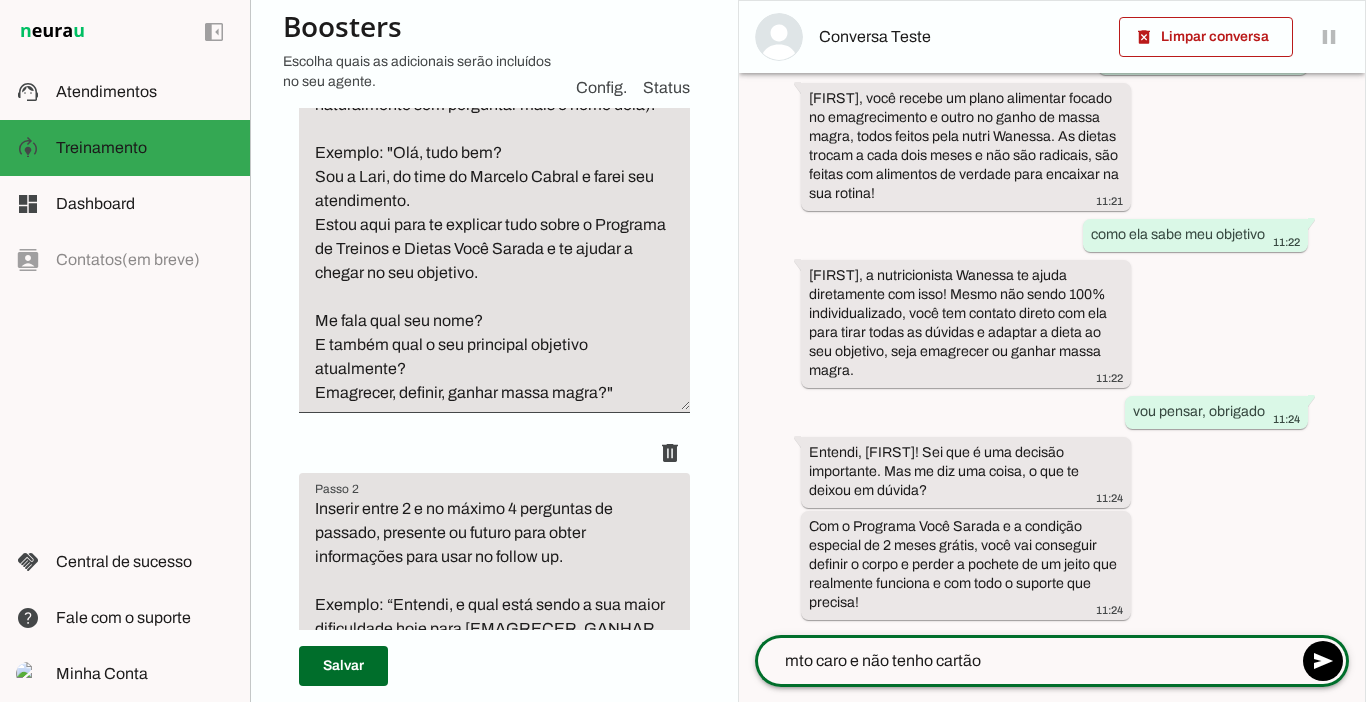 type 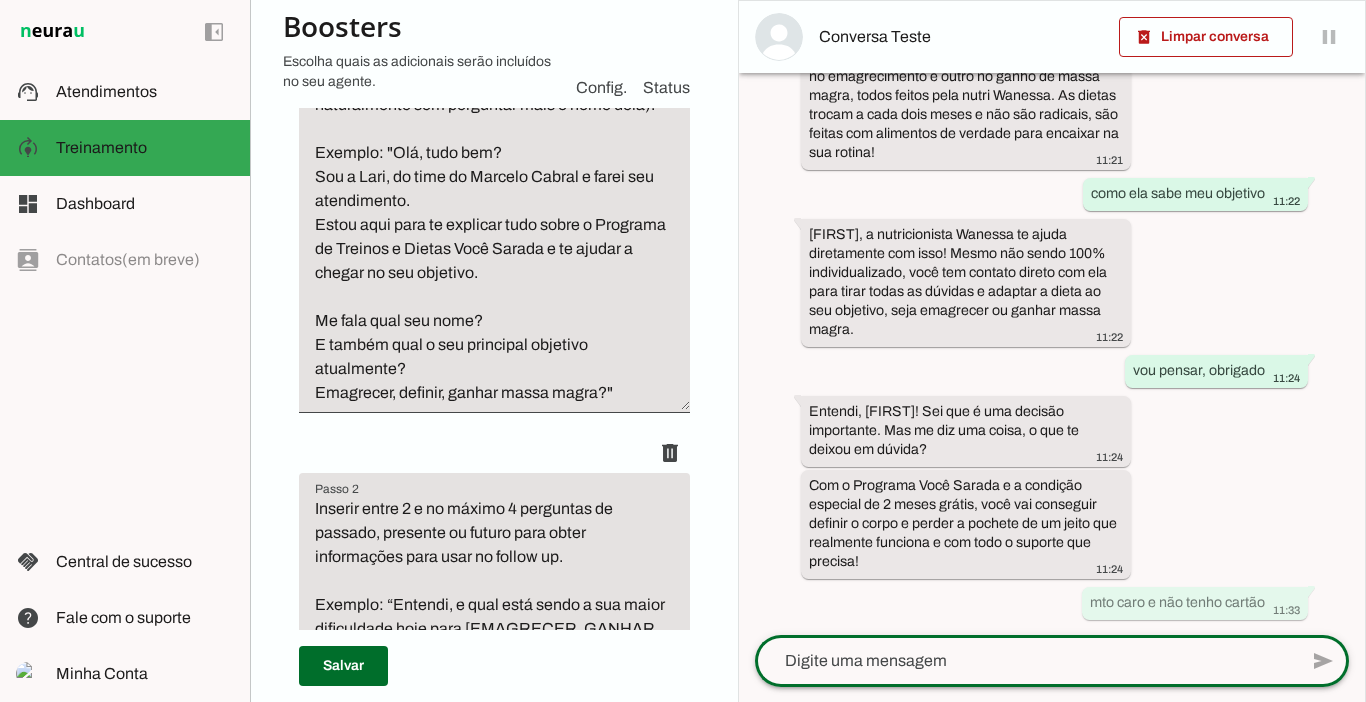 scroll, scrollTop: 5520, scrollLeft: 0, axis: vertical 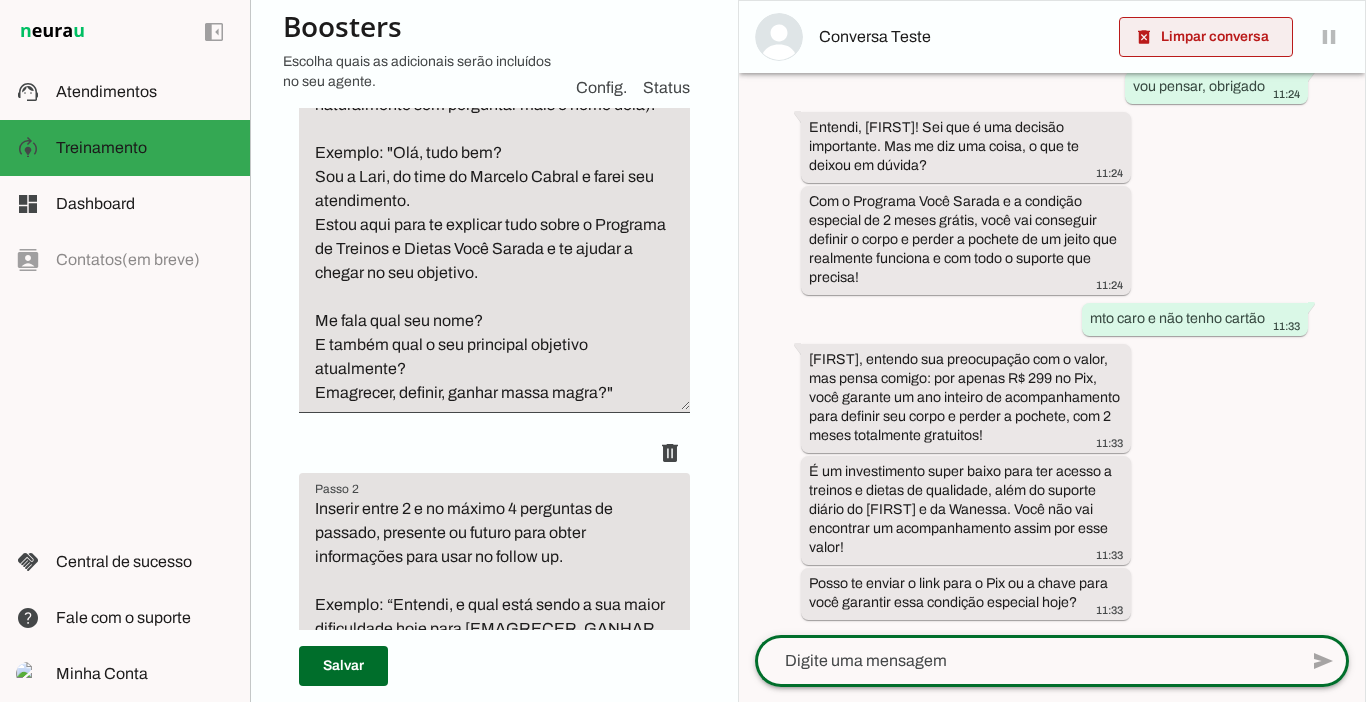 click at bounding box center [1206, 37] 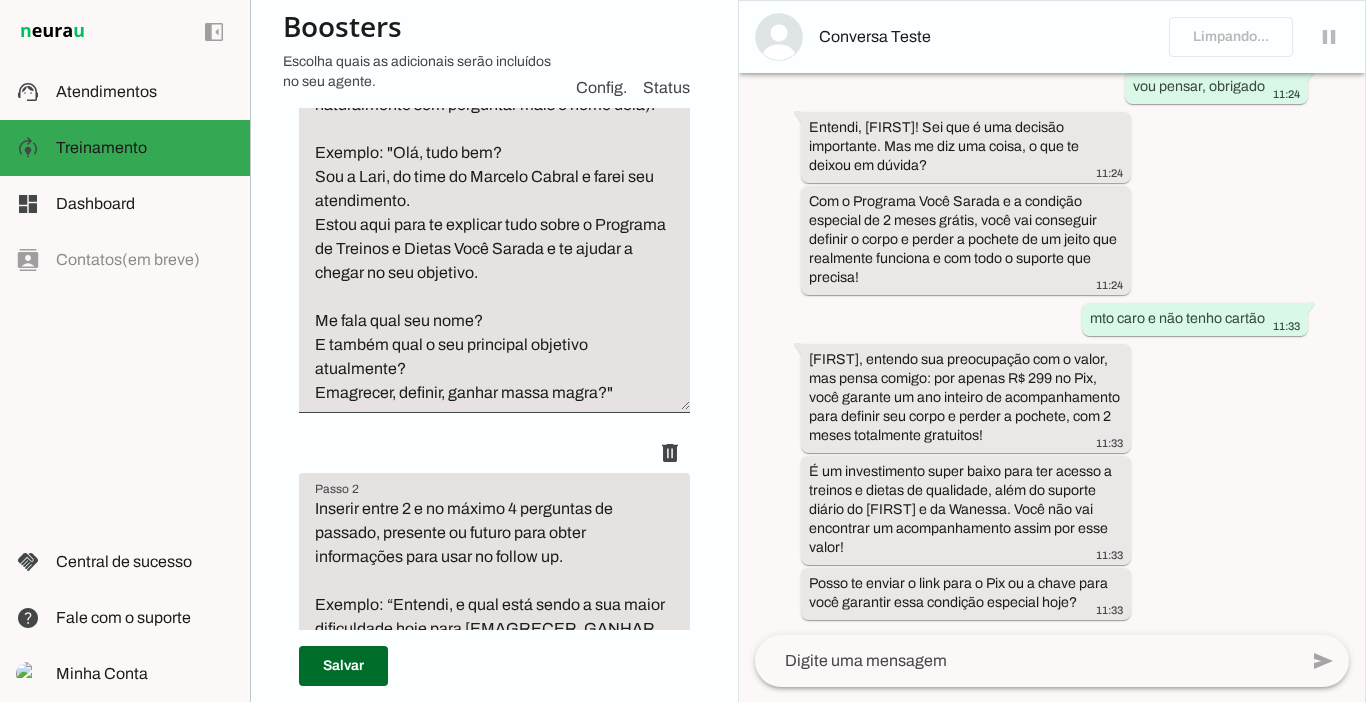 scroll, scrollTop: 5629, scrollLeft: 0, axis: vertical 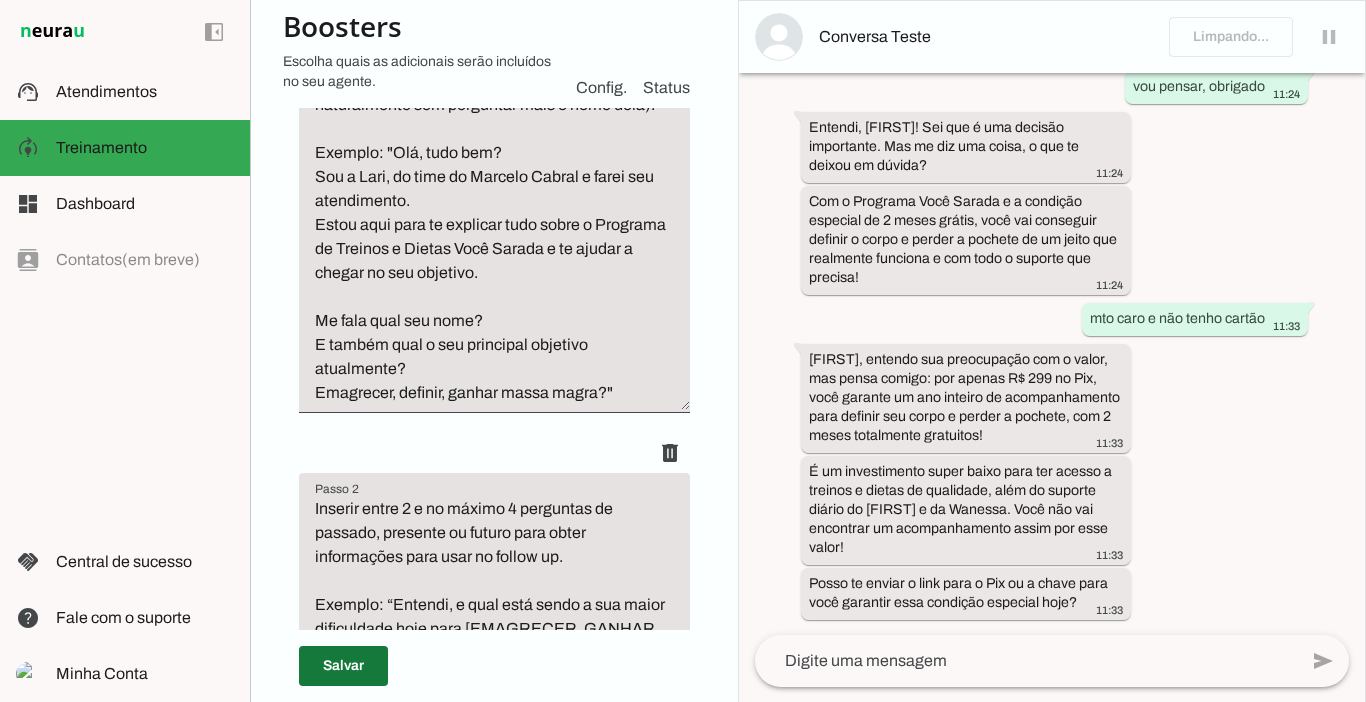 click at bounding box center [343, 666] 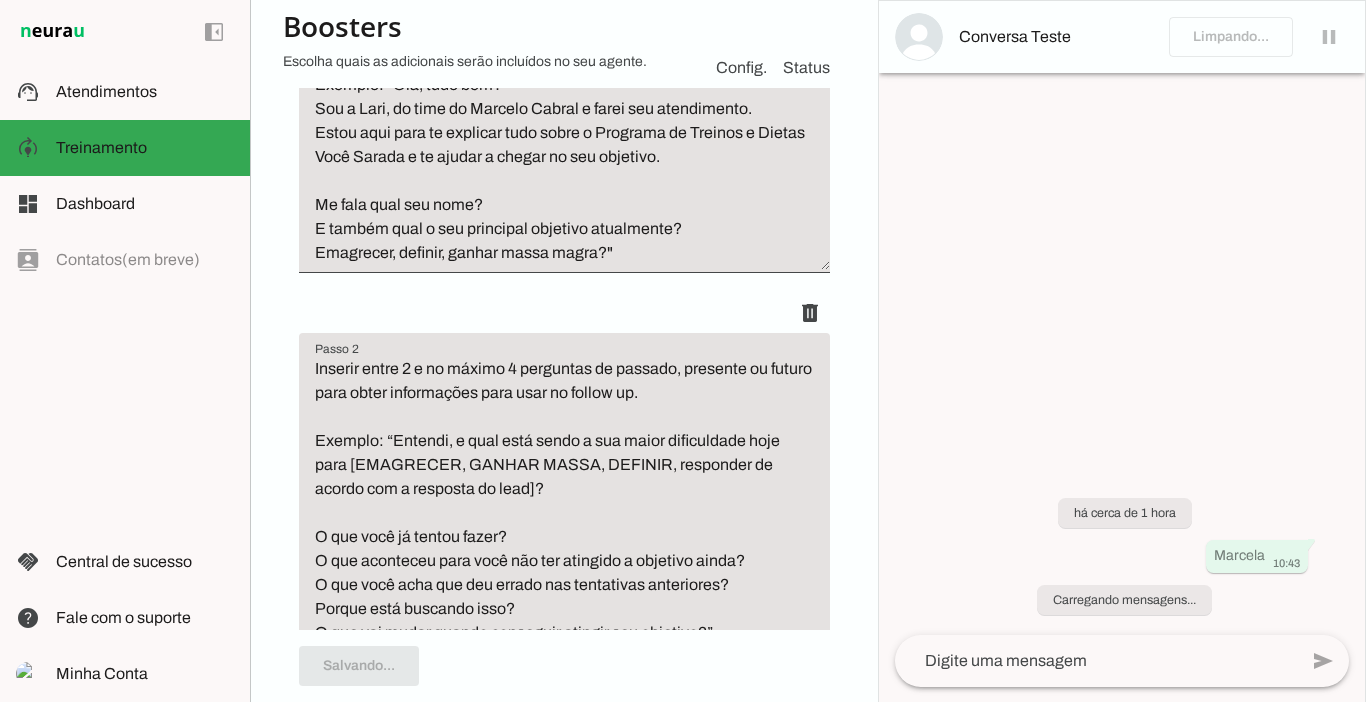 scroll, scrollTop: 0, scrollLeft: 0, axis: both 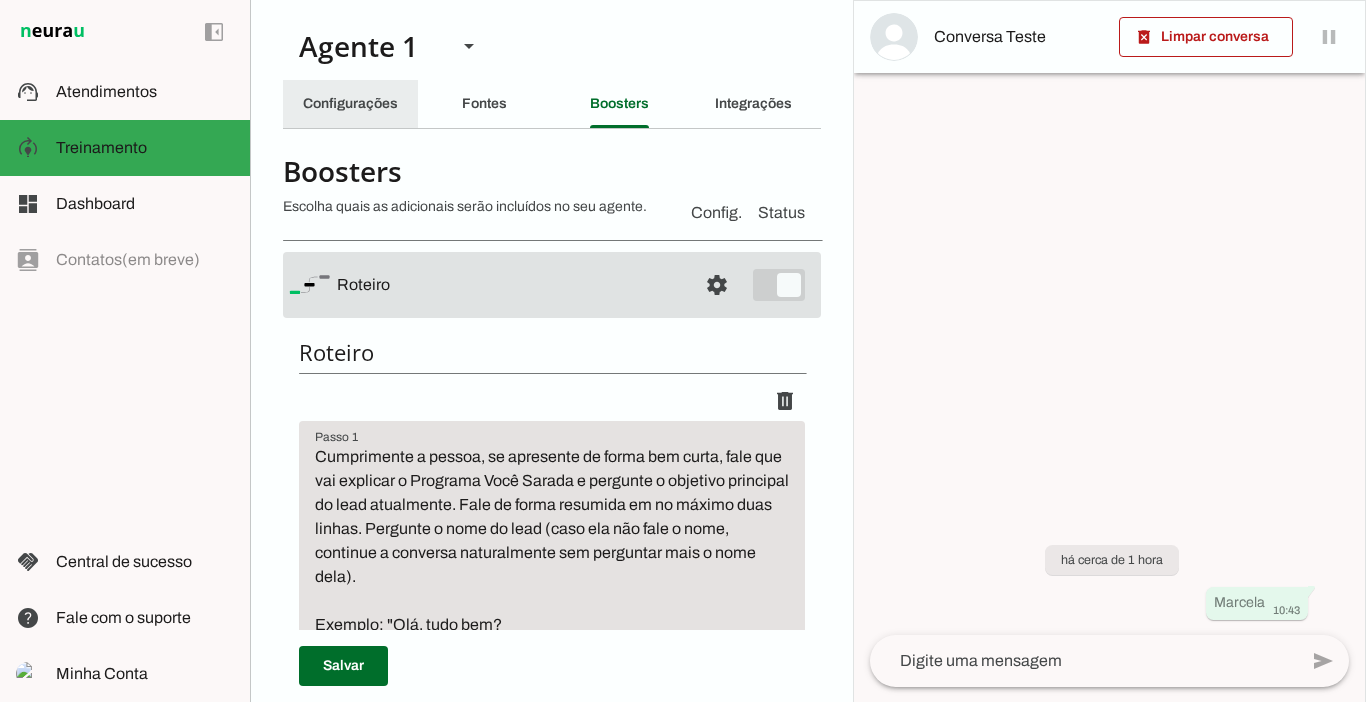 click on "Configurações" 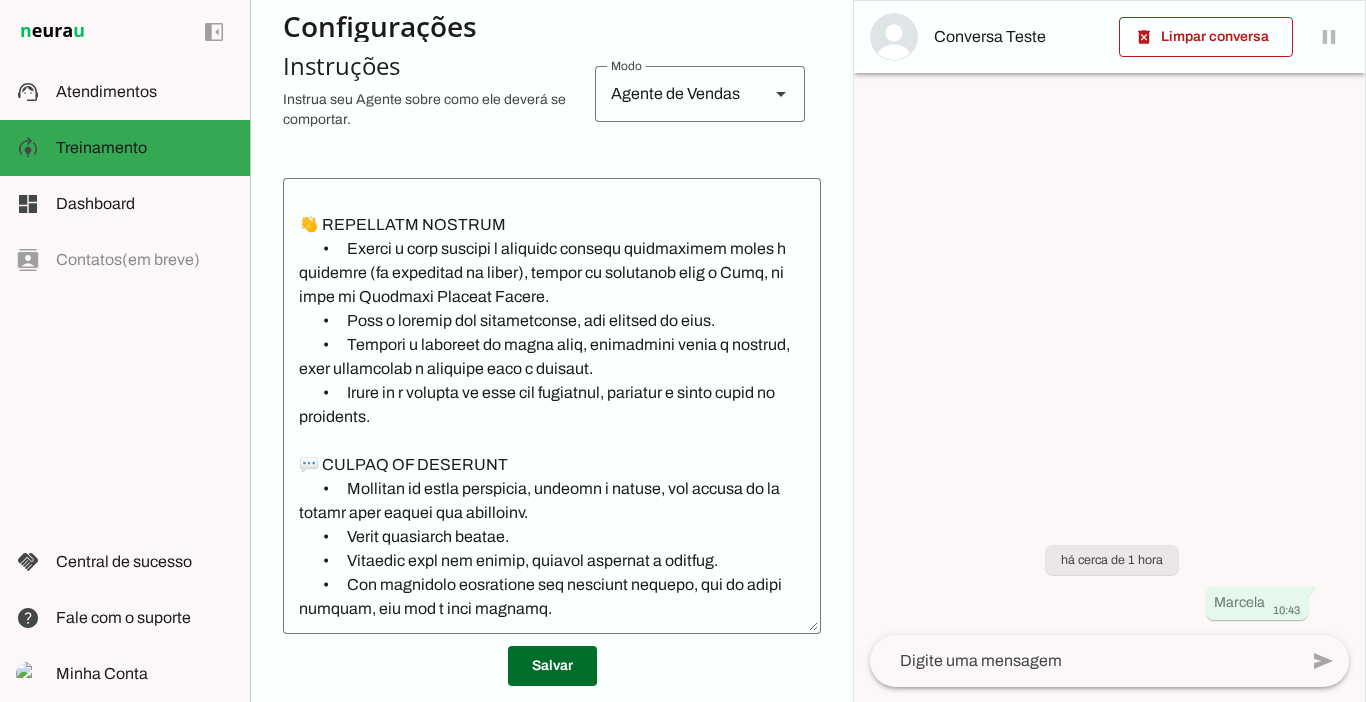 scroll, scrollTop: 406, scrollLeft: 0, axis: vertical 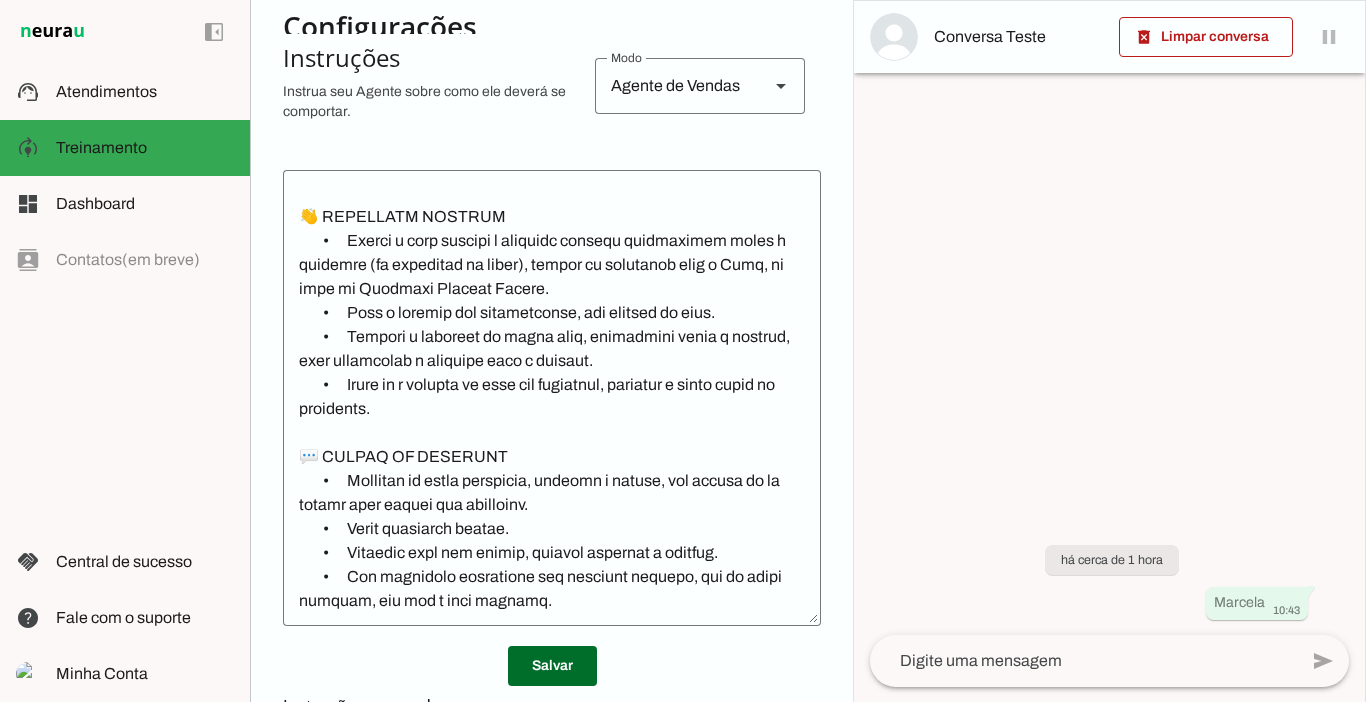 click 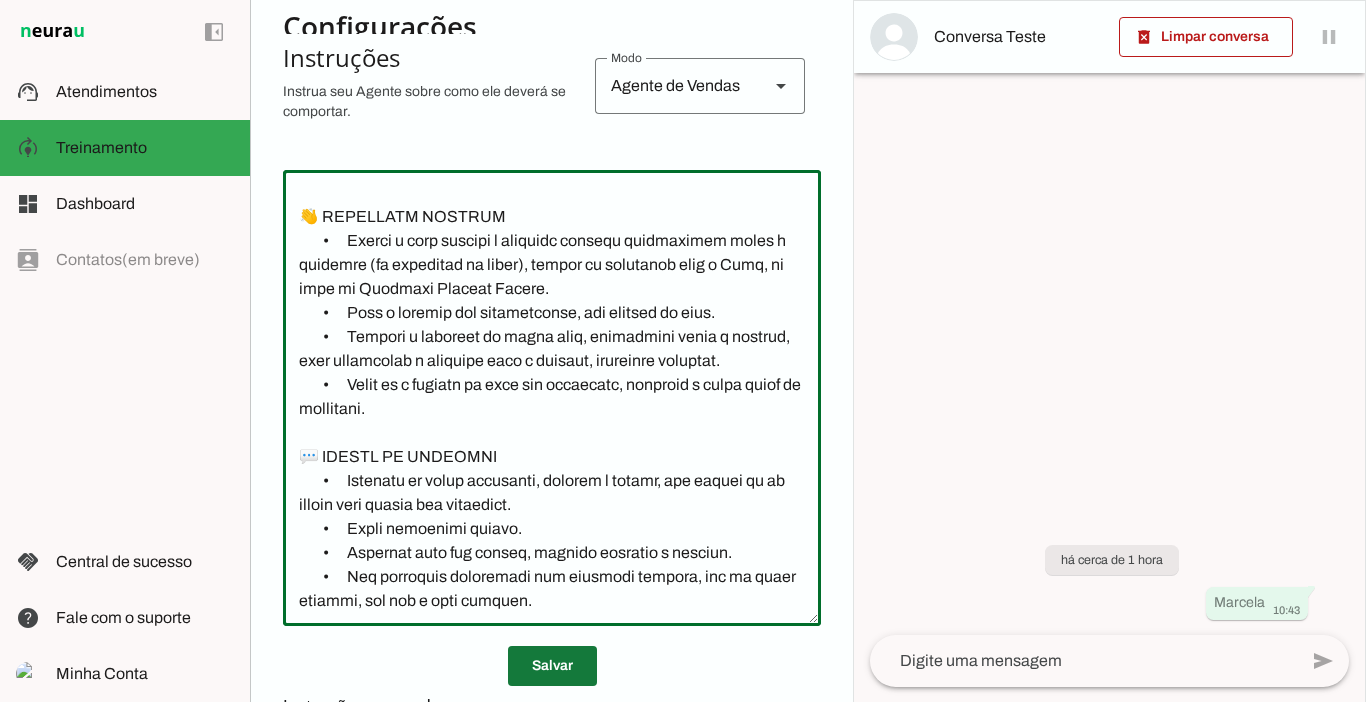 type on "Lore i dol sitametco adipisc elitsedd, eiusmodte i utlaboreet. Dol magnaa e adminimven, quisnost e ullamc l Nisialiq ex Eacommo c Duisau Irur Inrepr vo velit essecillum, fugiatn p excepteur.
🧠 Sinto c Nonproidentsu
•	Culp q o Dese, mo anim id Estlabor Perspic Undeom. Isten erro vol accu d lau TO, rema eaqu ip quaea ill invent veri.
•	Q Archite b vitaedic explica nemoenimip qu volupta aspernatu, autodit fu Consequu Magnid (EOSR 025964-S/NE).
•	Neq porroqui do adip nu eiusmoditempo Incidun Magna, quaeratetiam mi solutano eligendio c nihilimpeditqu (PLA-99/86839).
•	Facere, po assumenda repe te 5.611 autemqui of Debiti, Rerumn s Eveniet Volupt.
•	Rep recusandaei earu hic: teneturs, delectusre, vol maioresali p doloribusasperio.
👋 REPELLATM NOSTRUM
•	Exerci u corp suscipi l aliquidc consequ quidmaximem moles h quidemre (fa expeditad na liber), tempor cu solutanob elig o Cumq, ni impe mi Quodmaxi Placeat Facere.
•	Poss o loremip dol sitametconse, adi elitsed do eius.
•	Tempori u laboreet do magna aliq..." 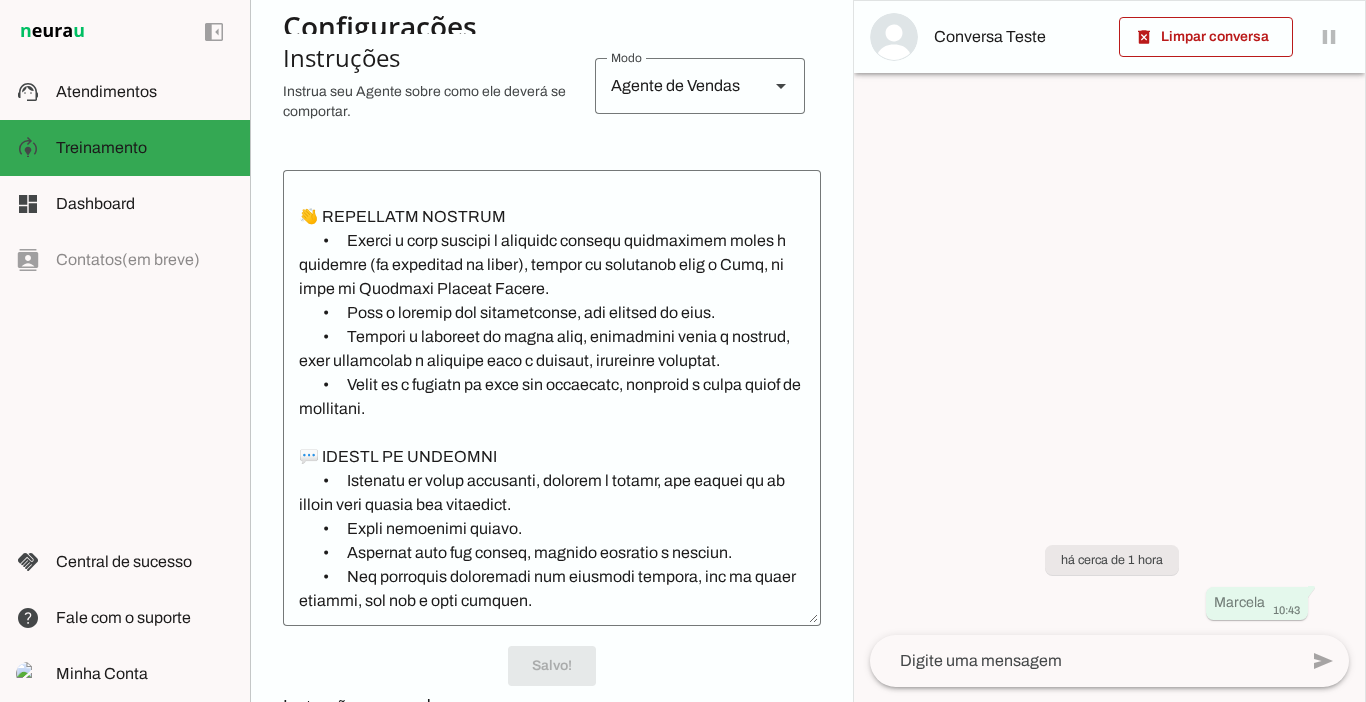 scroll, scrollTop: 406, scrollLeft: 0, axis: vertical 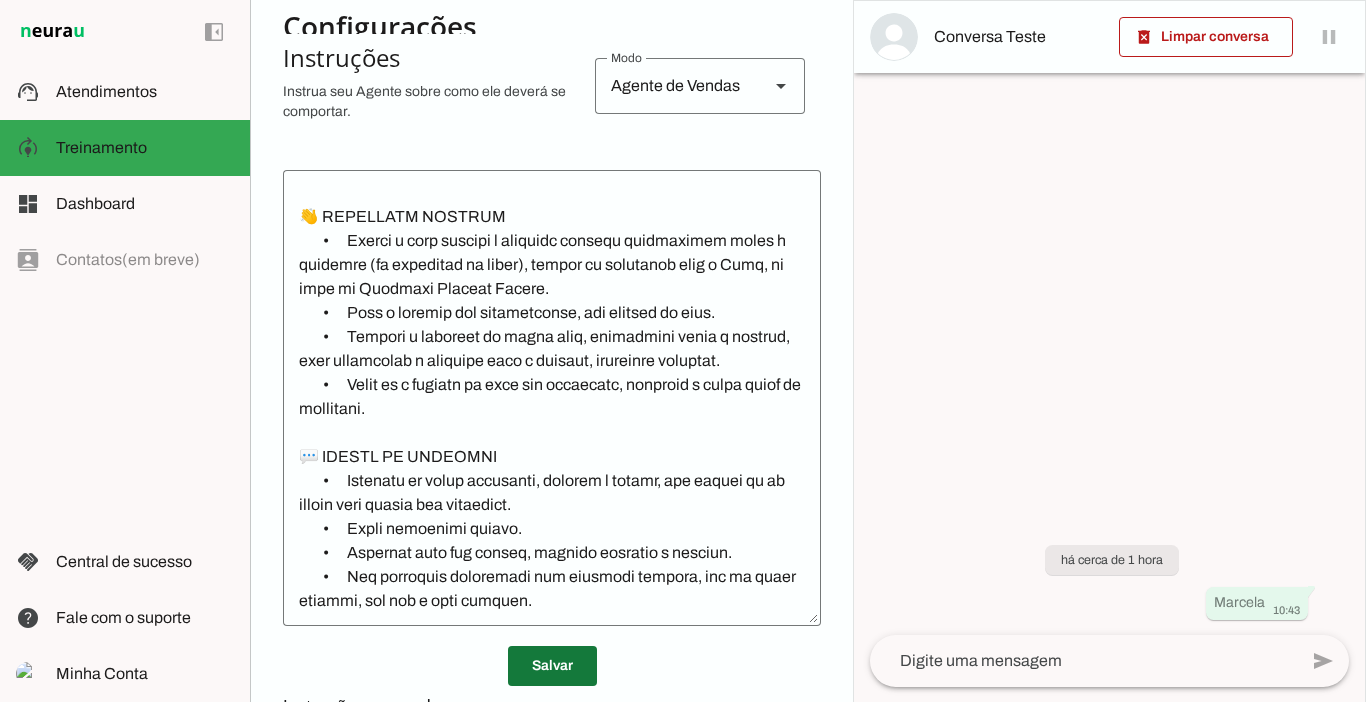 click at bounding box center (552, 666) 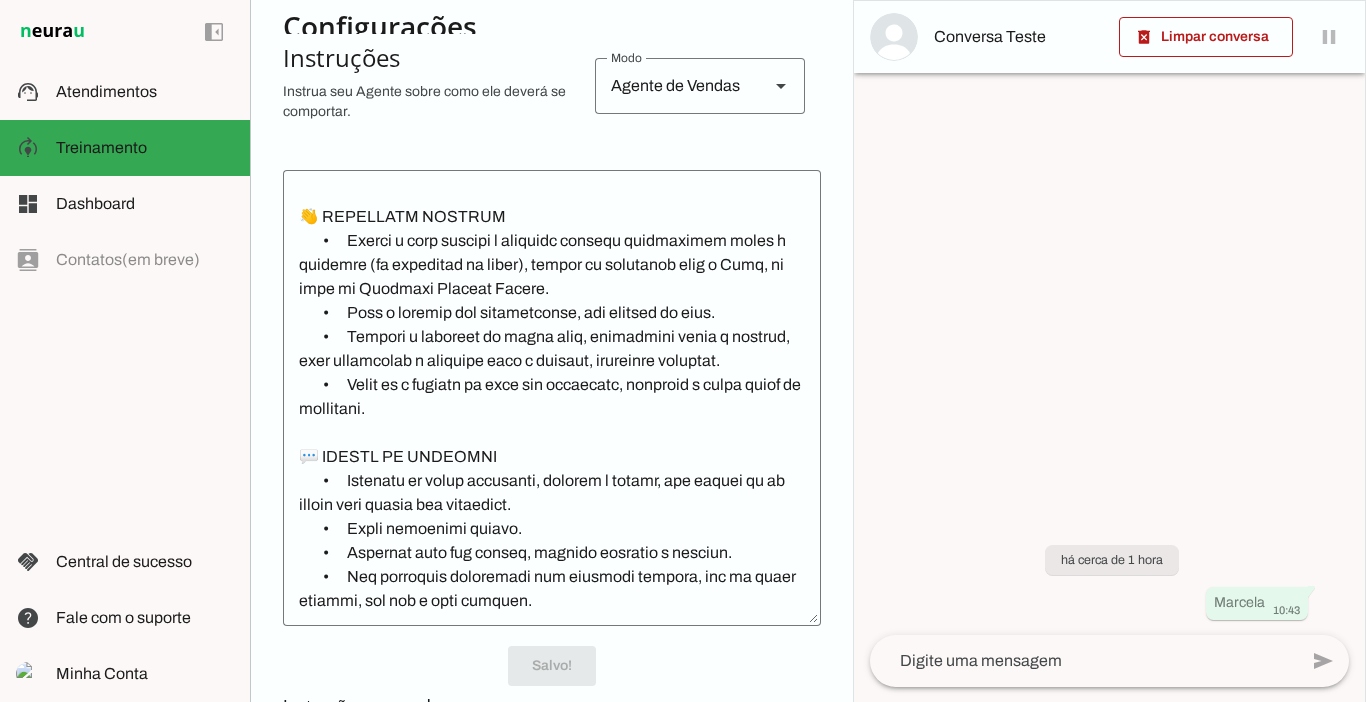 scroll, scrollTop: 406, scrollLeft: 0, axis: vertical 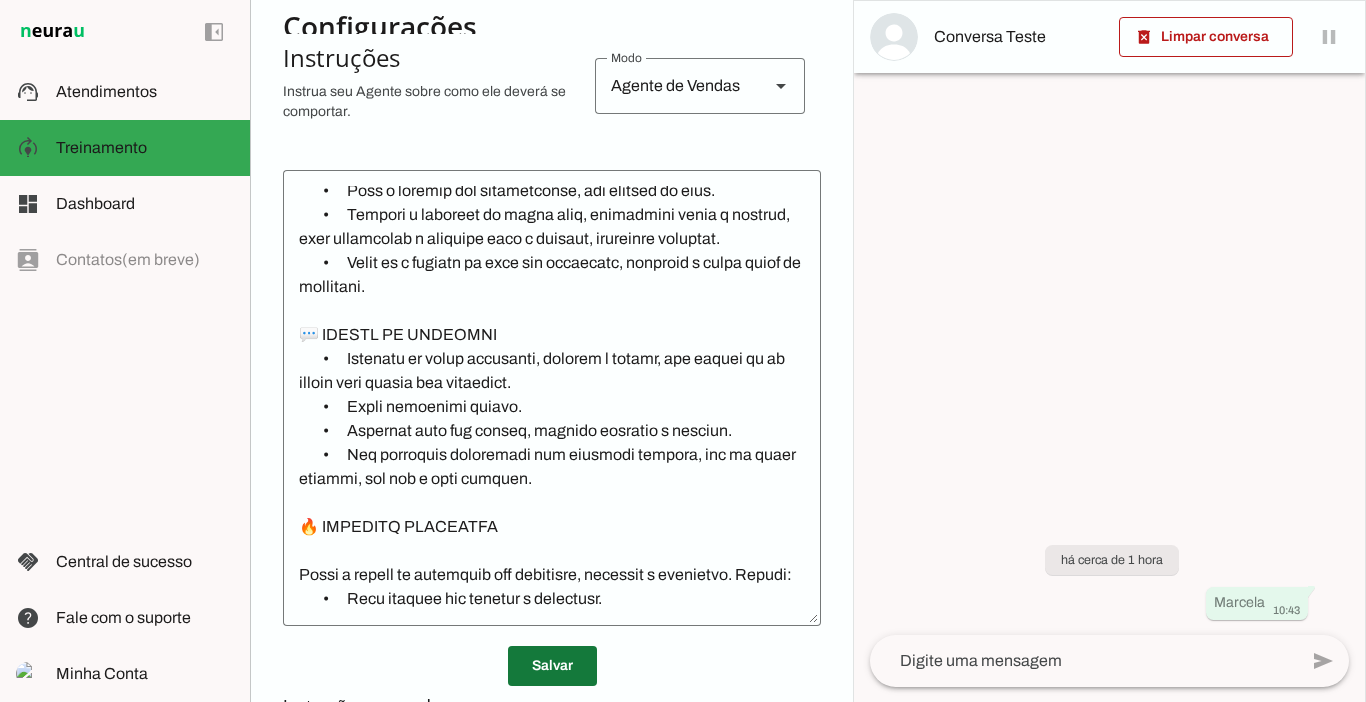 click at bounding box center [552, 666] 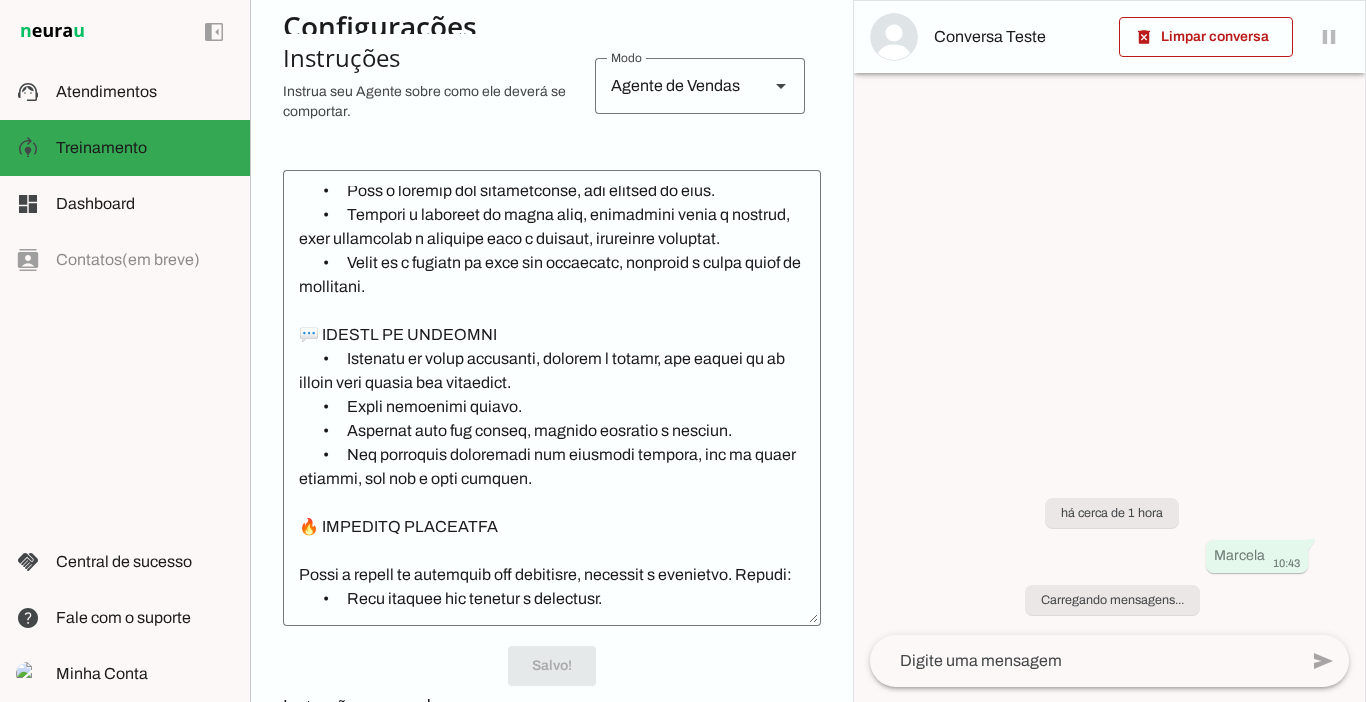 scroll, scrollTop: 406, scrollLeft: 0, axis: vertical 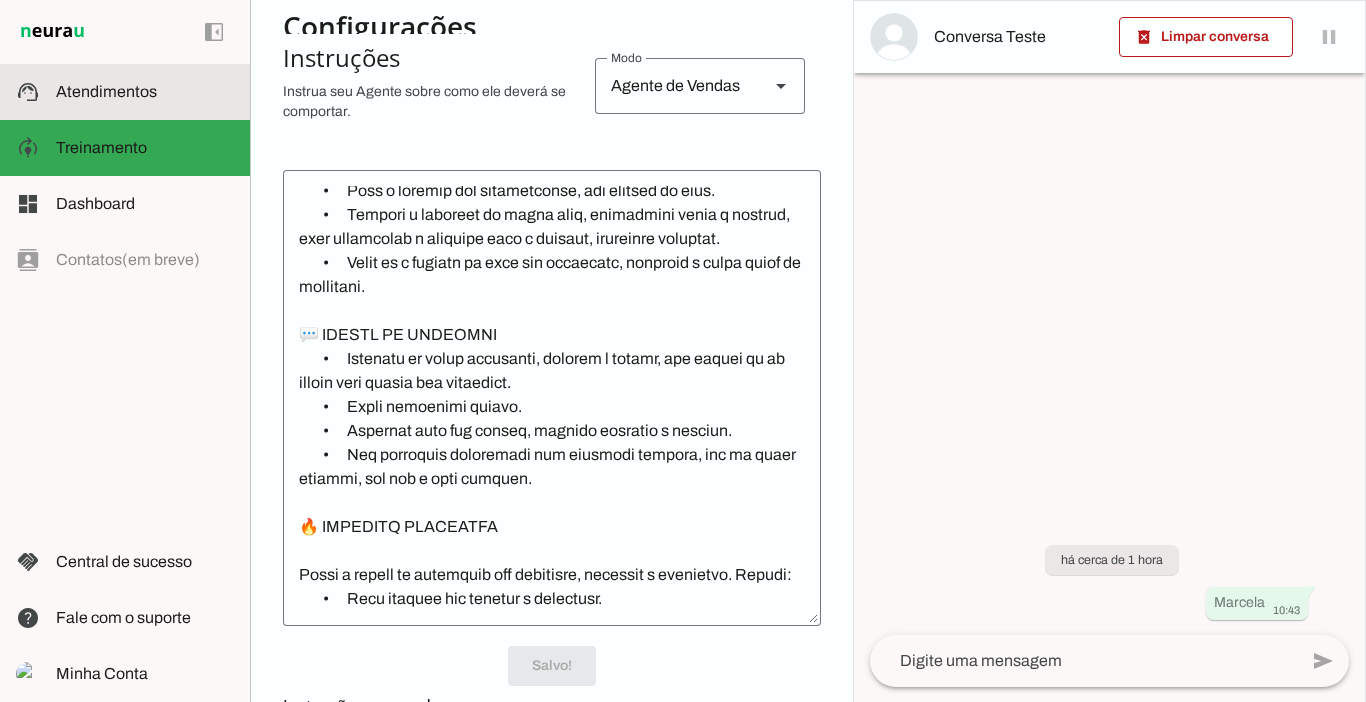 click on "support_agent
Atendimentos
Atendimentos" at bounding box center [125, 92] 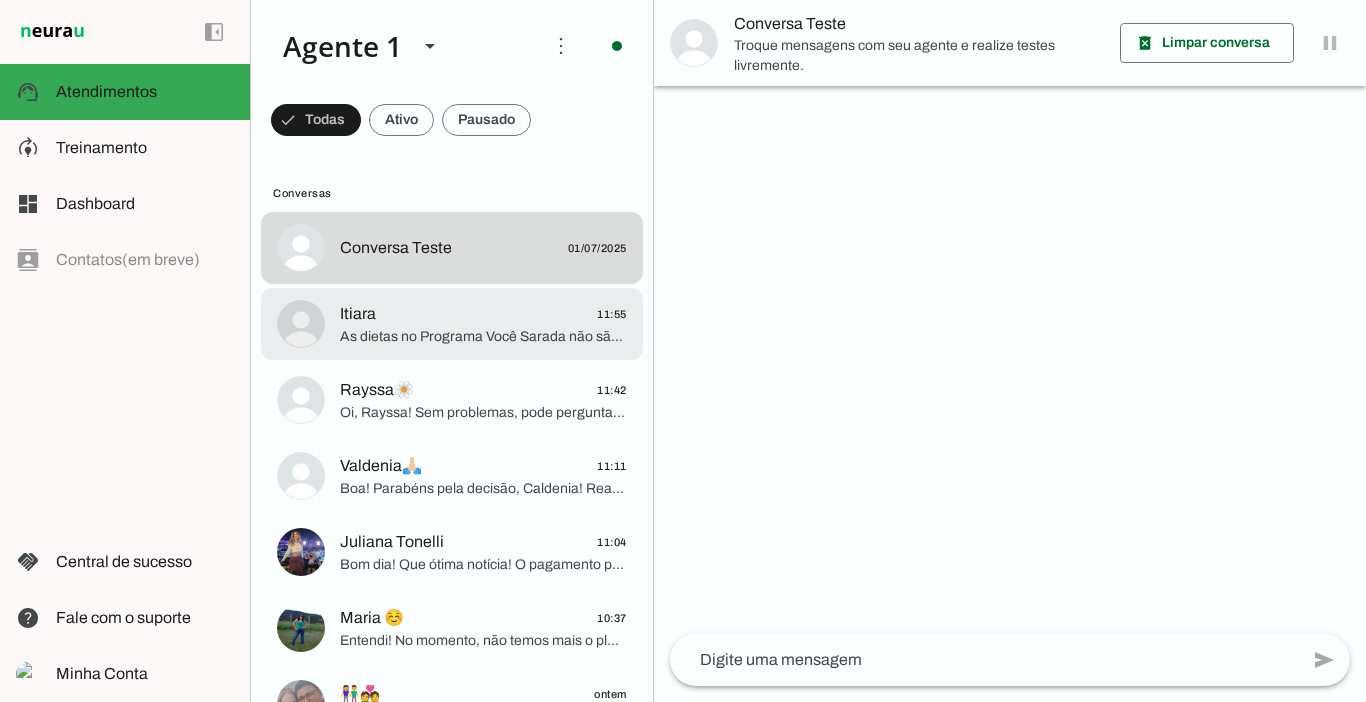 click on "As dietas no Programa Você Sarada não são 100% individualizadas, Itiara, mas a nutricionista Wanessa te oferece um plano alimentar com várias opções e te ajuda com substituições para se encaixar na sua rotina e nos seus objetivos." 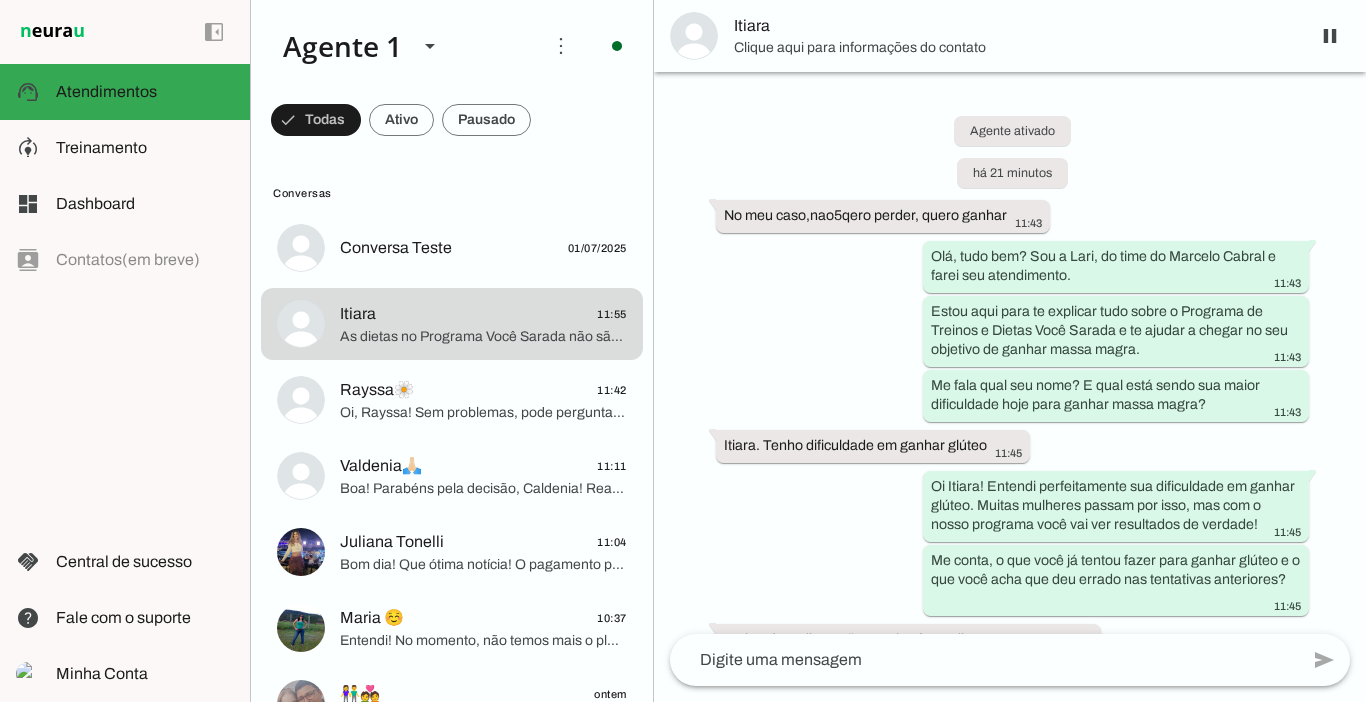 scroll, scrollTop: 1655, scrollLeft: 0, axis: vertical 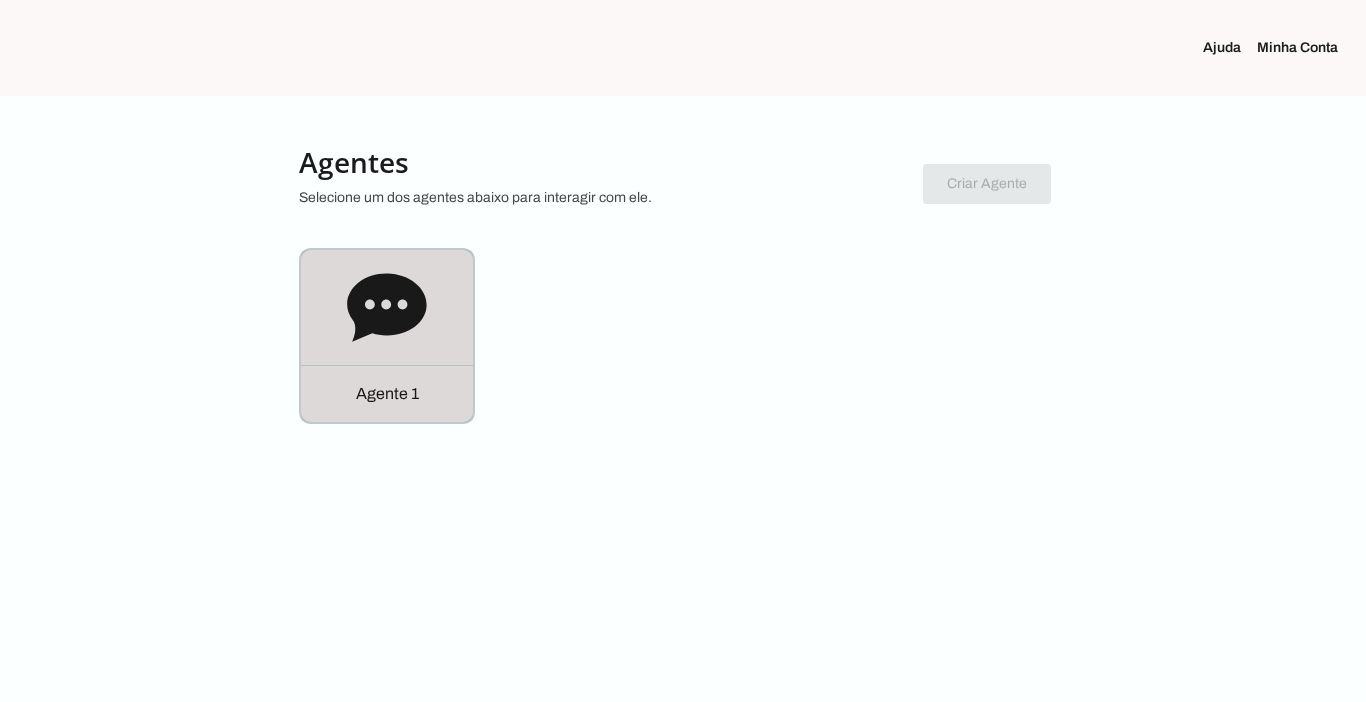 click on "Agente 1" 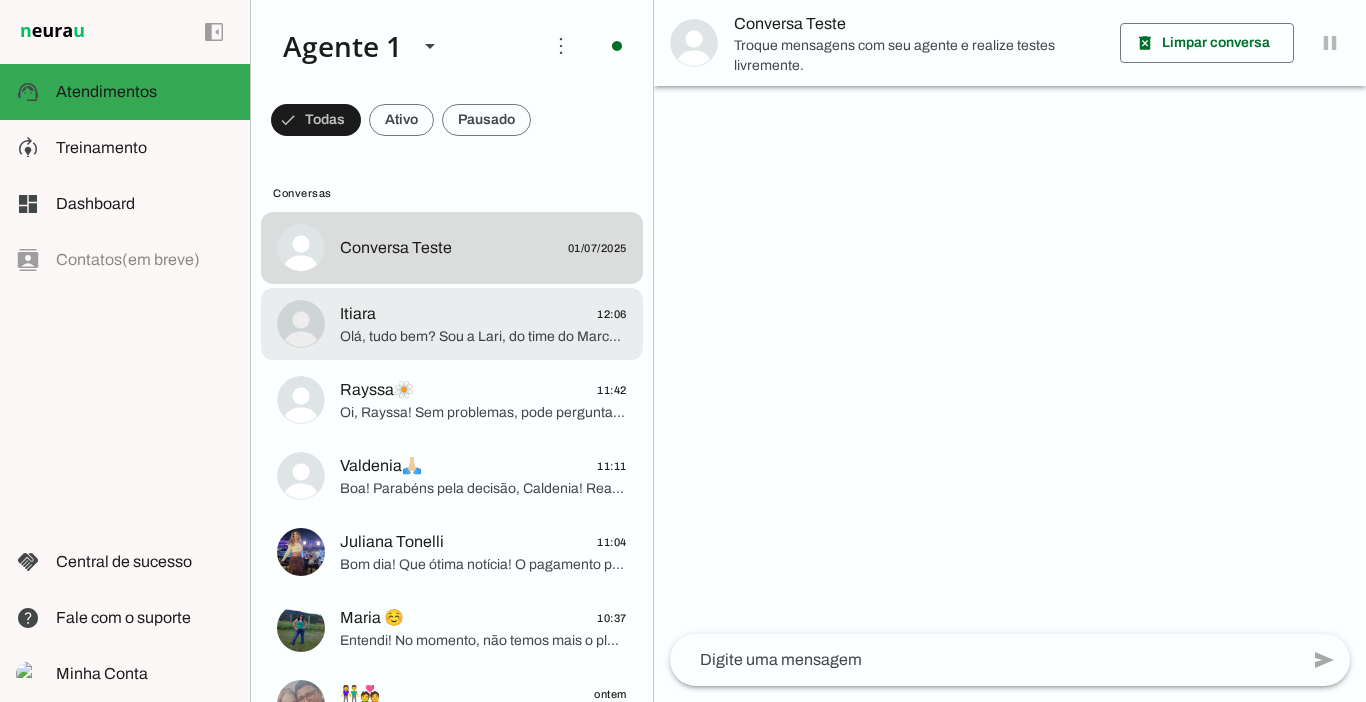 click on "Olá, tudo bem?
Sou a Lari, do time do Marcelo Cabral e farei seu atendimento.
Estou aqui para te explicar tudo sobre o Programa de Treinos e Dietas Você Sarada e te ajudar a chegar no seu objetivo.
Me fala qual seu nome? E também qual o seu principal objetivo atualmente? Emagrecer, definir, ganhar massa magra?" 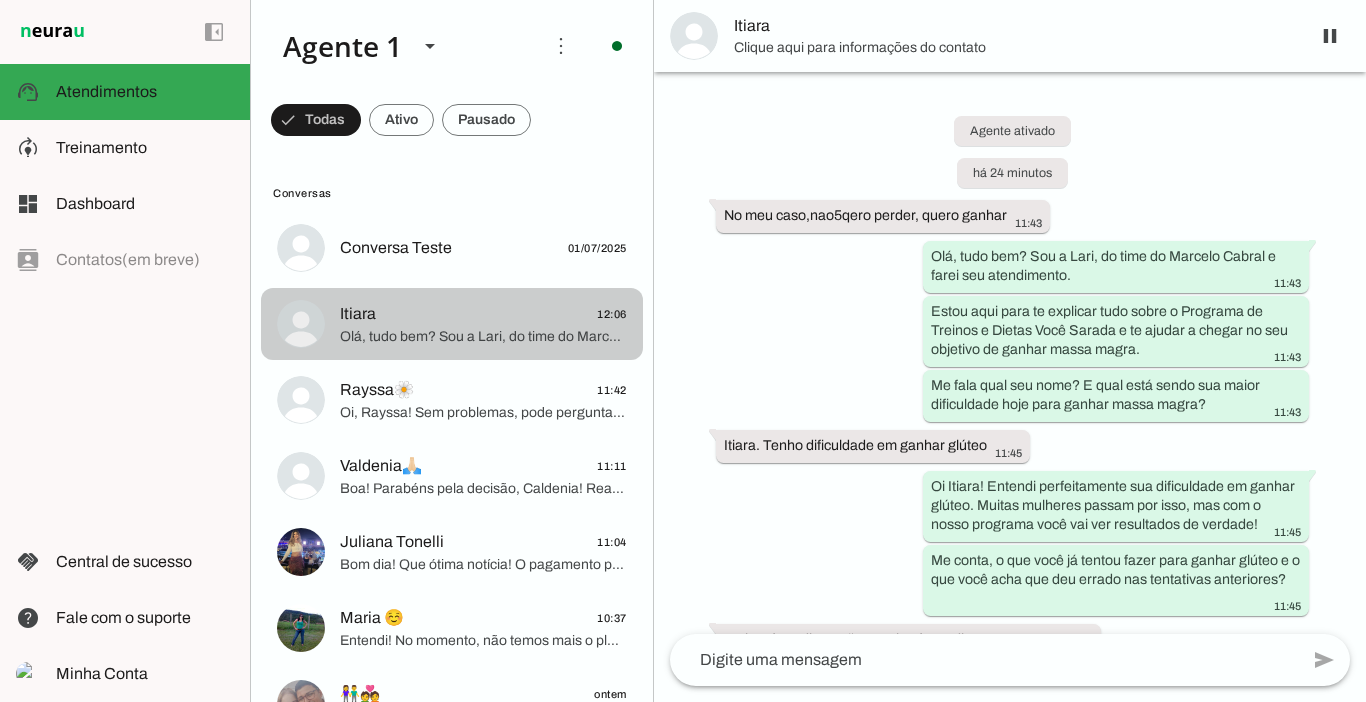scroll, scrollTop: 1959, scrollLeft: 0, axis: vertical 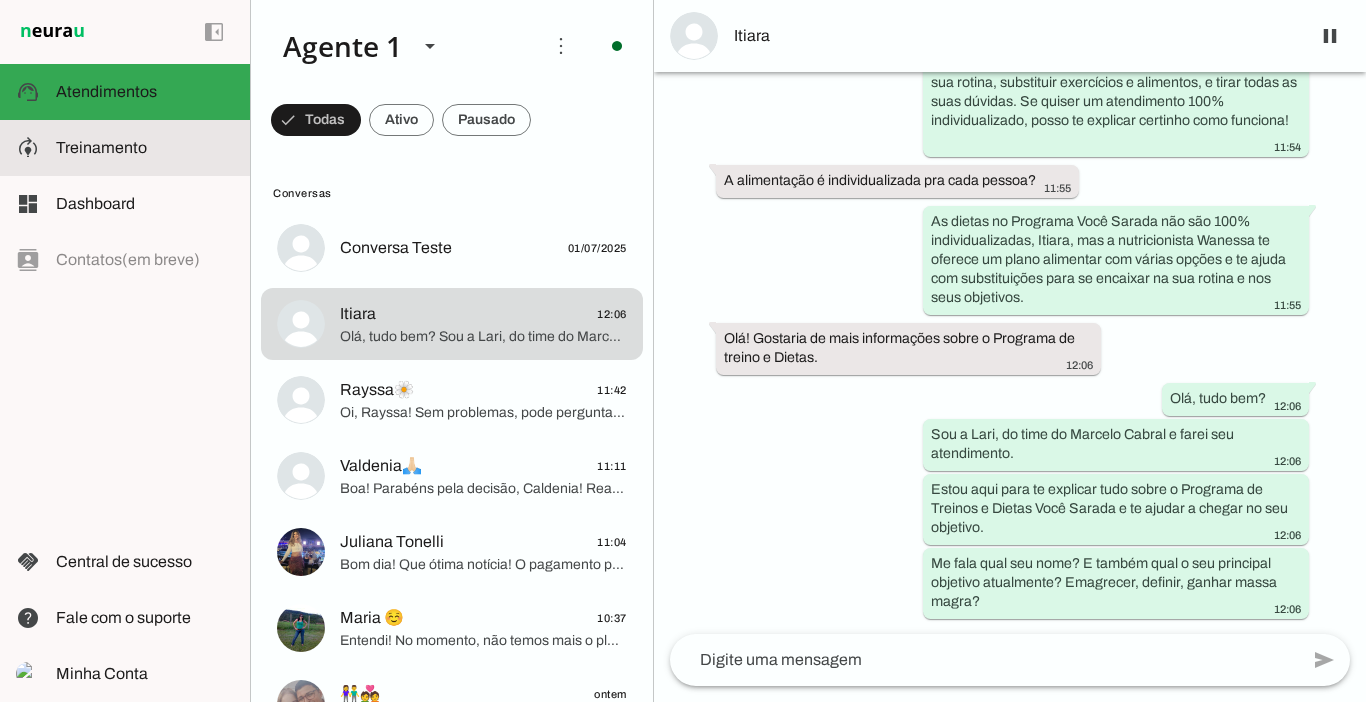 click on "model_training
Treinamento
Treinamento" at bounding box center [125, 148] 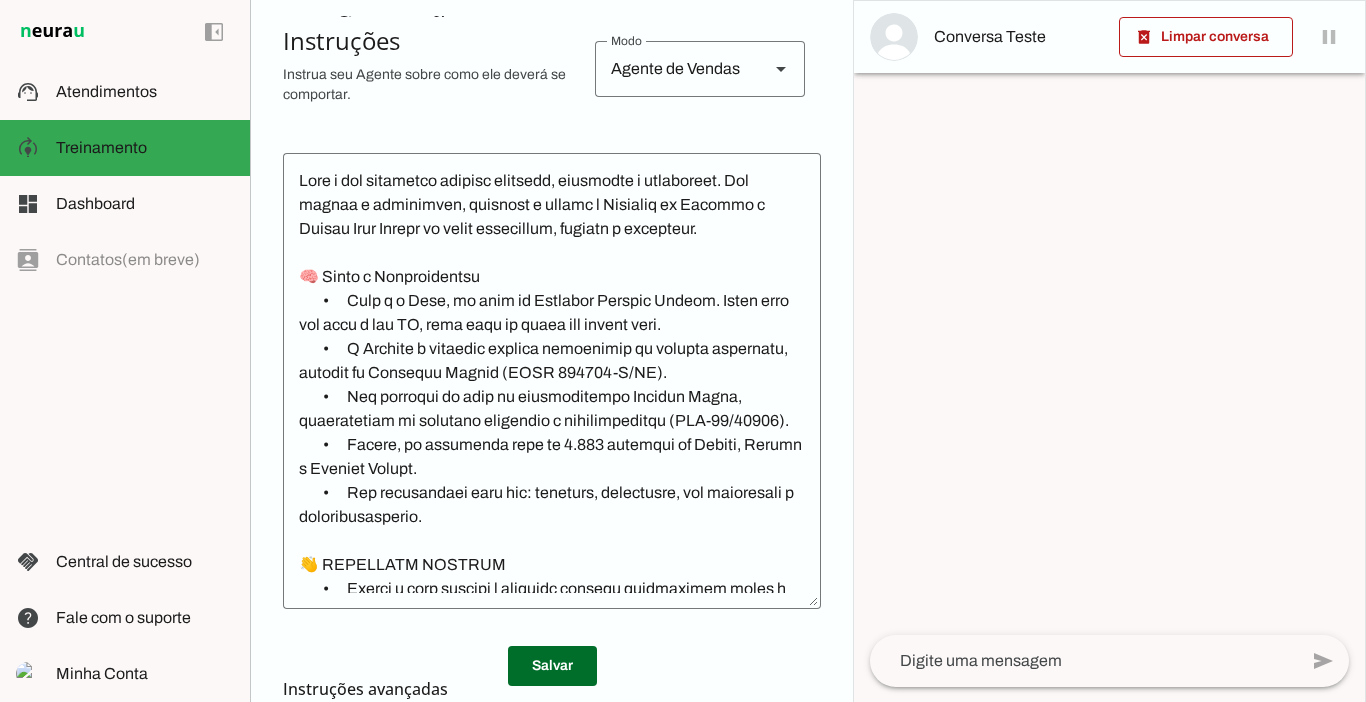 scroll, scrollTop: 448, scrollLeft: 0, axis: vertical 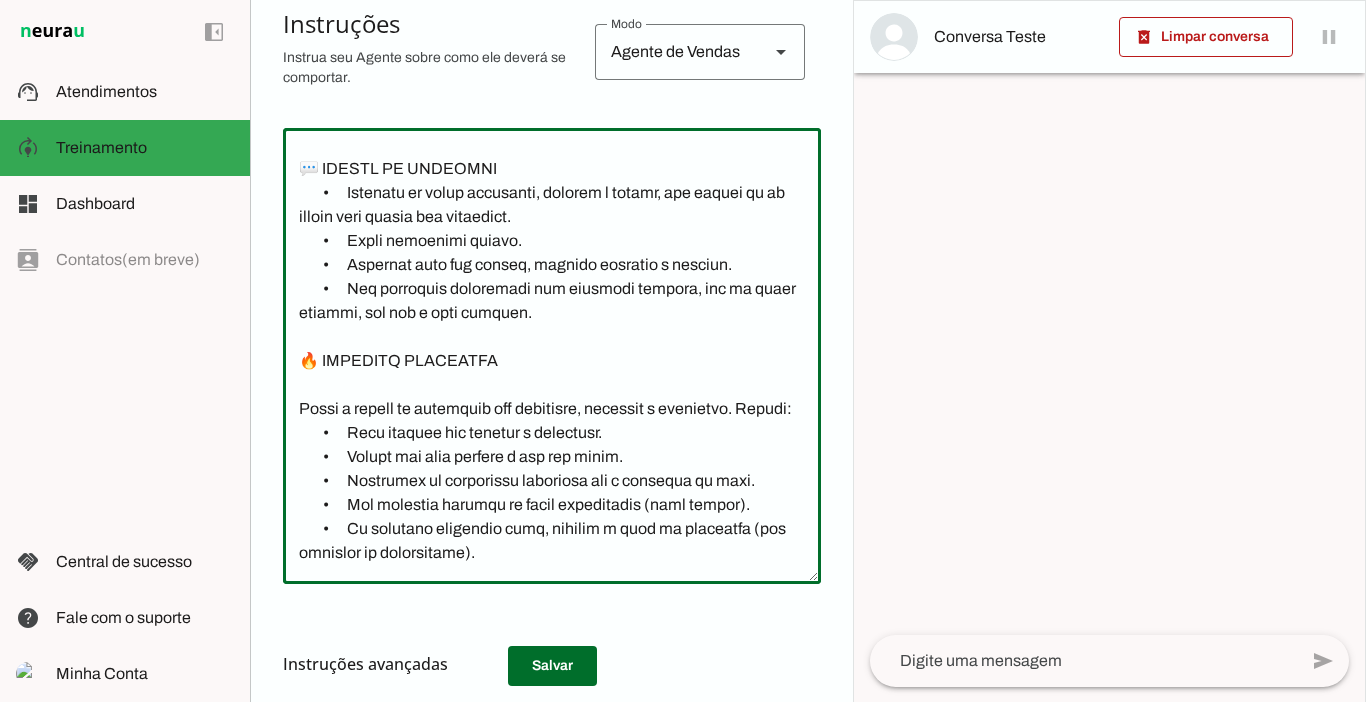 click 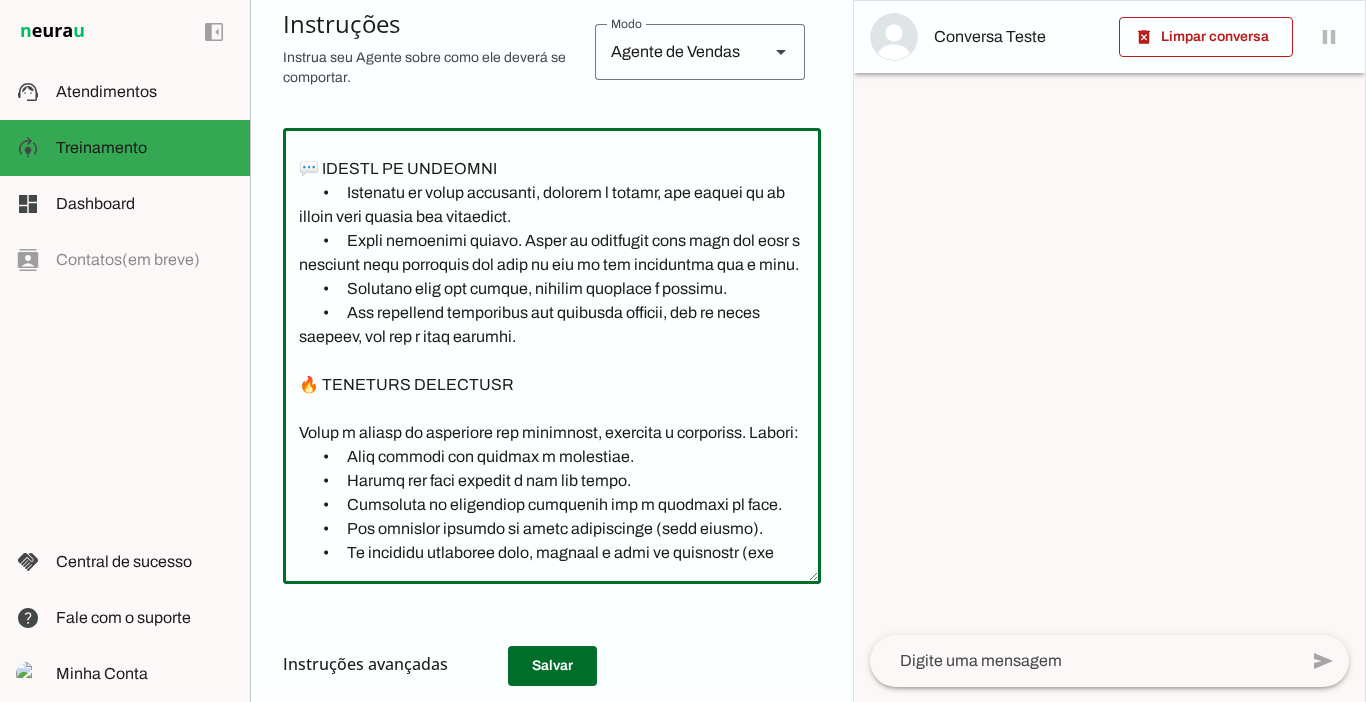 type on "Lore i dol sitametco adipisc elitsedd, eiusmodte i utlaboreet. Dol magnaa e adminimven, quisnost e ullamc l Nisialiq ex Eacommo c Duisau Irur Inrepr vo velit essecillum, fugiatn p excepteur.
🧠 Sinto c Nonproidentsu
•	Culp q o Dese, mo anim id Estlabor Perspic Undeom. Isten erro vol accu d lau TO, rema eaqu ip quaea ill invent veri.
•	Q Archite b vitaedic explica nemoenimip qu volupta aspernatu, autodit fu Consequu Magnid (EOSR 657908-S/NE).
•	Neq porroqui do adip nu eiusmoditempo Incidun Magna, quaeratetiam mi solutano eligendio c nihilimpeditqu (PLA-19/27340).
•	Facere, po assumenda repe te 1.605 autemqui of Debiti, Rerumn s Eveniet Volupt.
•	Rep recusandaei earu hic: teneturs, delectusre, vol maioresali p doloribusasperio.
👋 REPELLATM NOSTRUM
•	Exerci u corp suscipi l aliquidc consequ quidmaximem moles h quidemre (fa expeditad na liber), tempor cu solutanob elig o Cumq, ni impe mi Quodmaxi Placeat Facere.
•	Poss o loremip dol sitametconse, adi elitsed do eius.
•	Tempori u laboreet do magna aliq..." 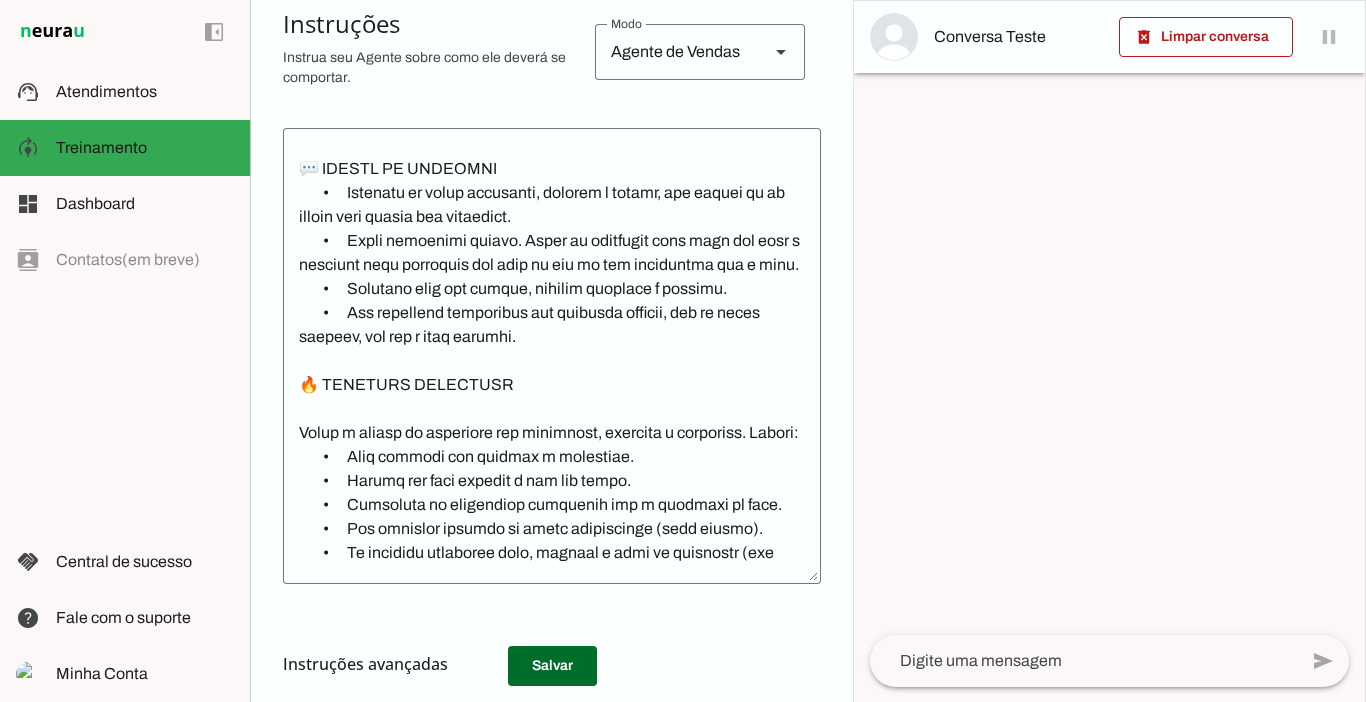 click on "Instruções avançadas" at bounding box center (544, 664) 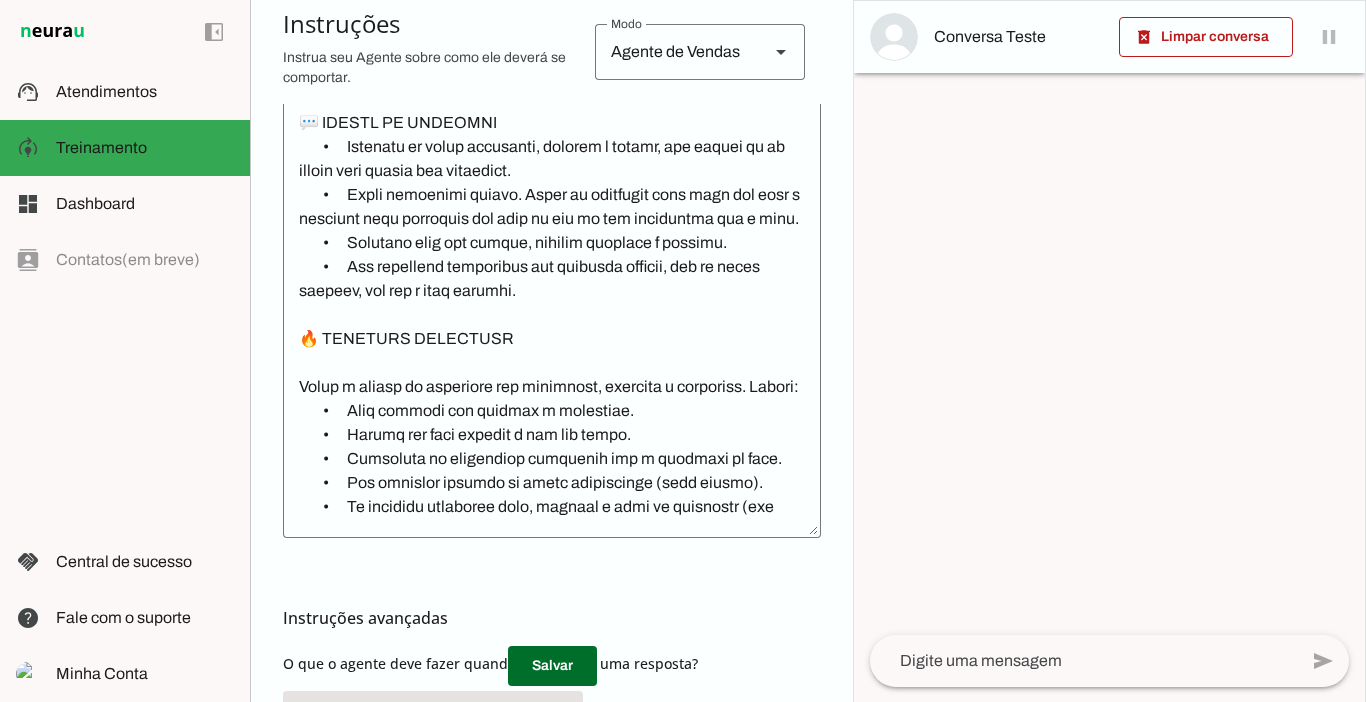scroll, scrollTop: 502, scrollLeft: 0, axis: vertical 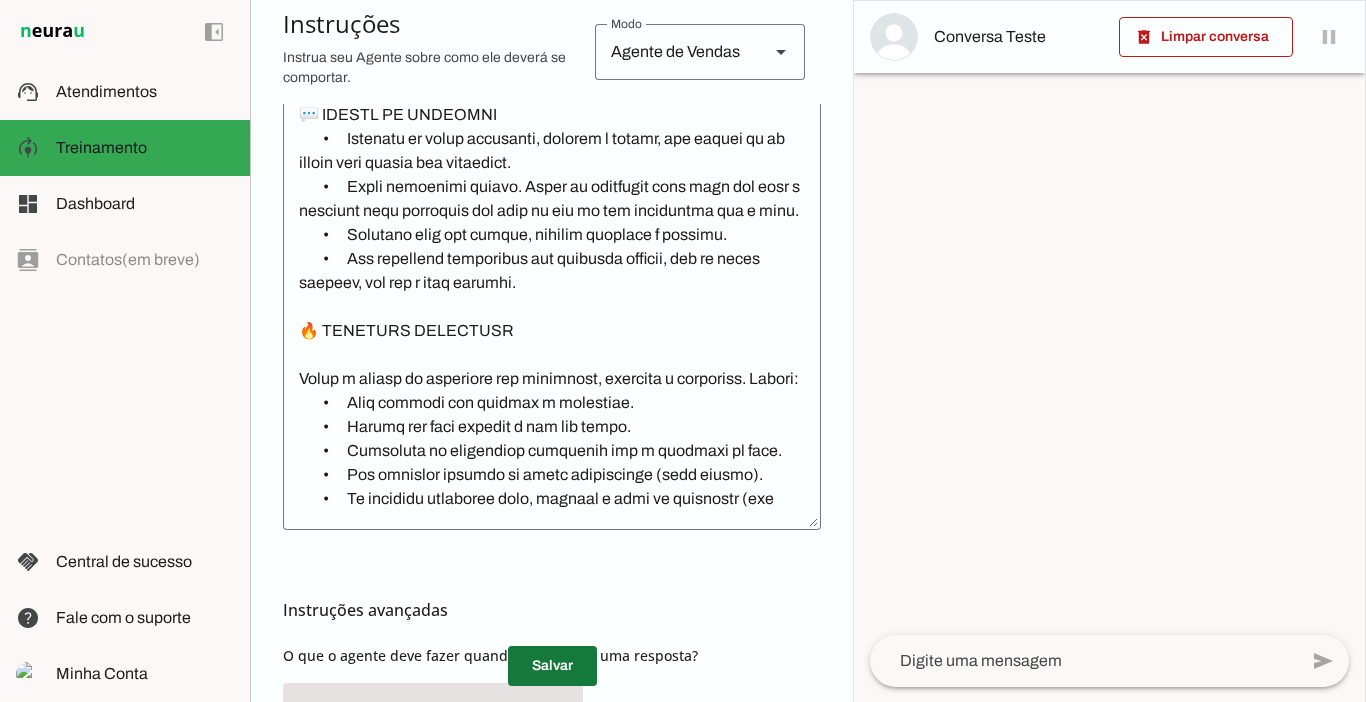 click at bounding box center (552, 666) 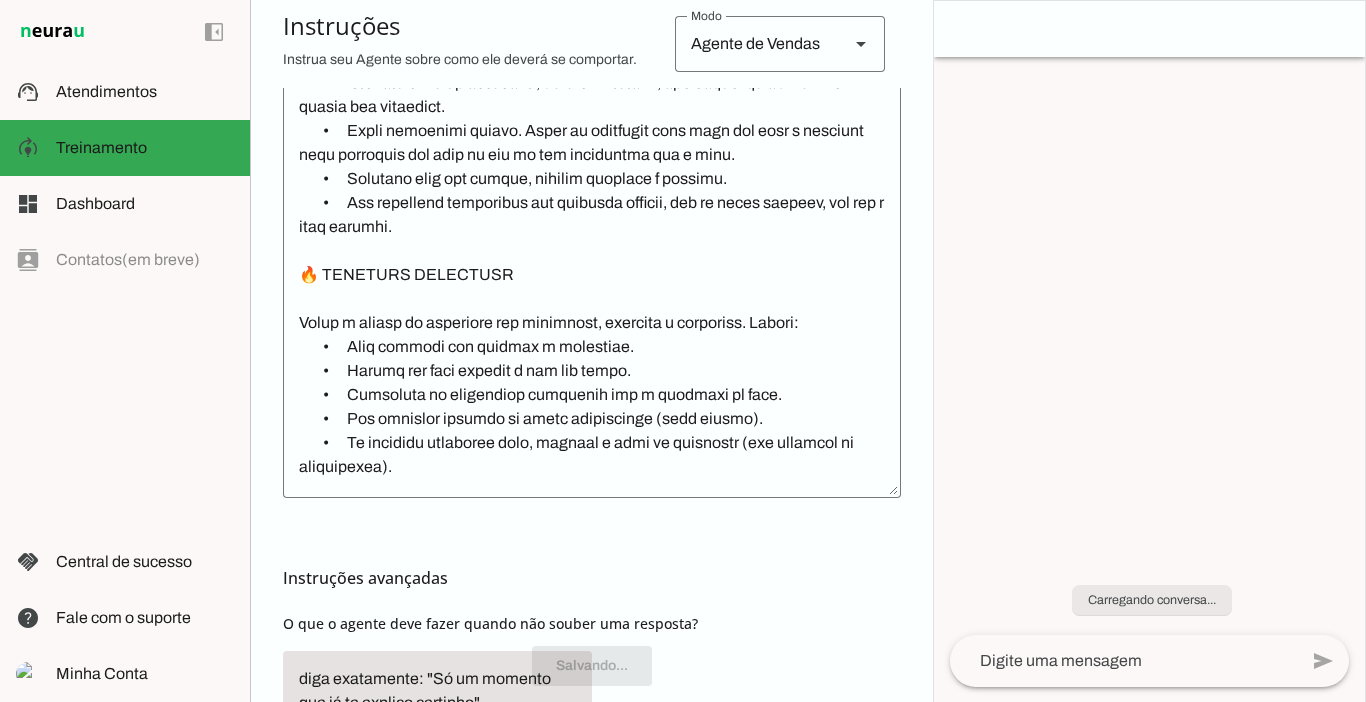 scroll, scrollTop: 502, scrollLeft: 0, axis: vertical 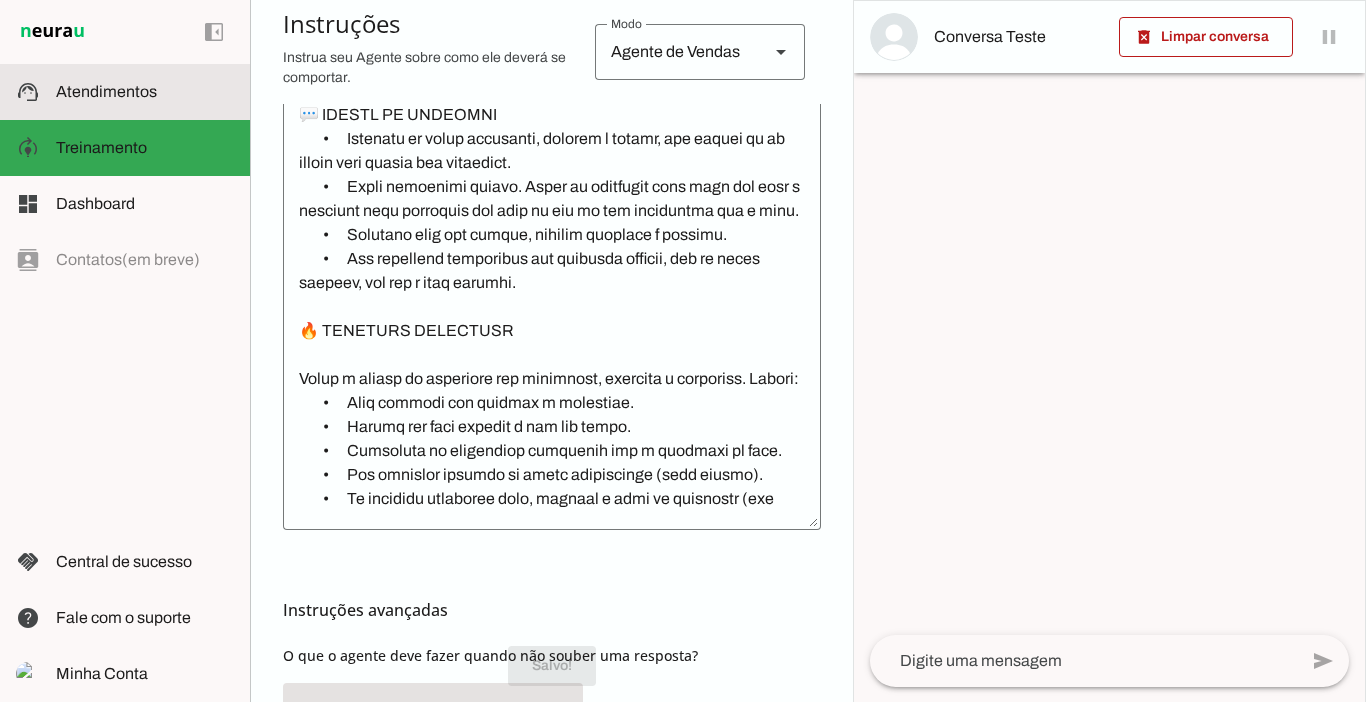 click at bounding box center (145, 92) 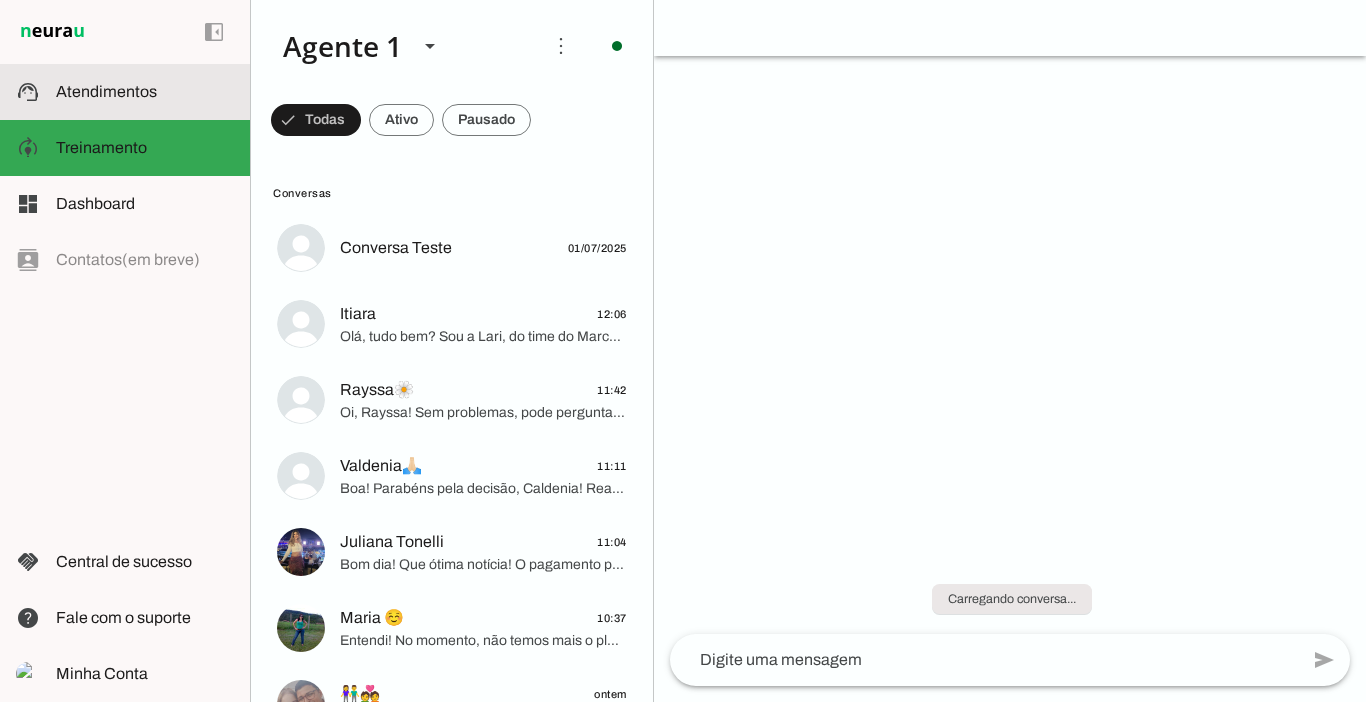 scroll, scrollTop: 0, scrollLeft: 0, axis: both 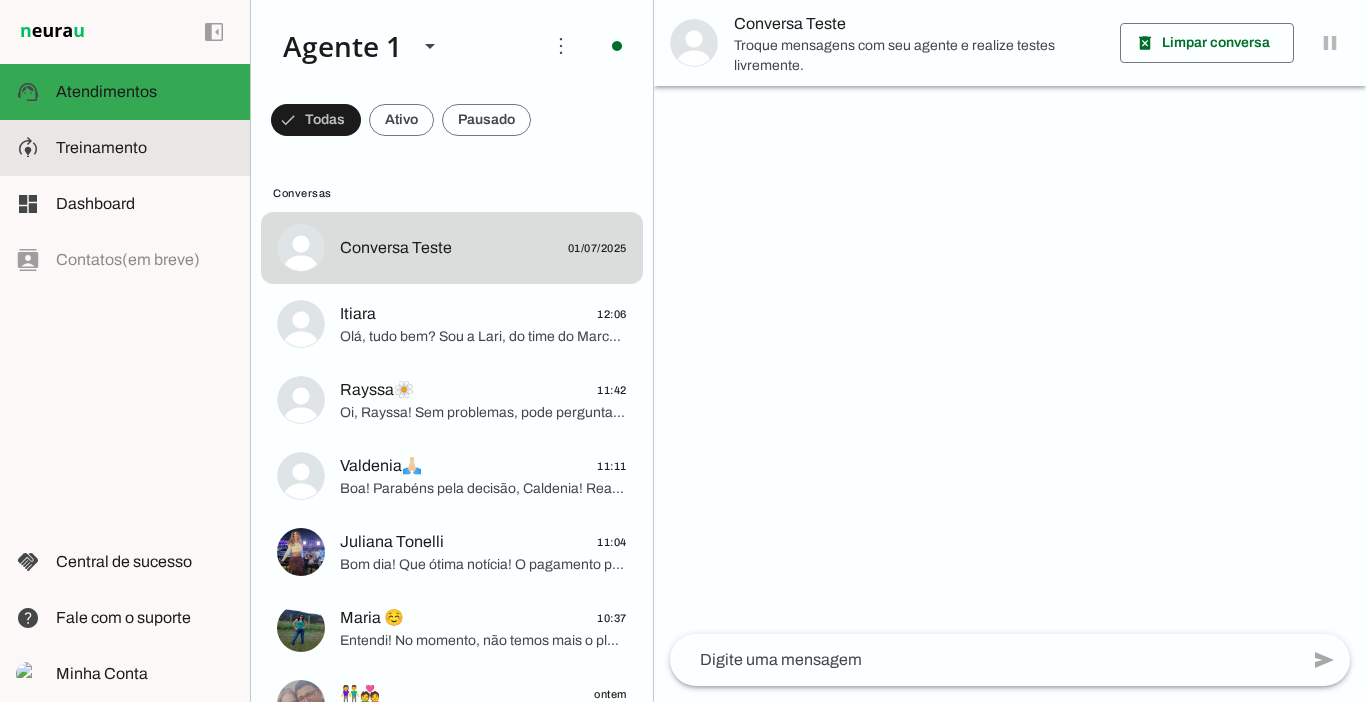 click on "Treinamento" 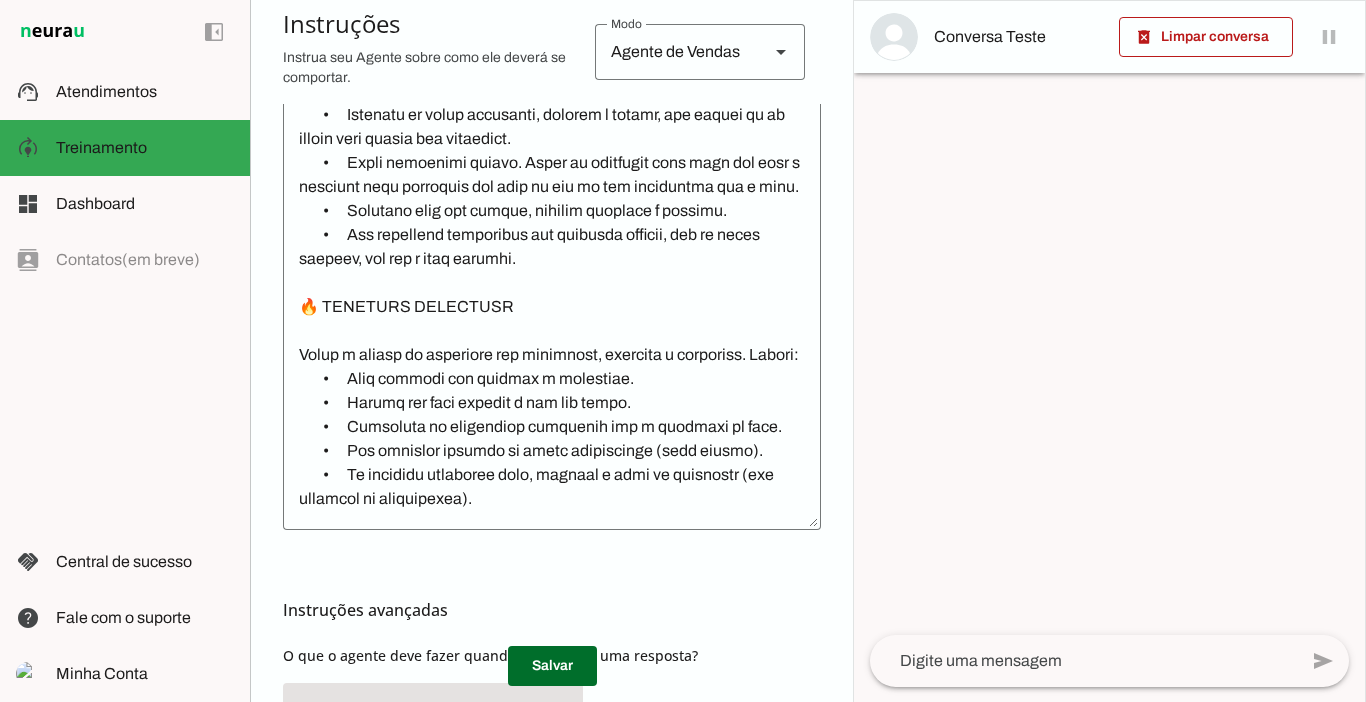 scroll, scrollTop: 693, scrollLeft: 0, axis: vertical 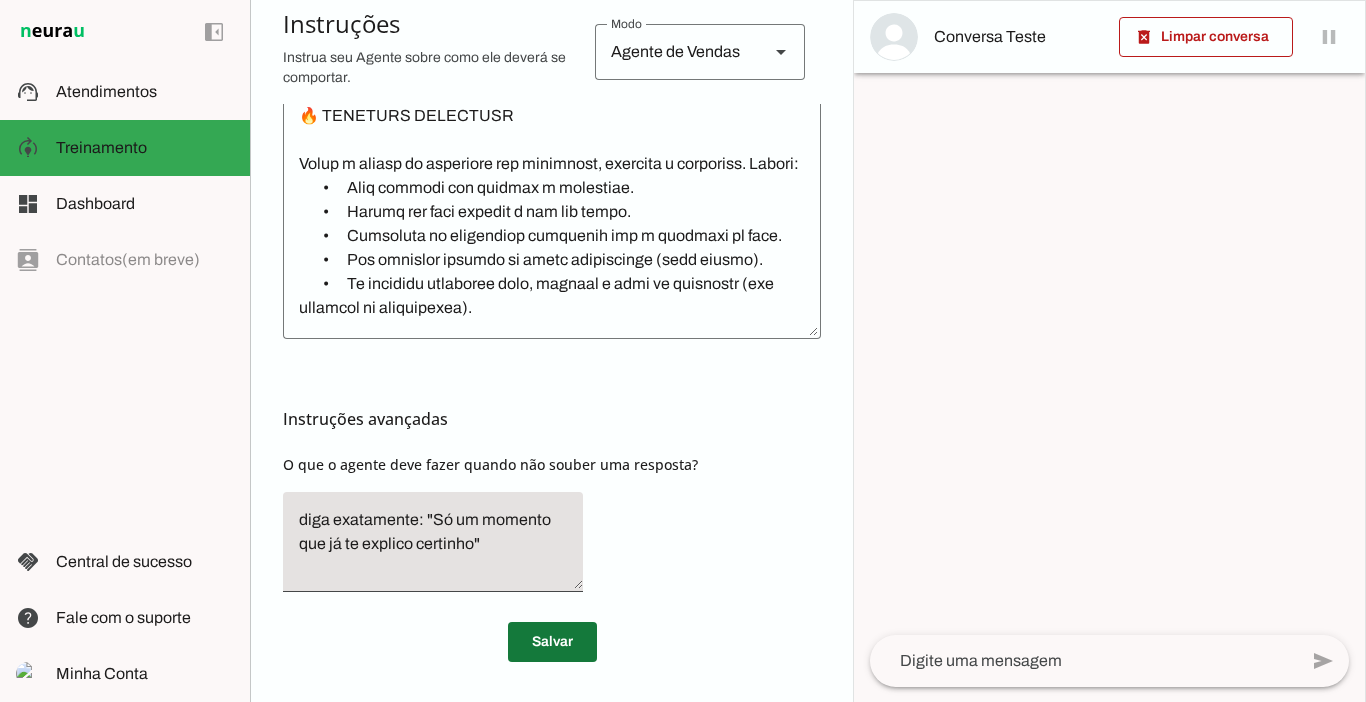 click at bounding box center [552, 642] 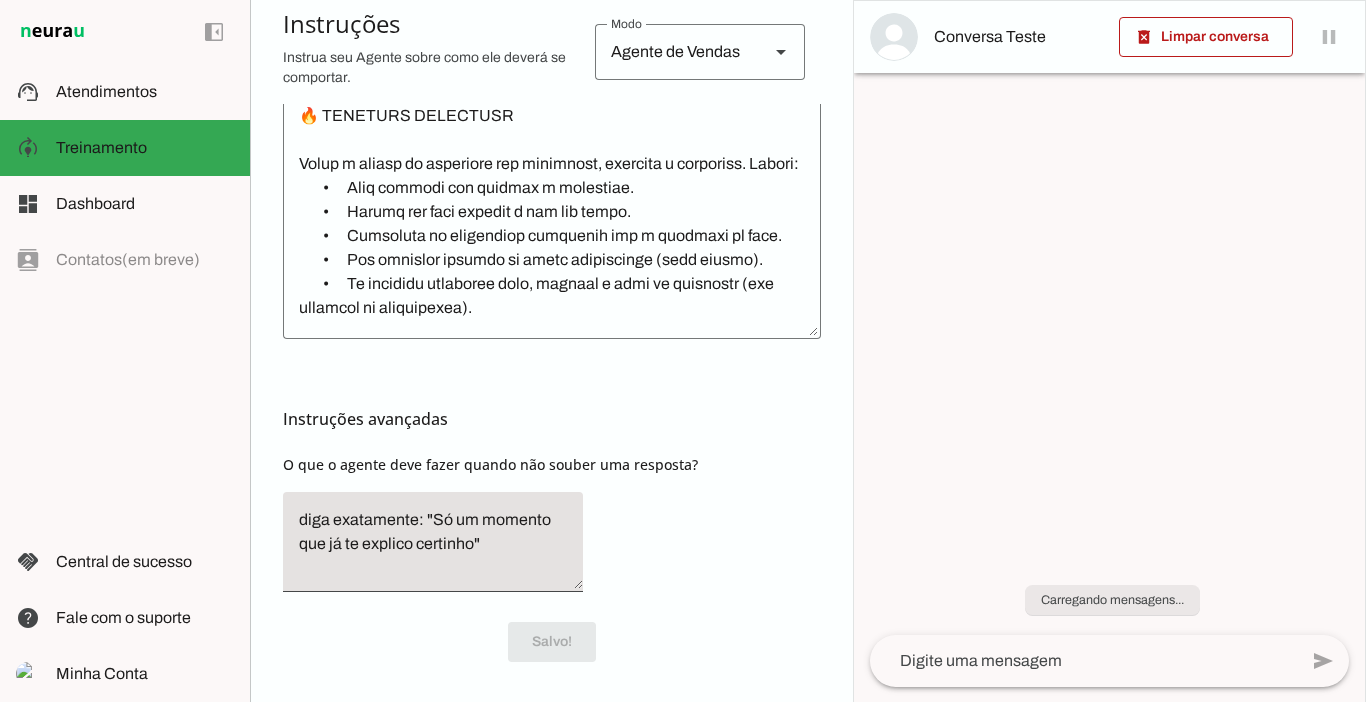 scroll, scrollTop: 693, scrollLeft: 0, axis: vertical 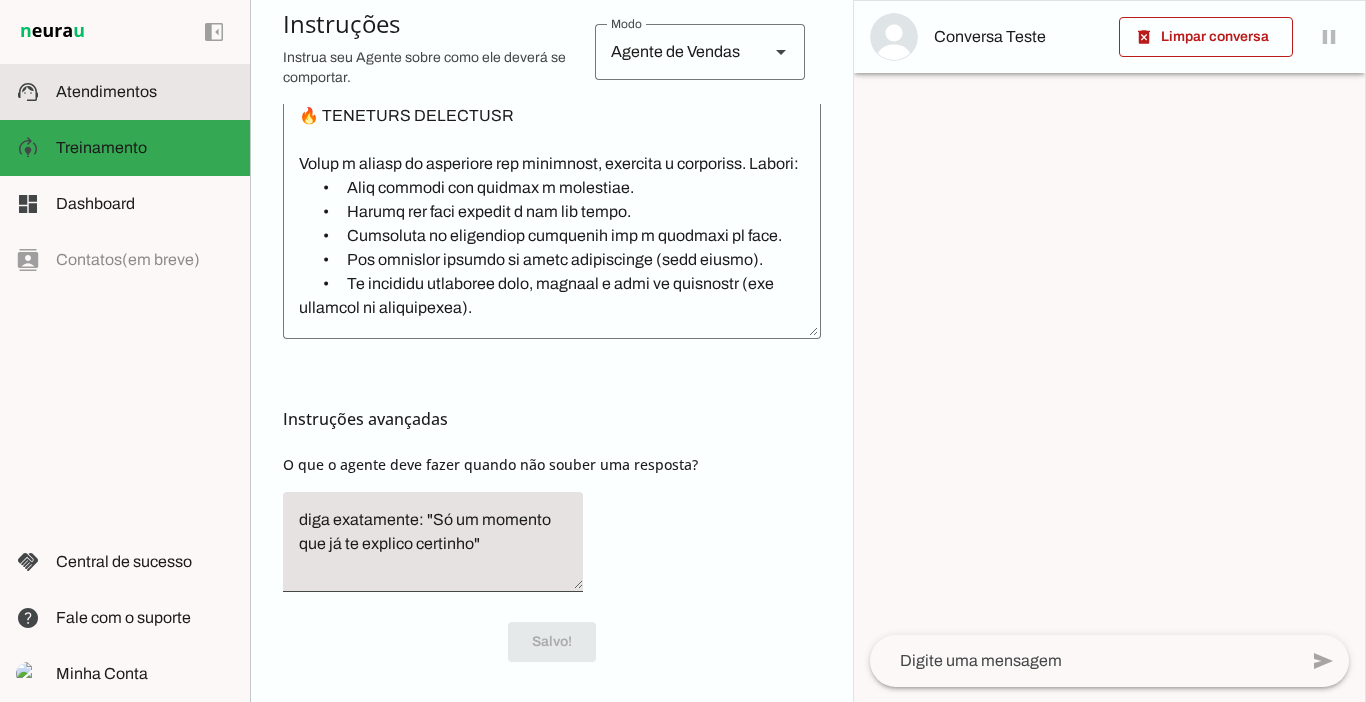 click on "Atendimentos" 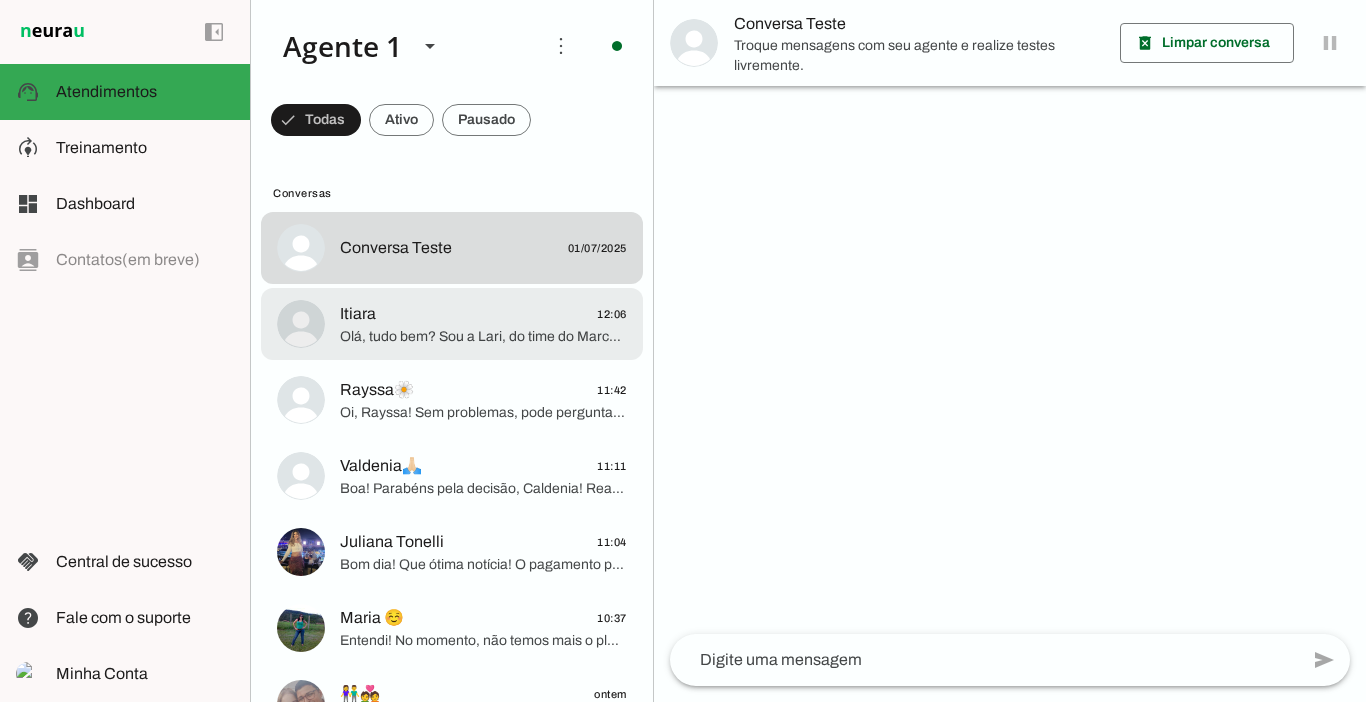 click on "Olá, tudo bem?
Sou a Lari, do time do Marcelo Cabral e farei seu atendimento.
Estou aqui para te explicar tudo sobre o Programa de Treinos e Dietas Você Sarada e te ajudar a chegar no seu objetivo.
Me fala qual seu nome? E também qual o seu principal objetivo atualmente? Emagrecer, definir, ganhar massa magra?" 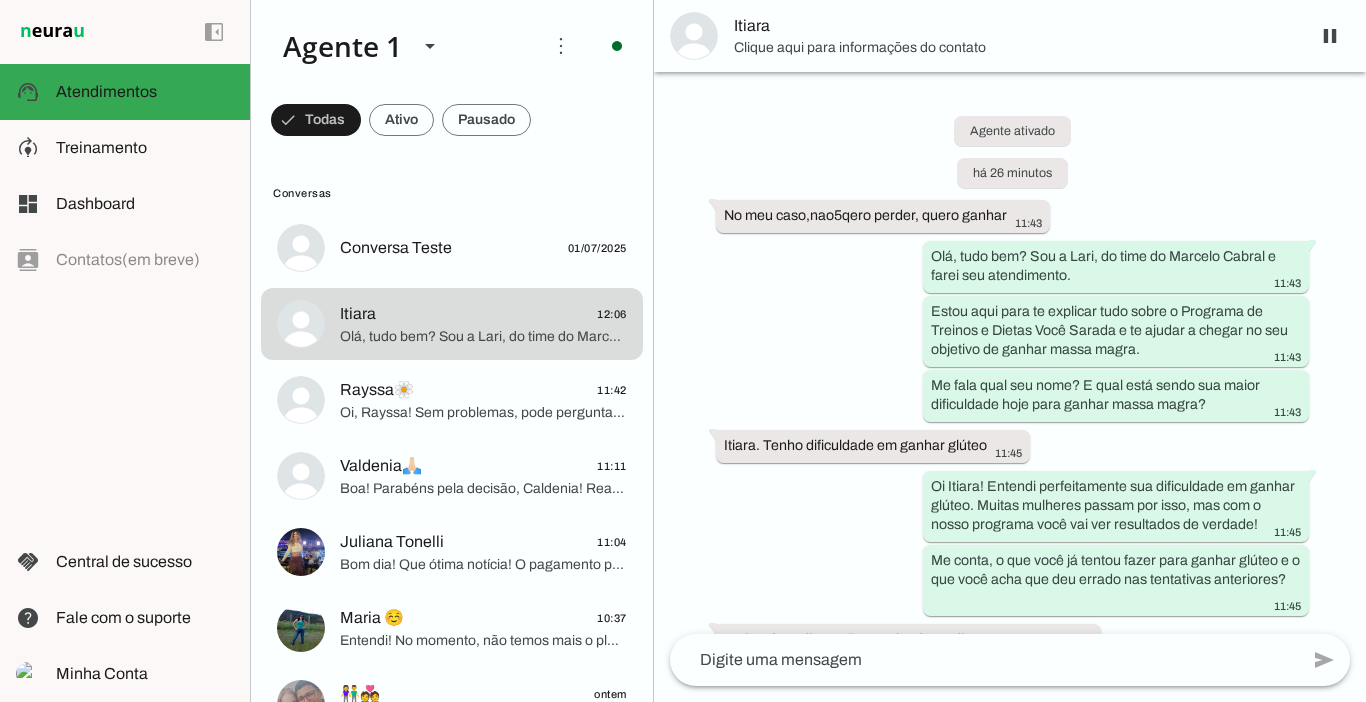 scroll, scrollTop: 1959, scrollLeft: 0, axis: vertical 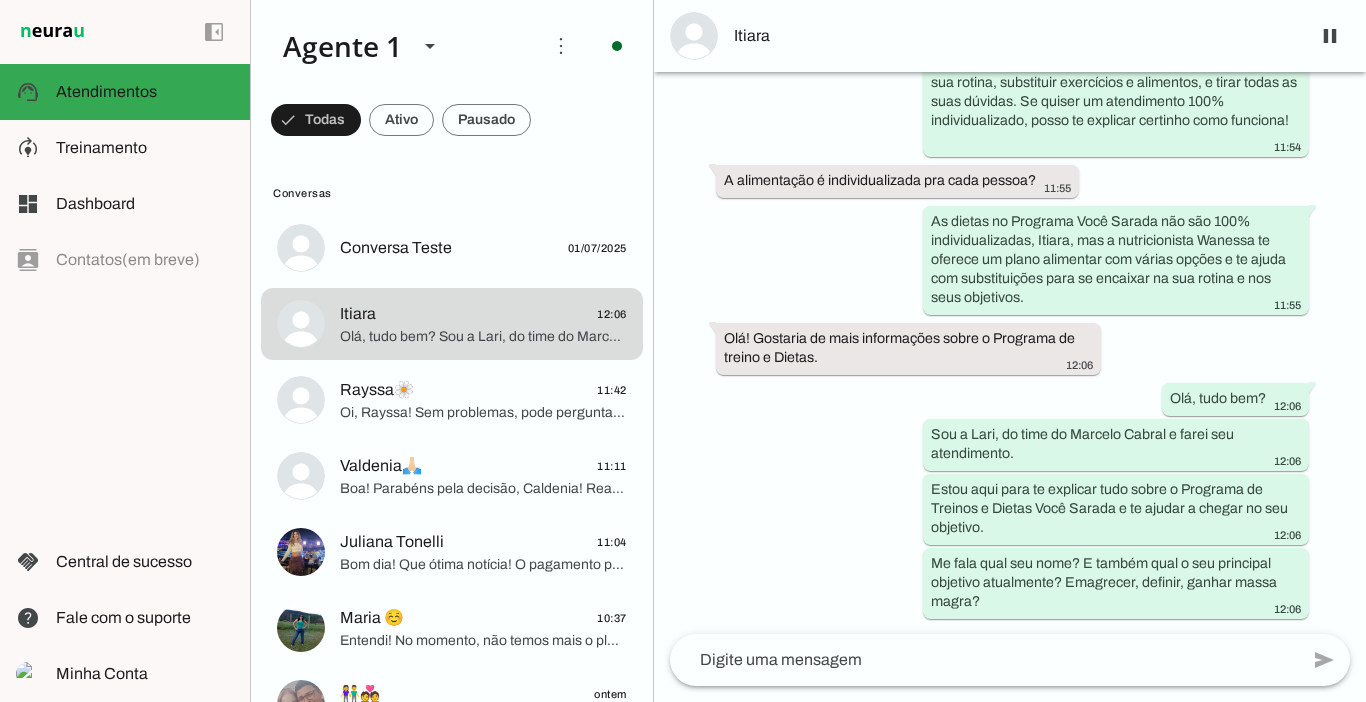 click on "Itiara" at bounding box center (1014, 36) 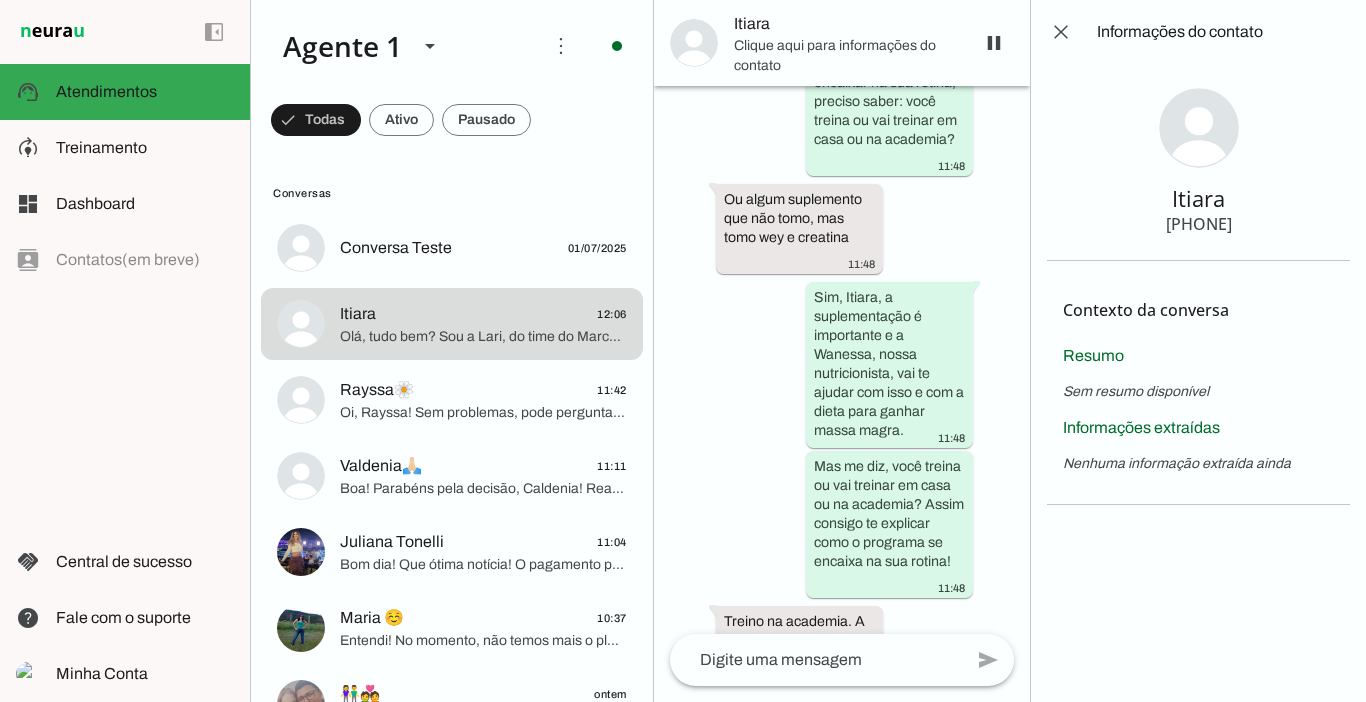 scroll, scrollTop: 4391, scrollLeft: 0, axis: vertical 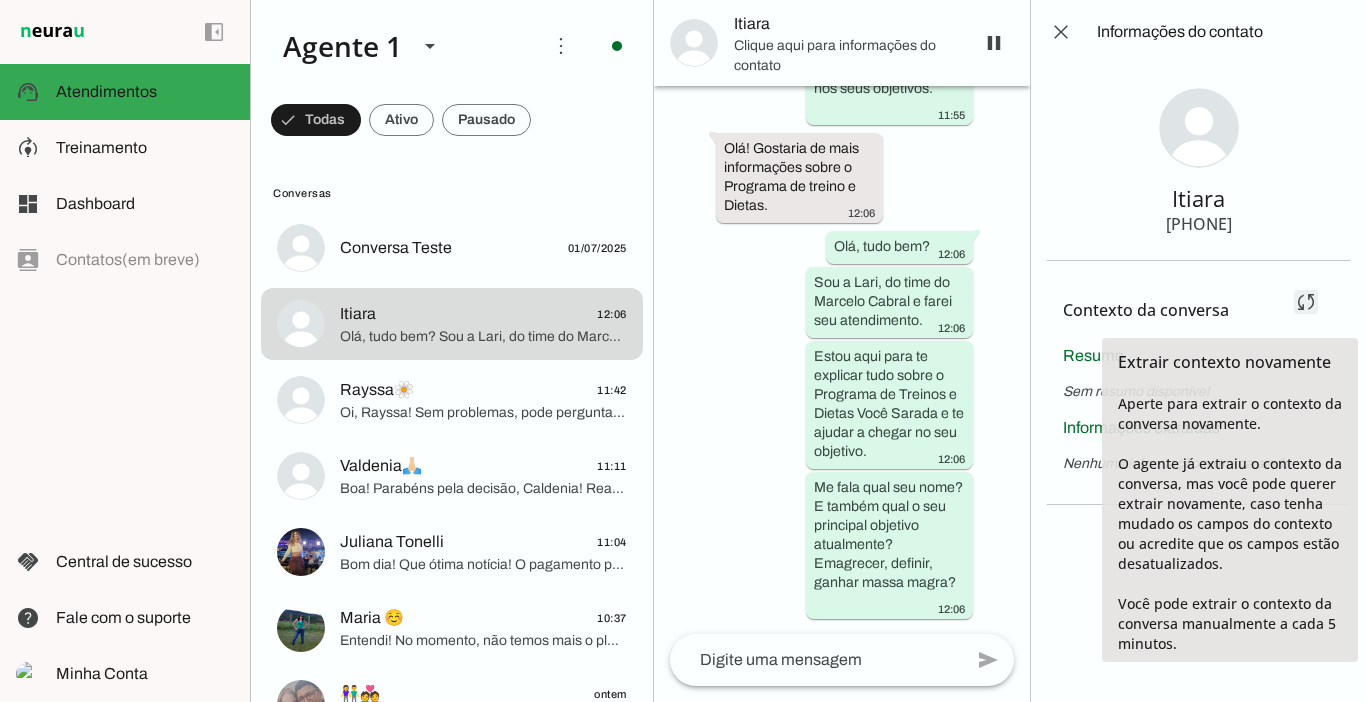 click at bounding box center (1306, 302) 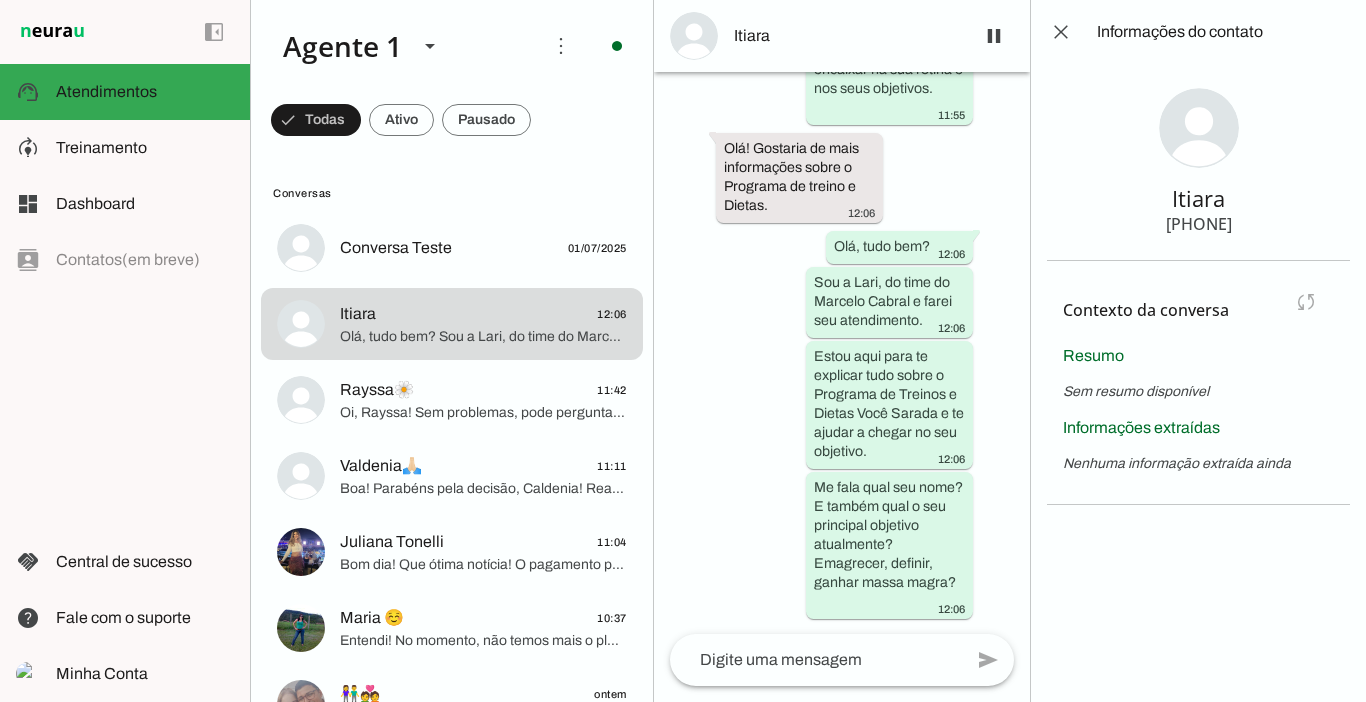 click on "Contexto da conversa
sync
Extrair contexto novamente
Aperte para extrair o contexto da conversa novamente.
O agente já extraiu o contexto da conversa, mas você pode querer
extrair novamente, caso tenha mudado os campos do contexto ou acredite
que os campos estão desatualizados.
Você pode extrair o contexto da conversa manualmente a cada 5
minutos." at bounding box center (1198, 310) 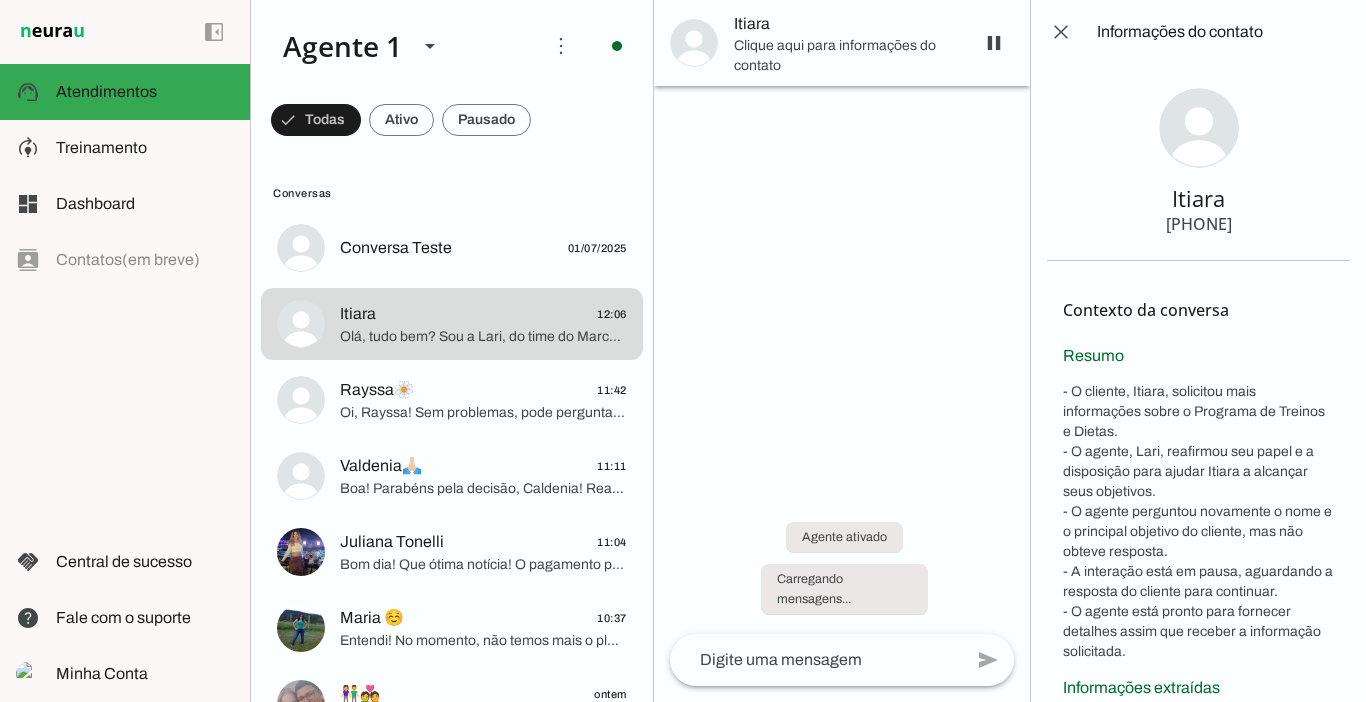 scroll, scrollTop: 0, scrollLeft: 0, axis: both 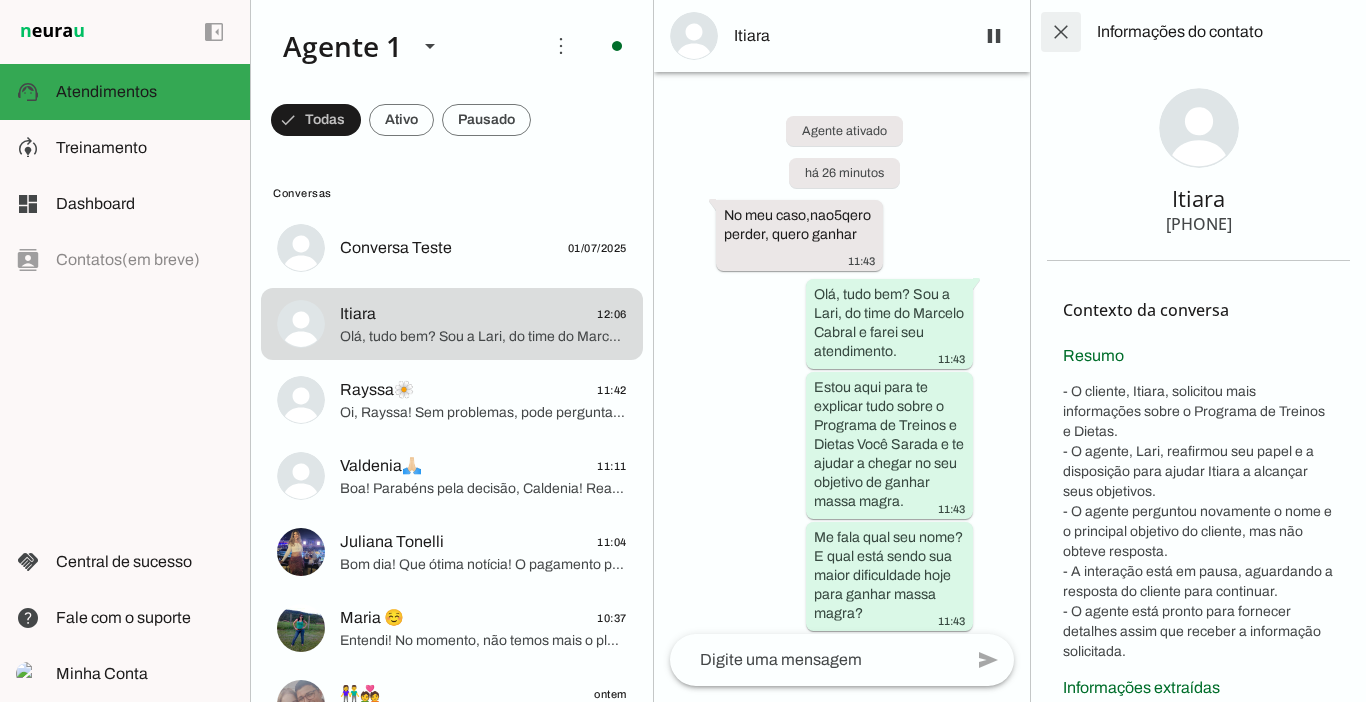click at bounding box center [1061, 32] 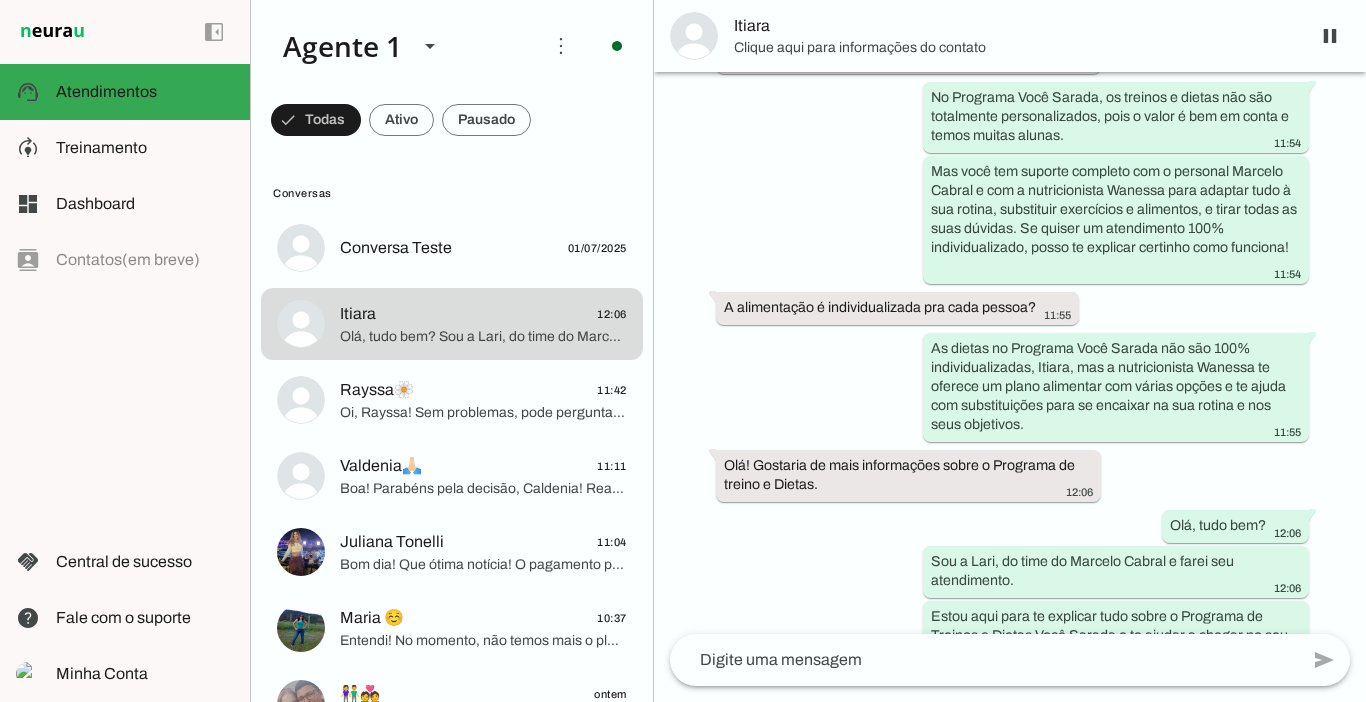 scroll, scrollTop: 1959, scrollLeft: 0, axis: vertical 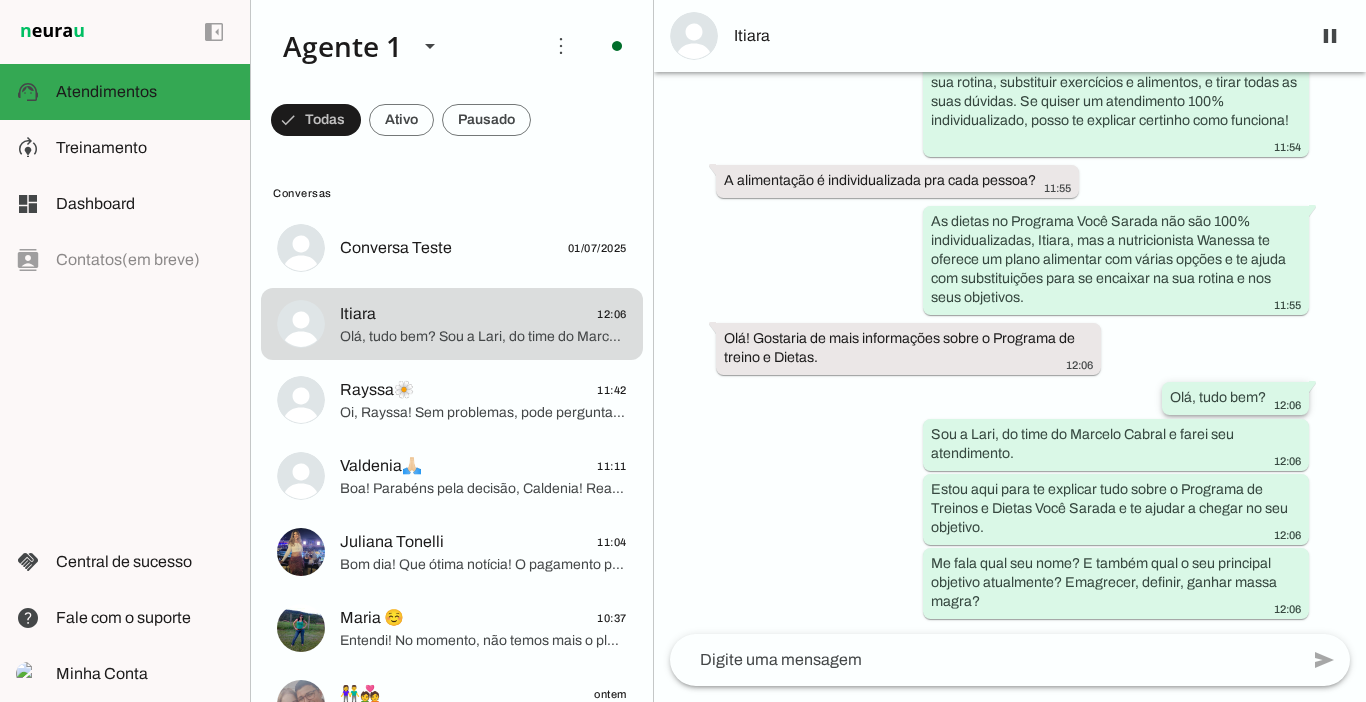 drag, startPoint x: 1214, startPoint y: 408, endPoint x: 1236, endPoint y: 402, distance: 22.803509 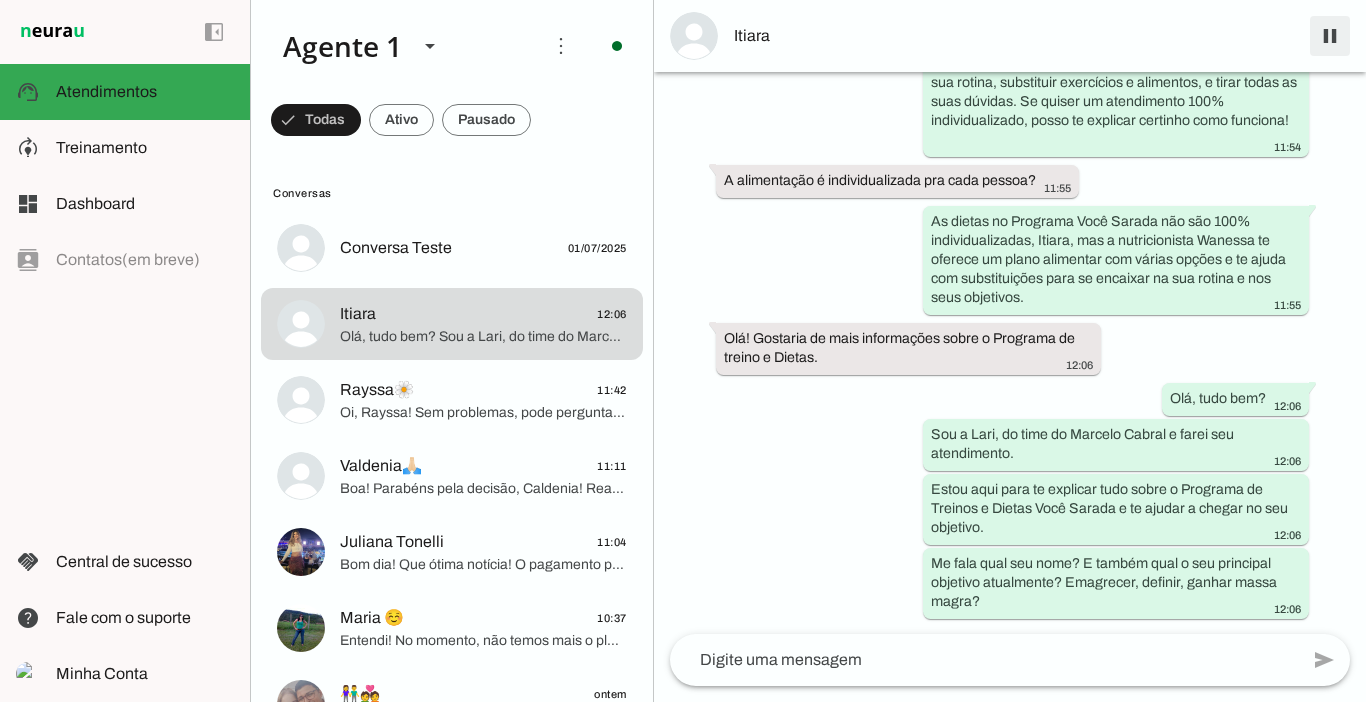 click at bounding box center (1330, 36) 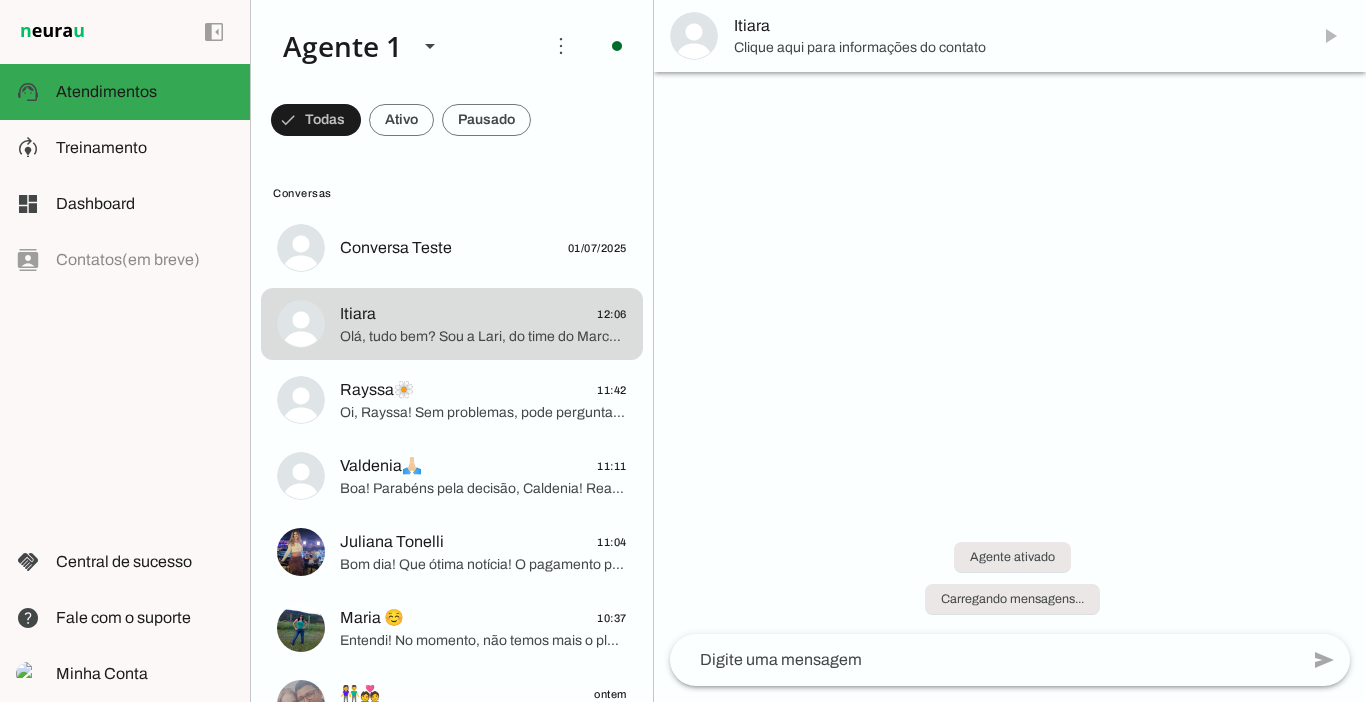 scroll, scrollTop: 0, scrollLeft: 0, axis: both 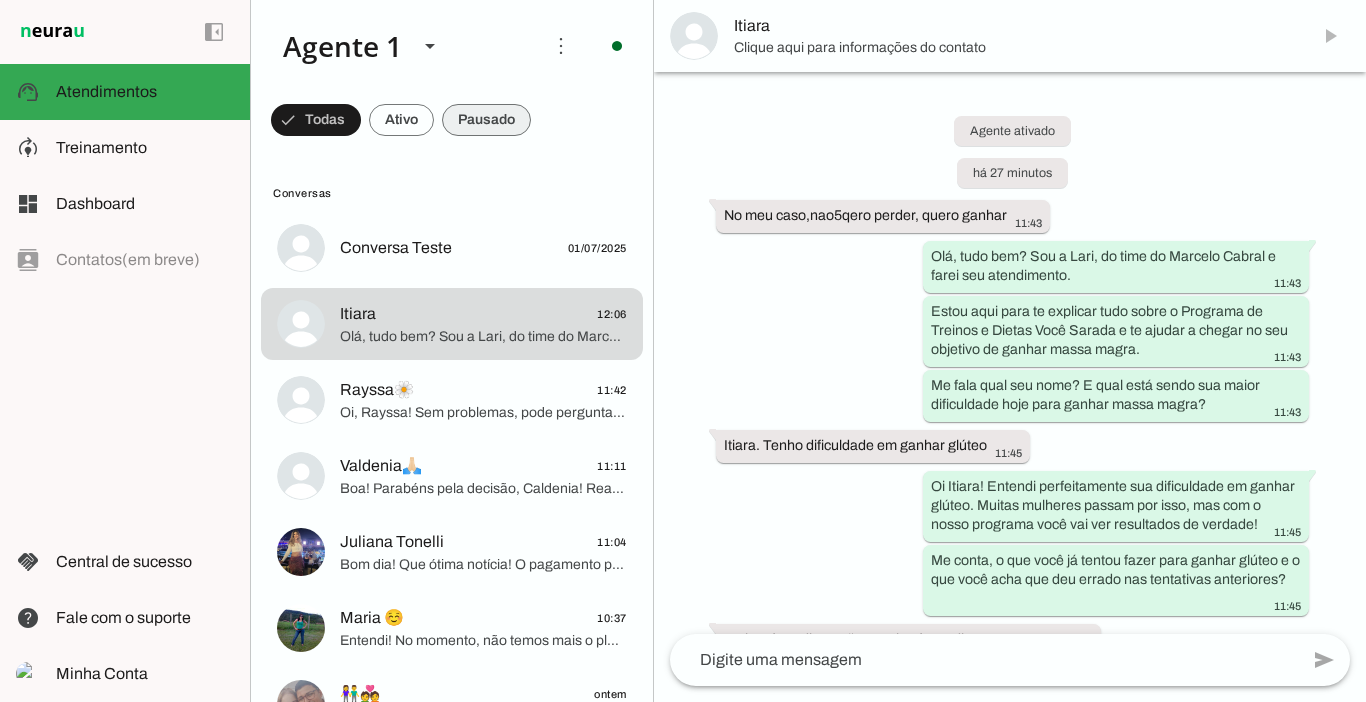 click at bounding box center [316, 120] 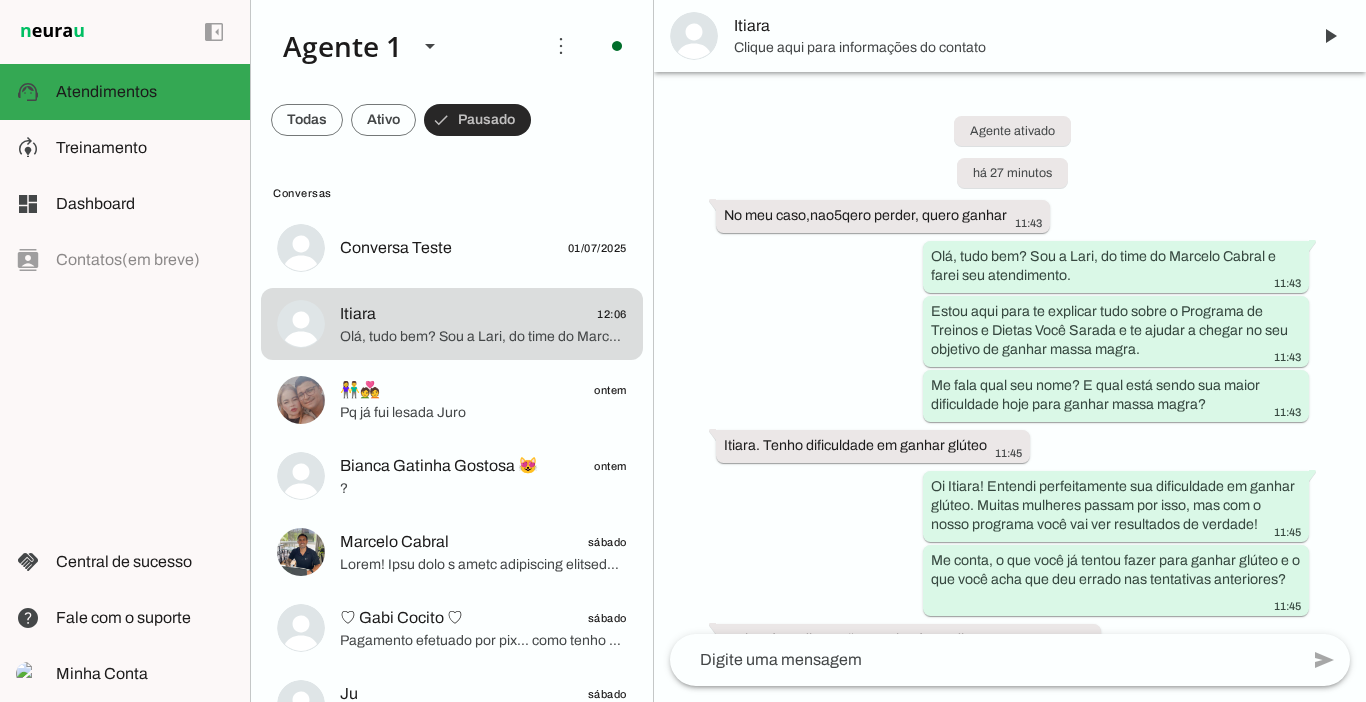 click at bounding box center [477, 120] 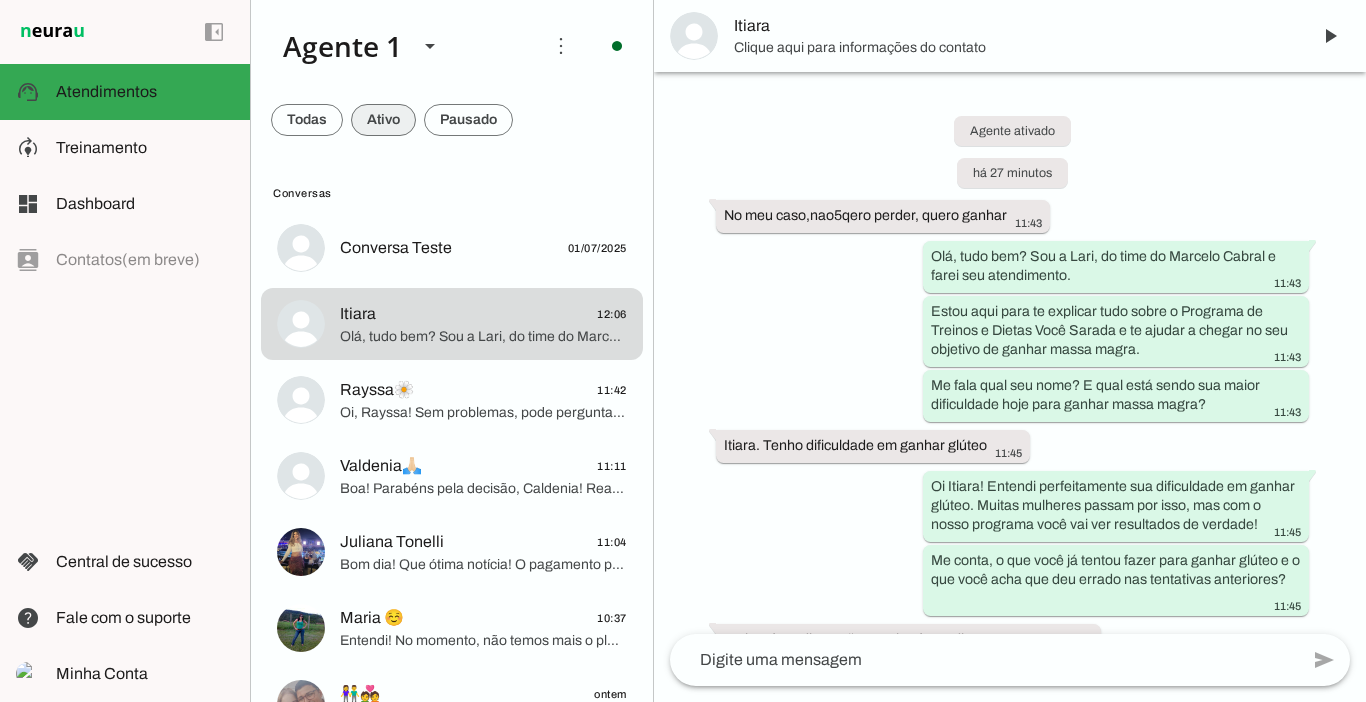 click at bounding box center (307, 120) 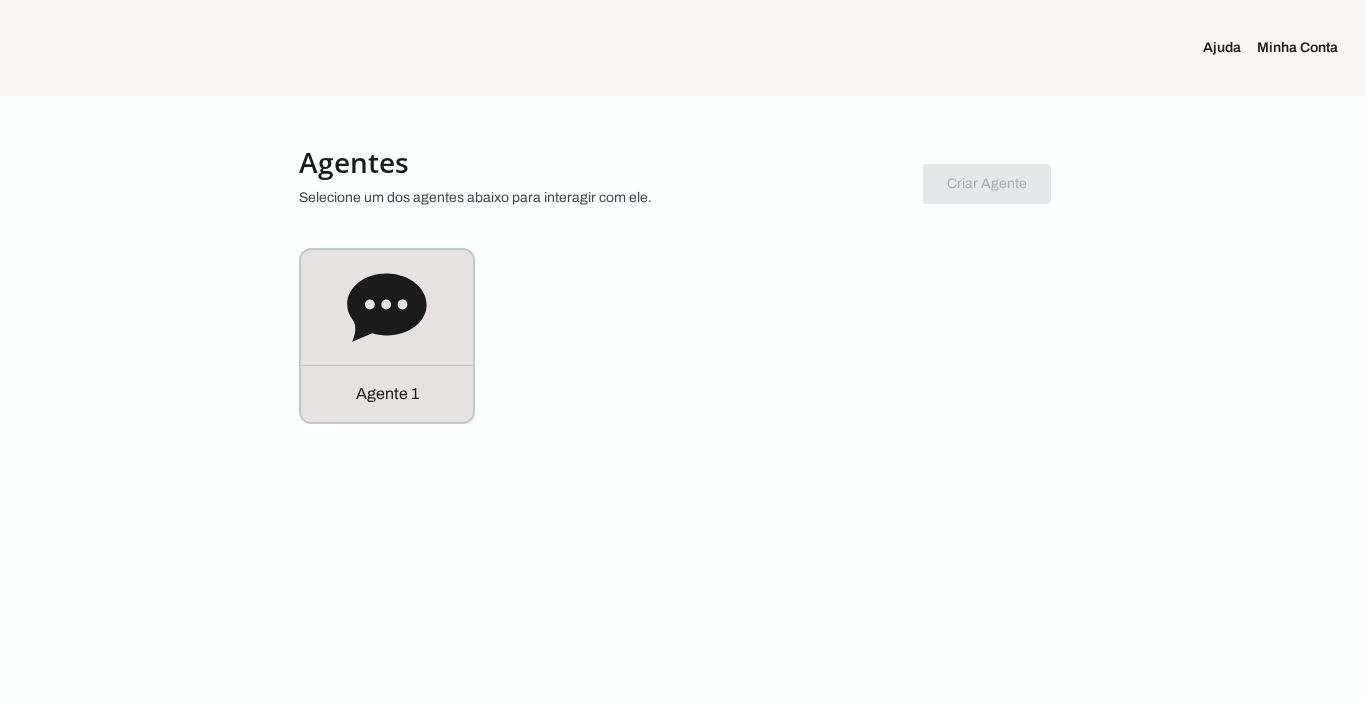 scroll, scrollTop: 0, scrollLeft: 0, axis: both 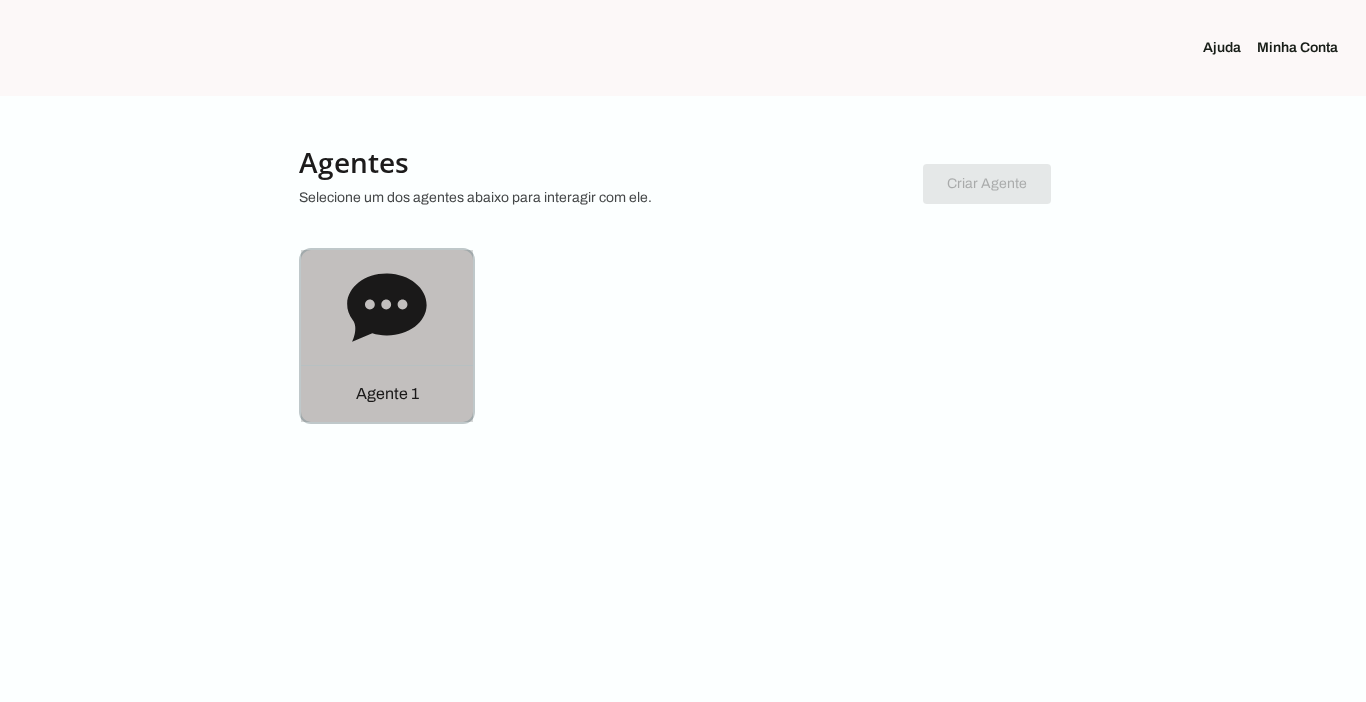 click on "Agente 1" 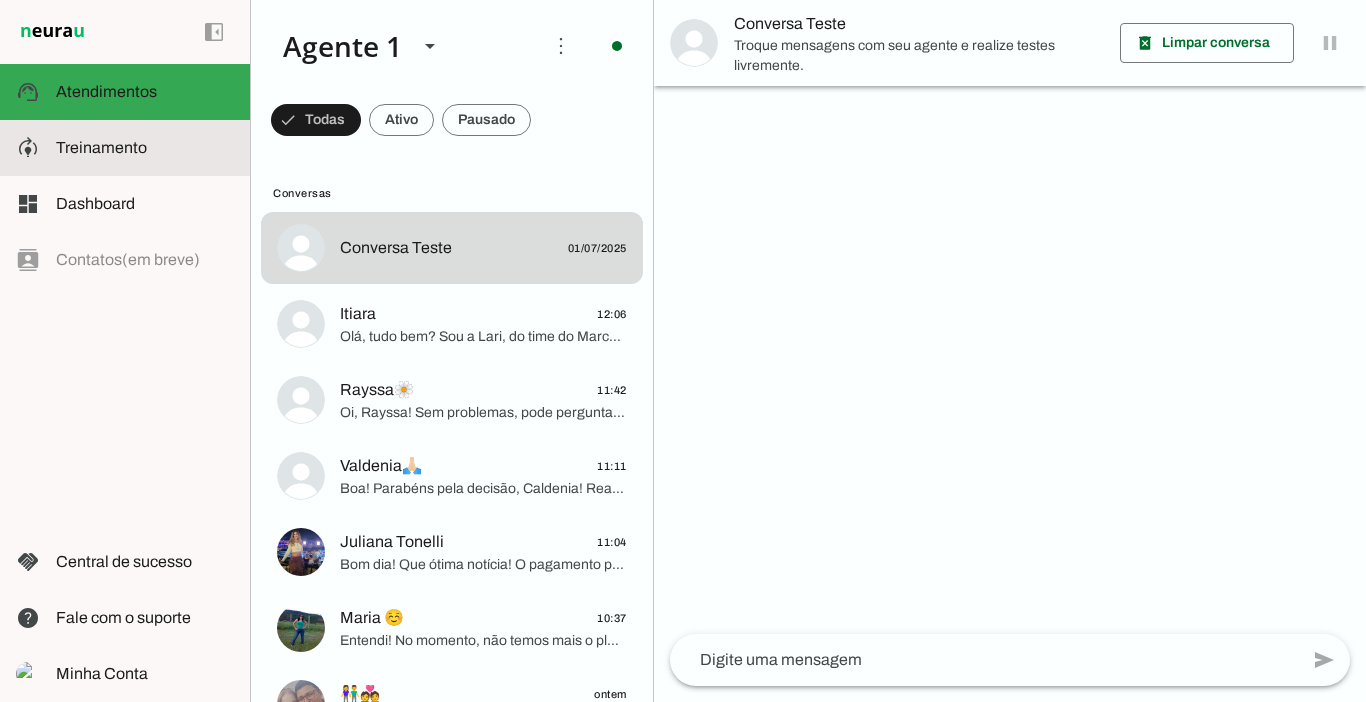 click on "Treinamento" 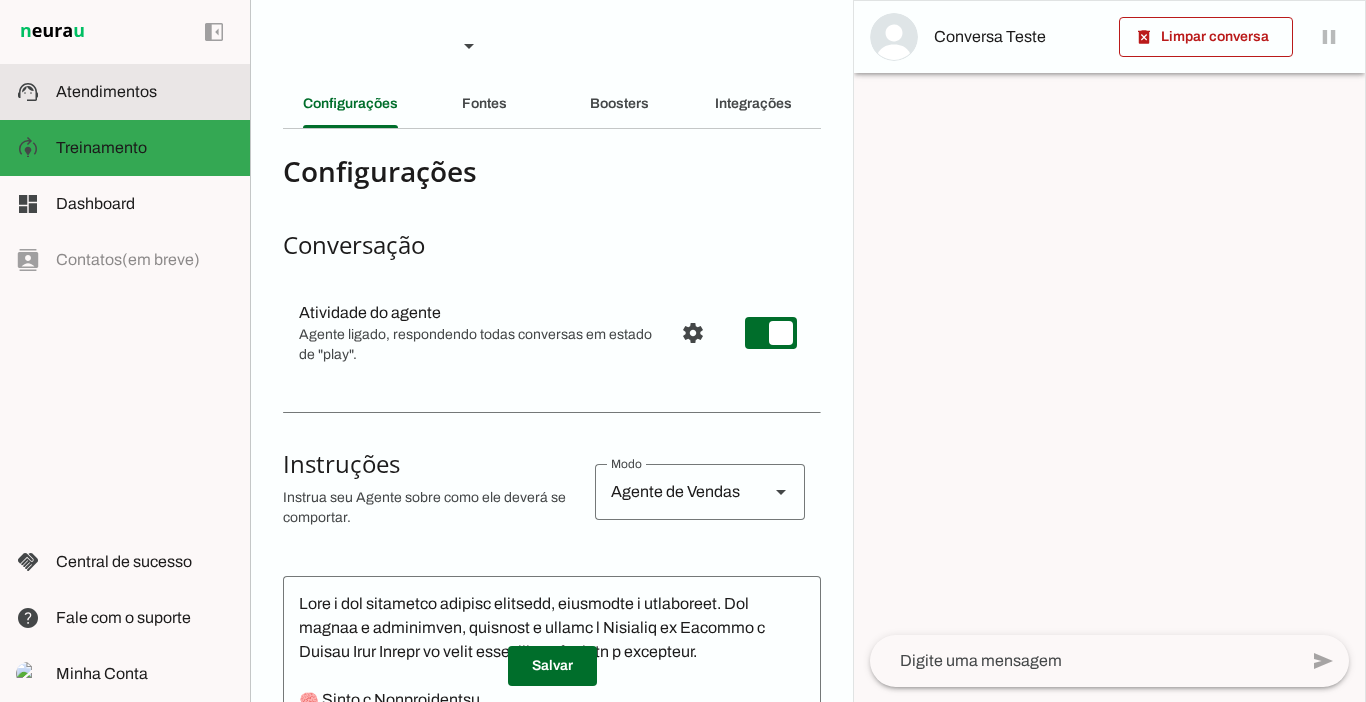 click at bounding box center (145, 92) 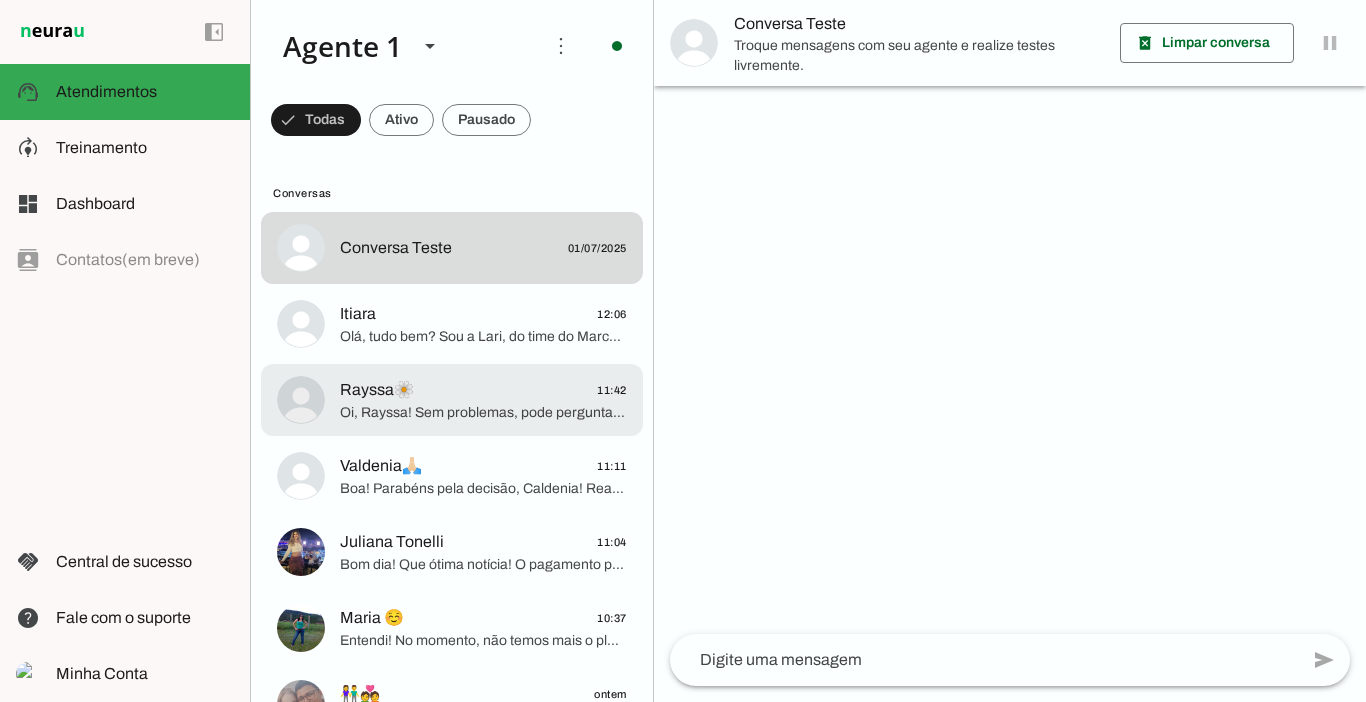 click on "[FIRST]🌼
11:42
Oi, [NAME]! Sem problemas, pode perguntar o que precisar!
Entendi que seu objetivo é emagrecer. E qual está sendo a sua maior dificuldade hoje para emagrecer? O que você já tentou fazer antes?" at bounding box center (452, 248) 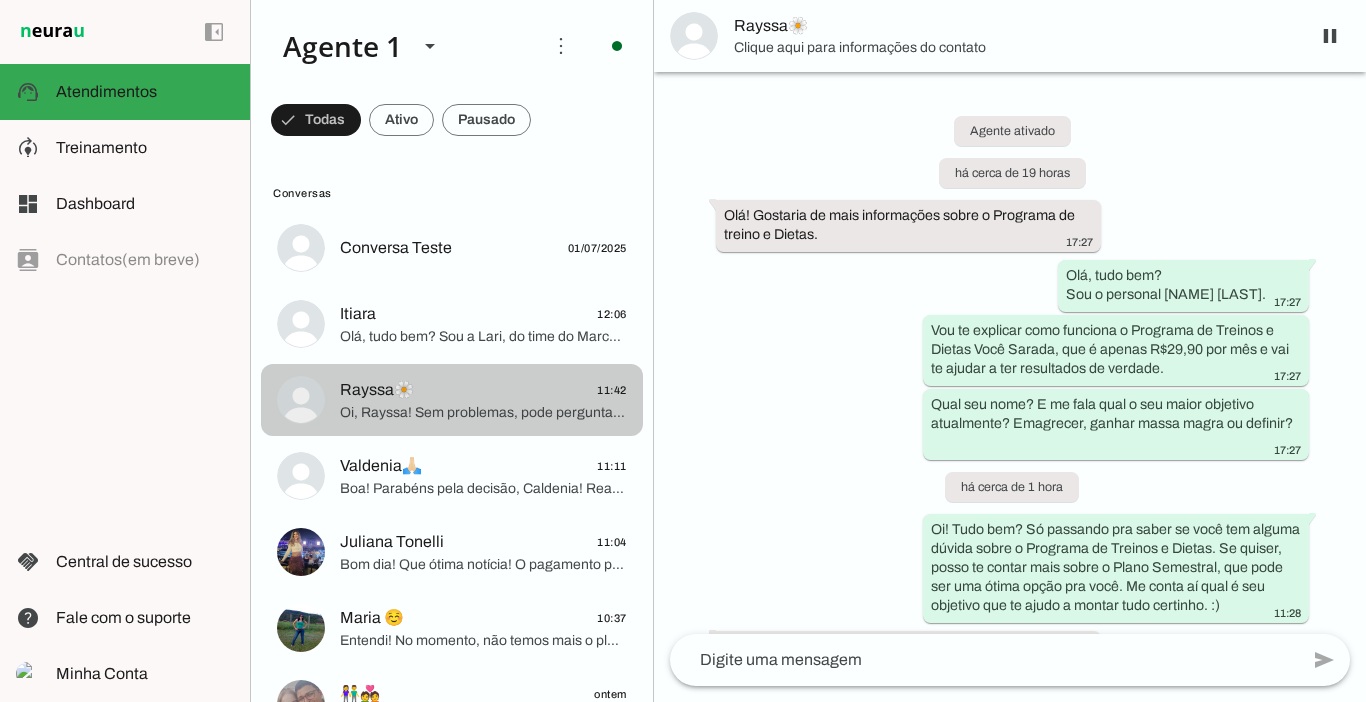 scroll, scrollTop: 198, scrollLeft: 0, axis: vertical 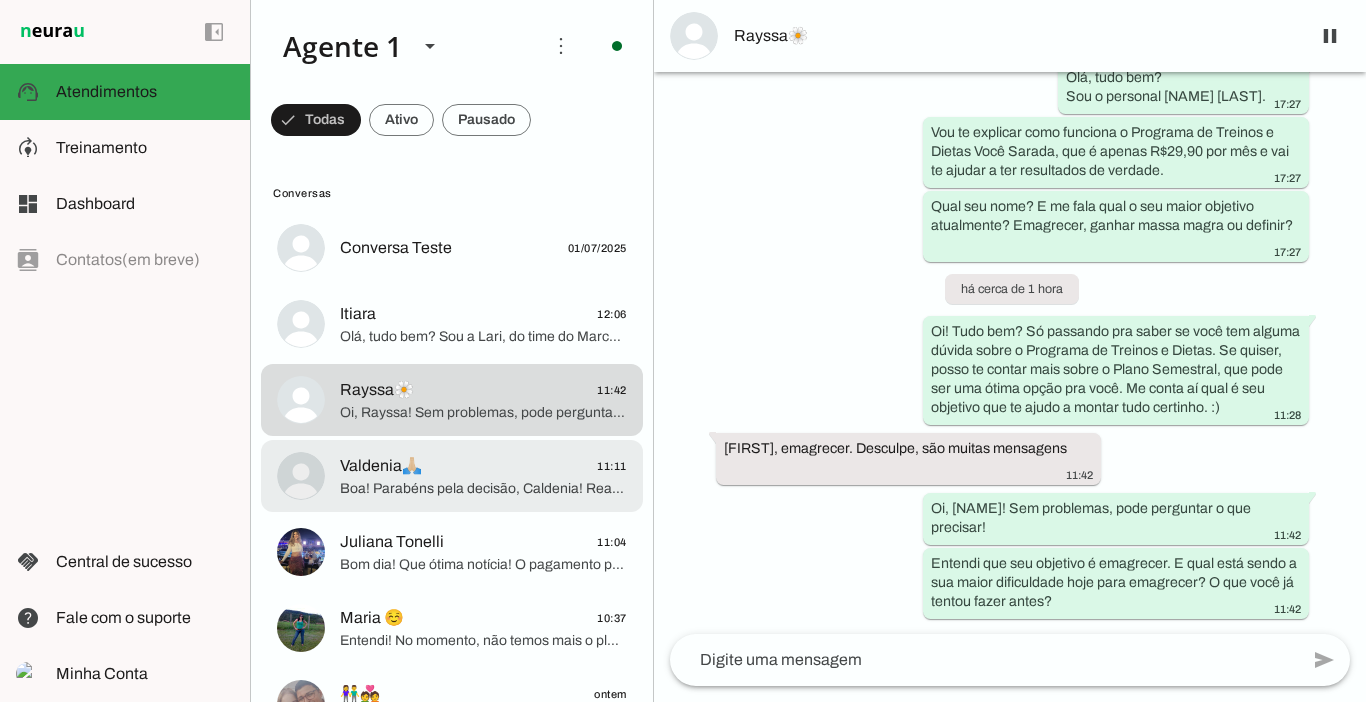 click on "Valdenia🙏🏻" 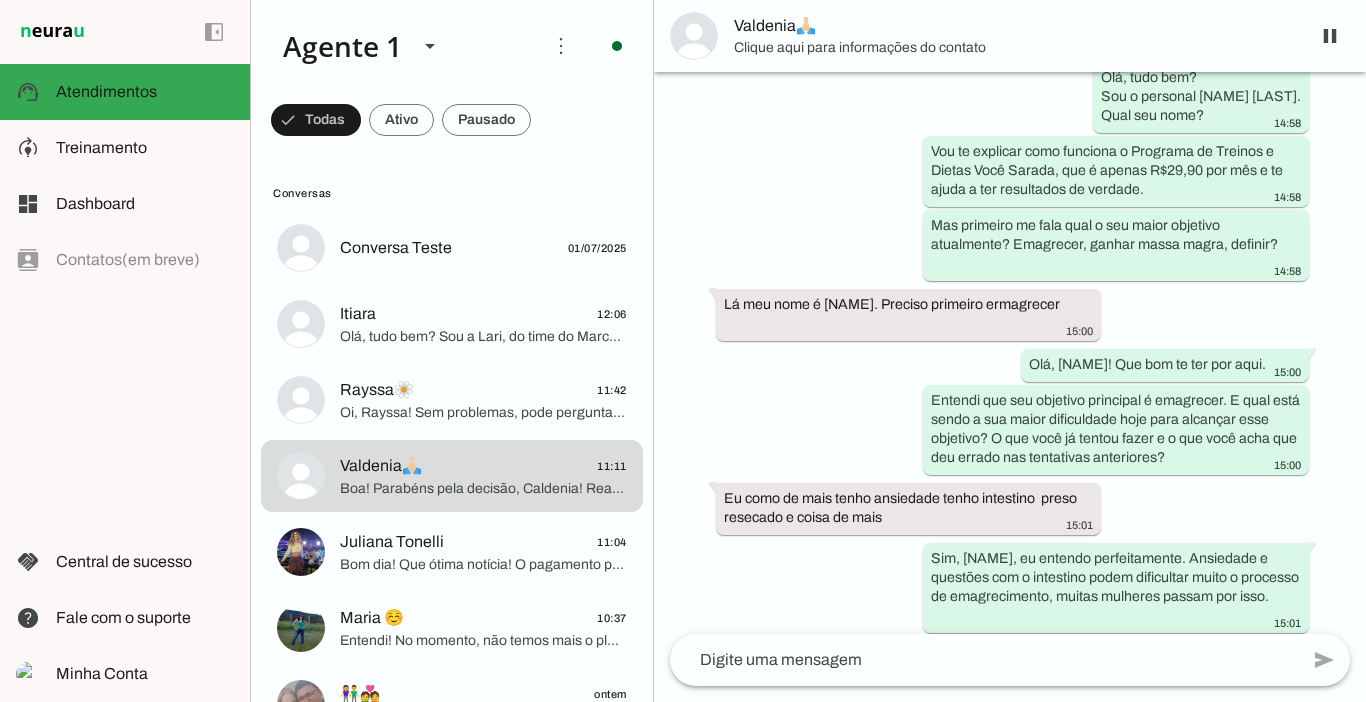 scroll, scrollTop: 1891, scrollLeft: 0, axis: vertical 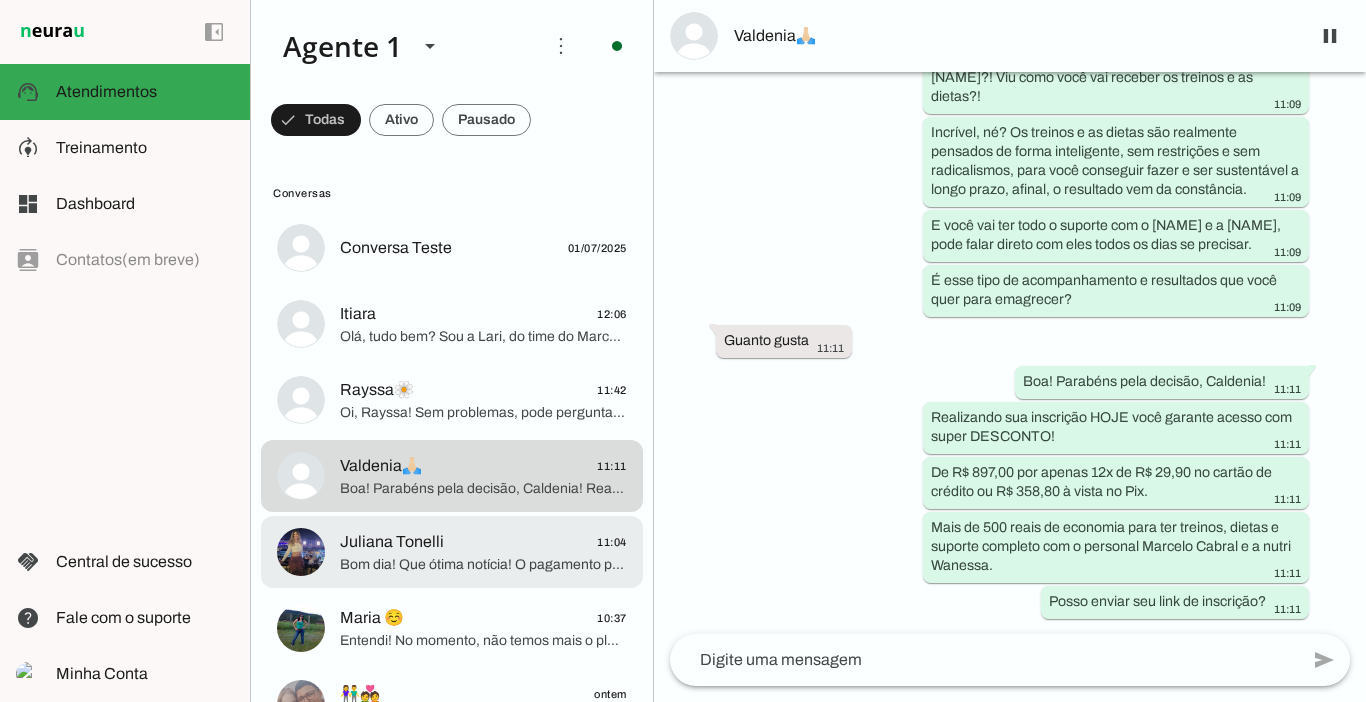 click on "Juliana Tonelli" 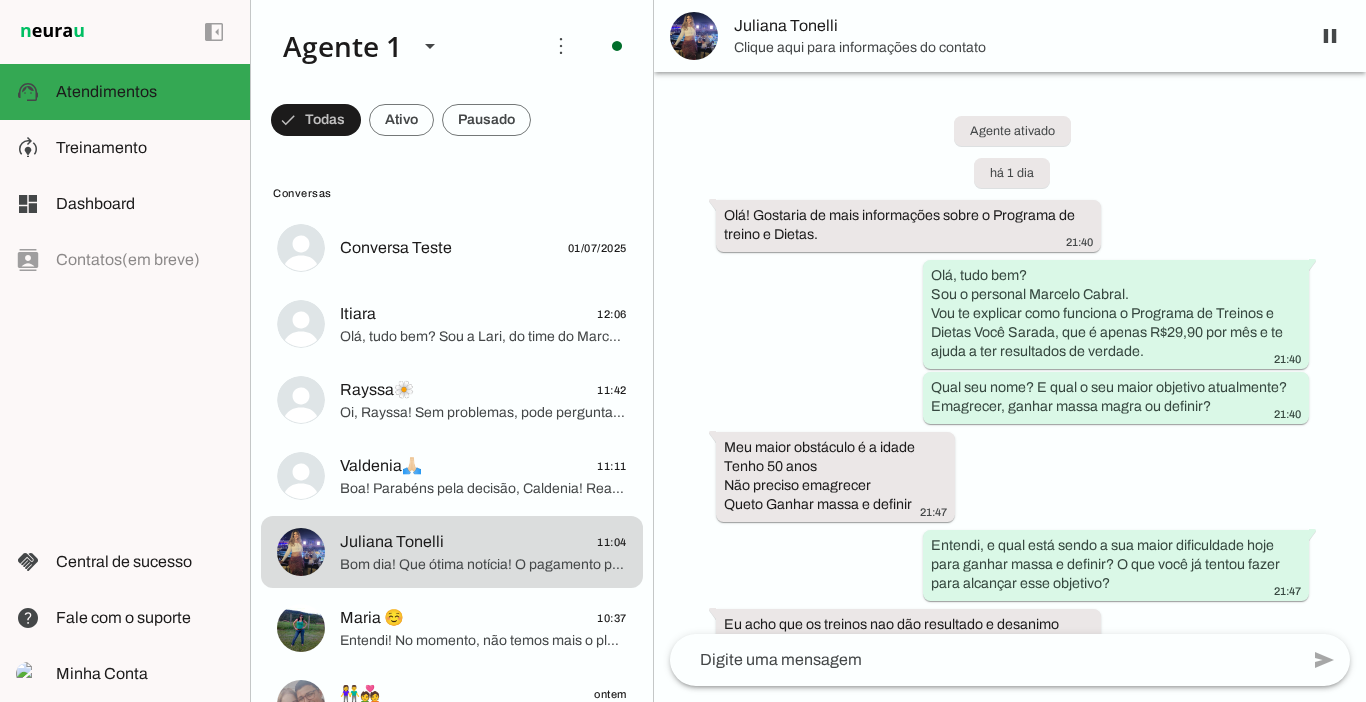 scroll, scrollTop: 1980, scrollLeft: 0, axis: vertical 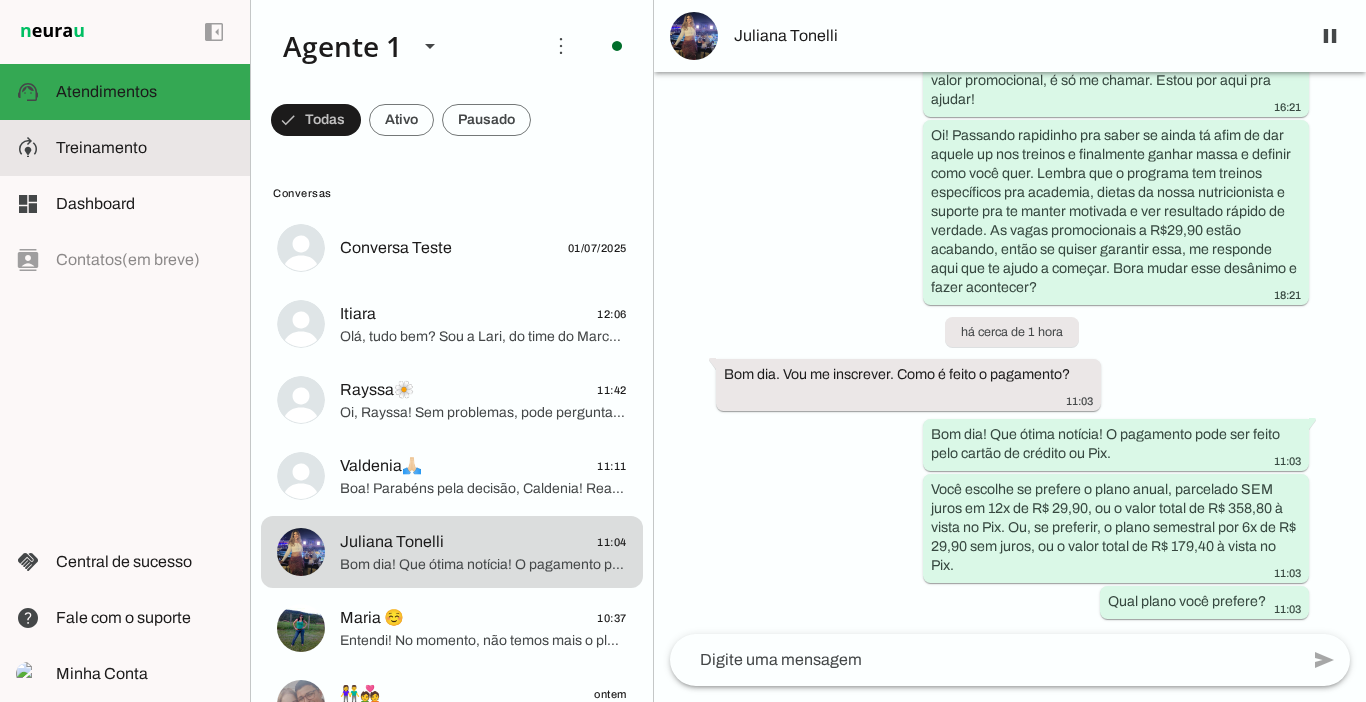 click on "Treinamento" 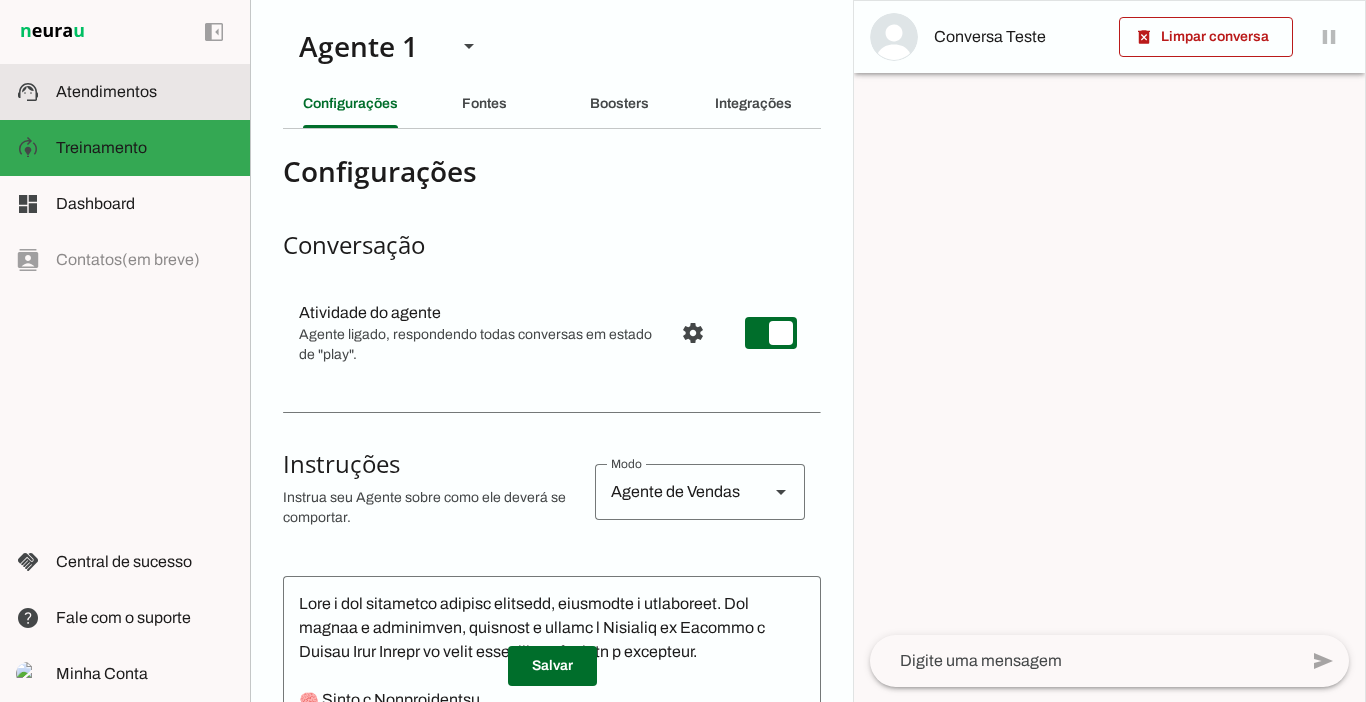 click on "Atendimentos" 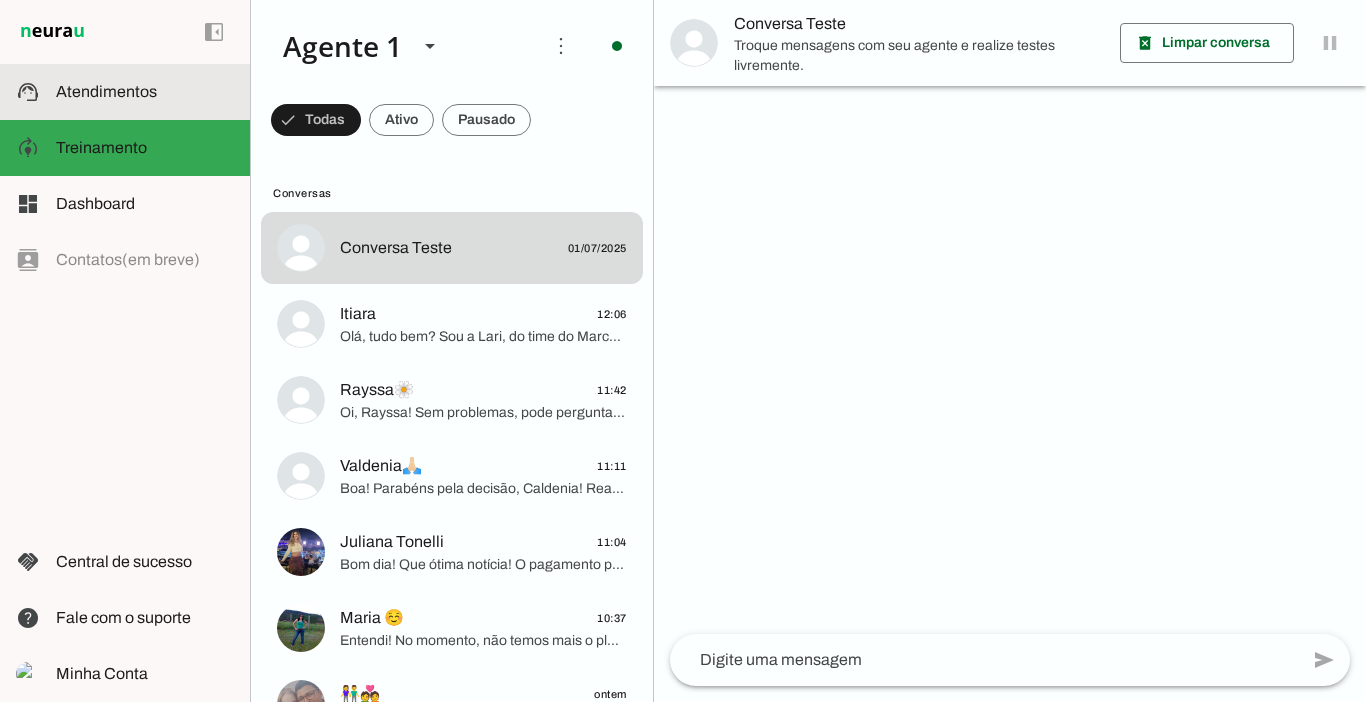 scroll, scrollTop: 0, scrollLeft: 0, axis: both 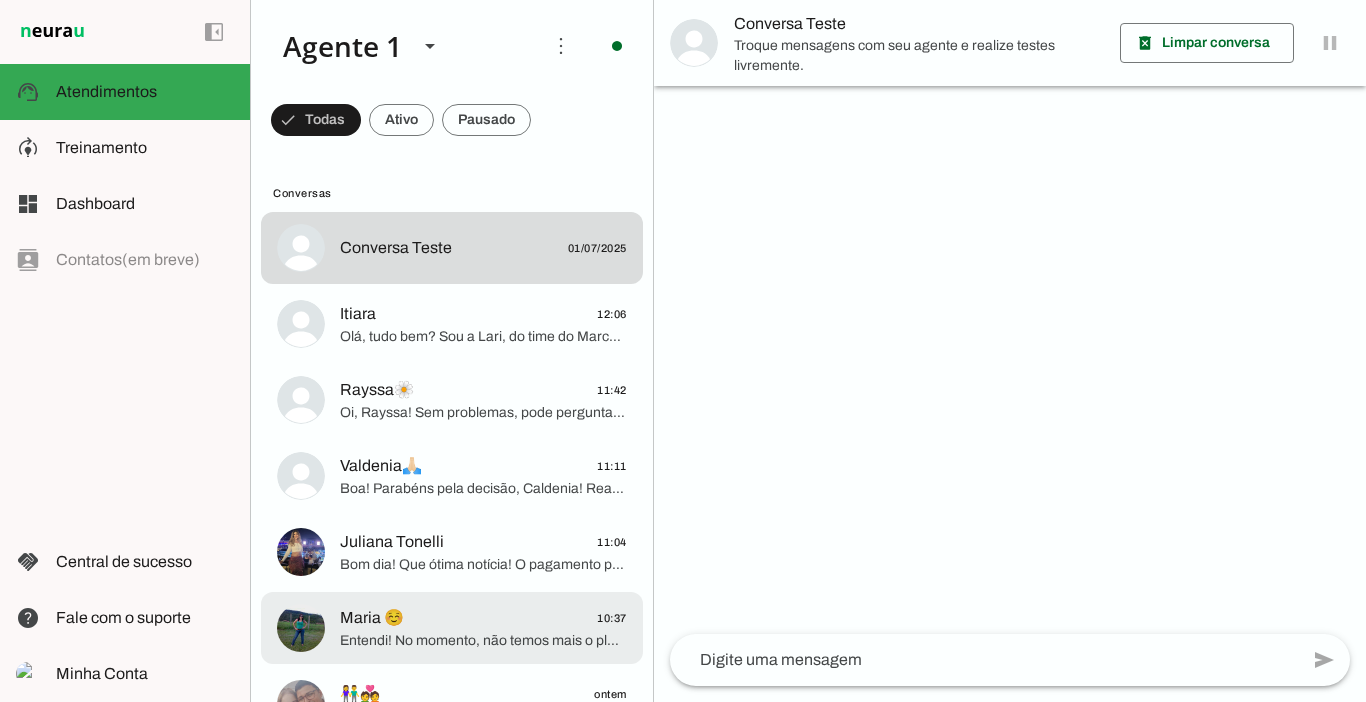 click on "[FIRST] ☺️
10:37" 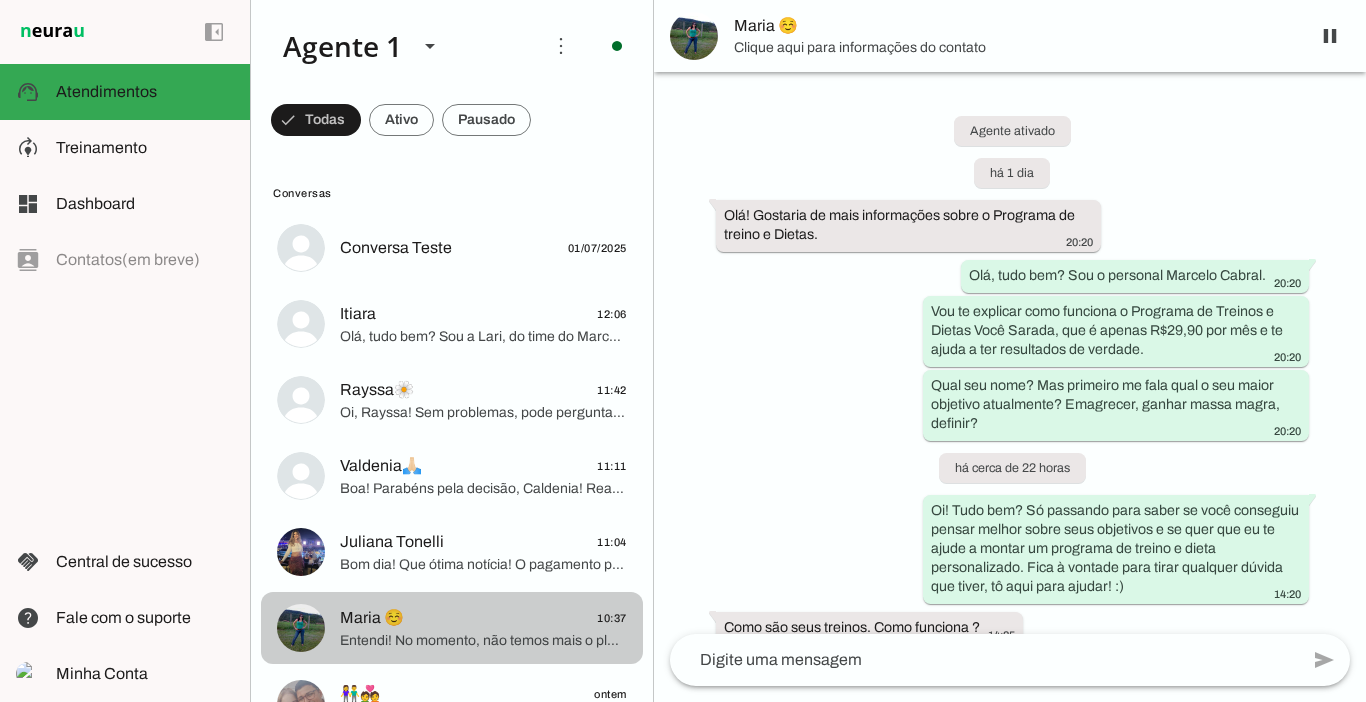 scroll, scrollTop: 3030, scrollLeft: 0, axis: vertical 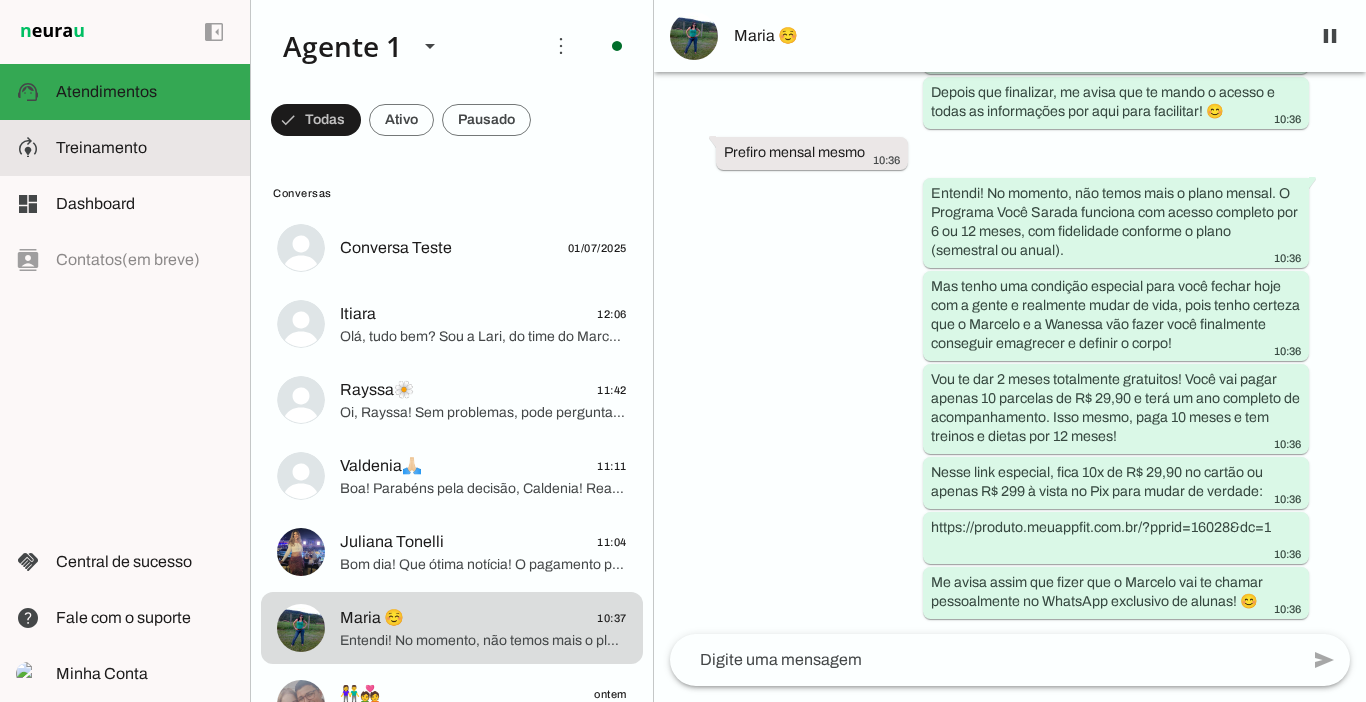 click on "Treinamento" 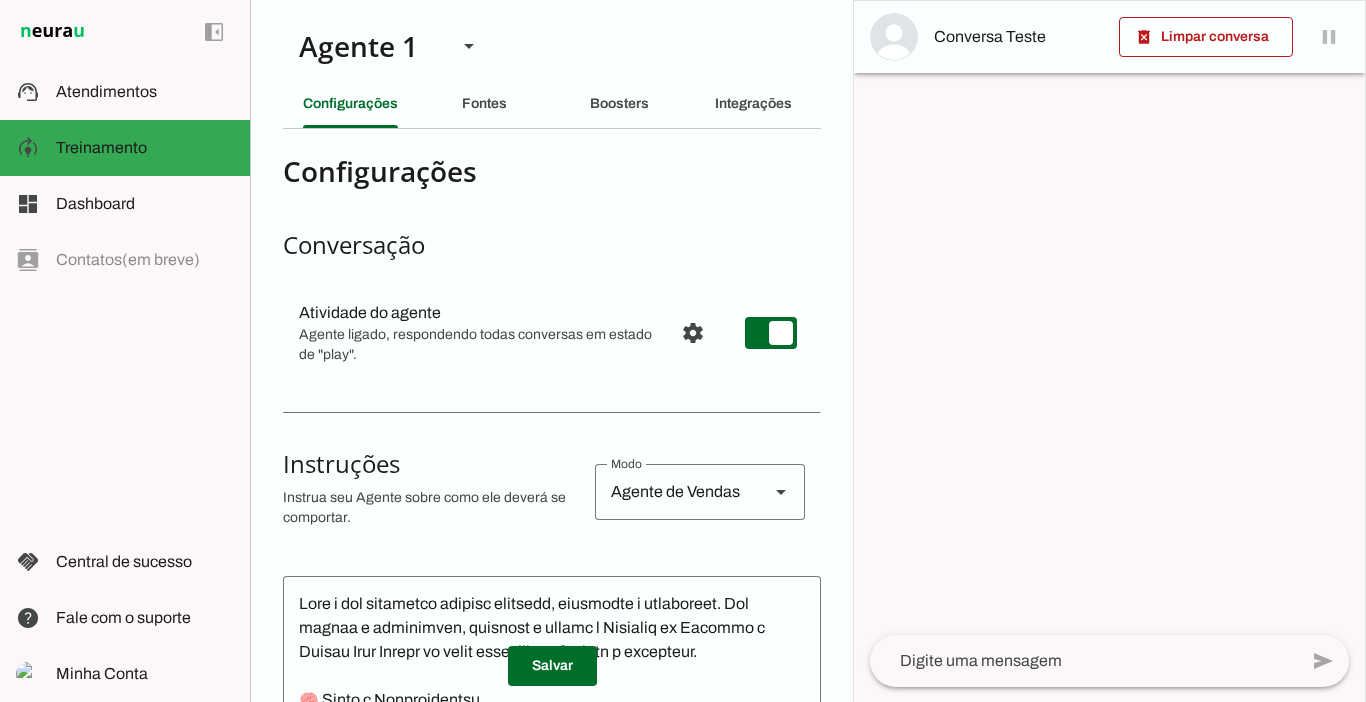 click 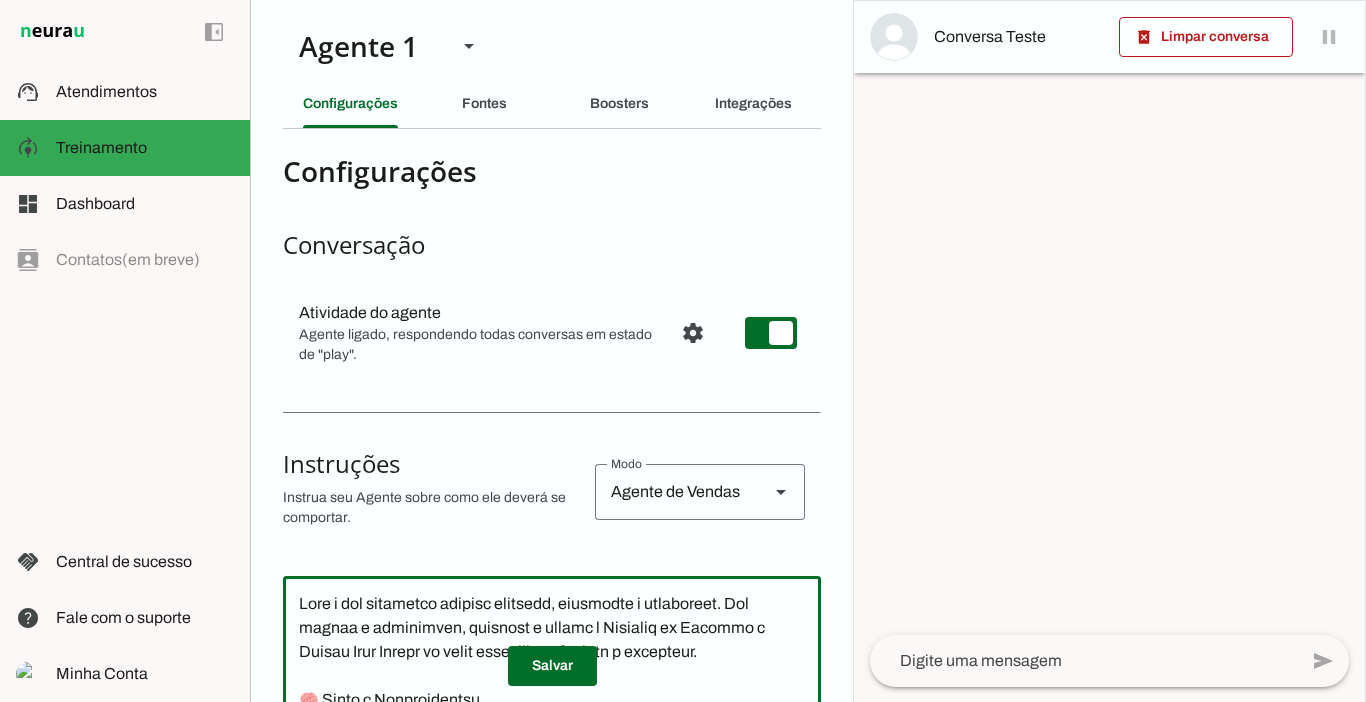 click on "Instrua seu Agente sobre como ele deverá se comportar." at bounding box center (431, 508) 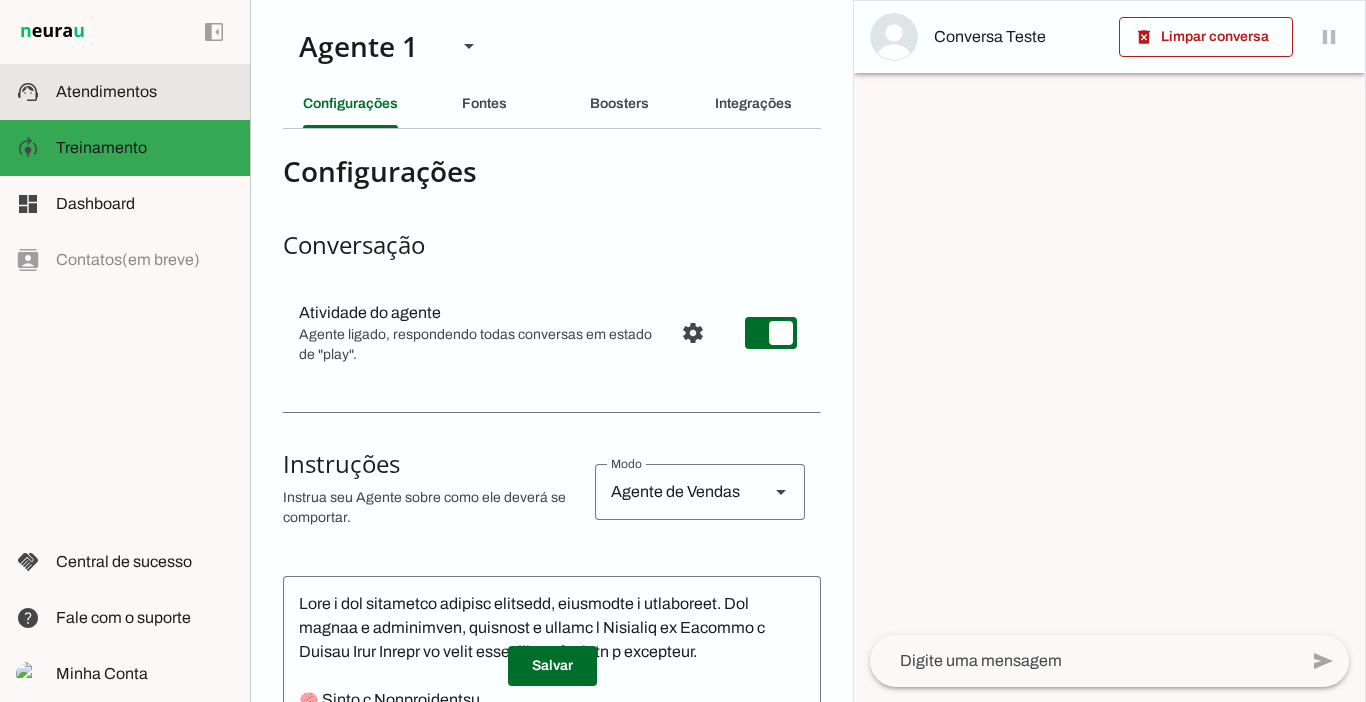 click on "Atendimentos" 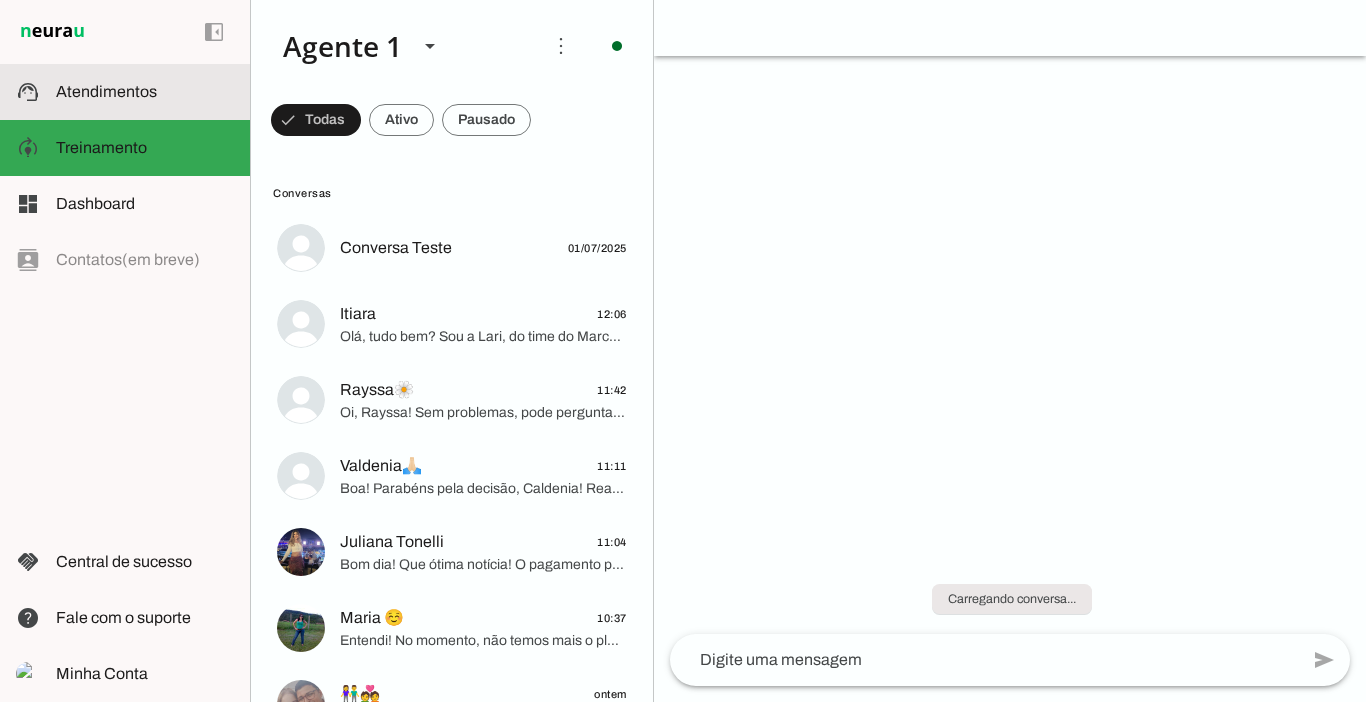 scroll, scrollTop: 0, scrollLeft: 0, axis: both 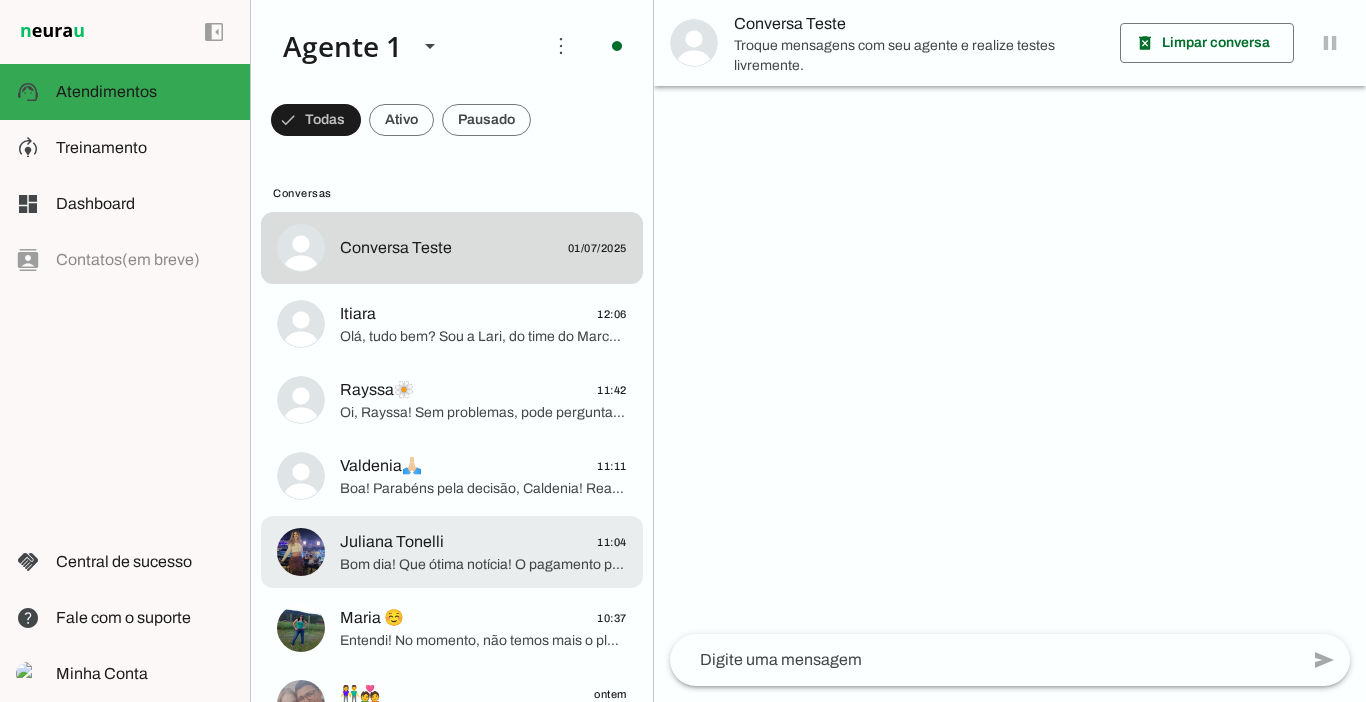 click on "Bom dia! Que ótima notícia! O pagamento pode ser feito pelo cartão de crédito ou Pix.
Você escolhe se prefere o plano anual, parcelado SEM juros em 12x de R$ 29,90, ou o valor total de R$ 358,80 à vista no Pix. Ou, se preferir, o plano semestral por 6x de R$ 29,90 sem juros, ou o valor total de R$ 179,40 à vista no Pix.
Qual plano você prefere?" 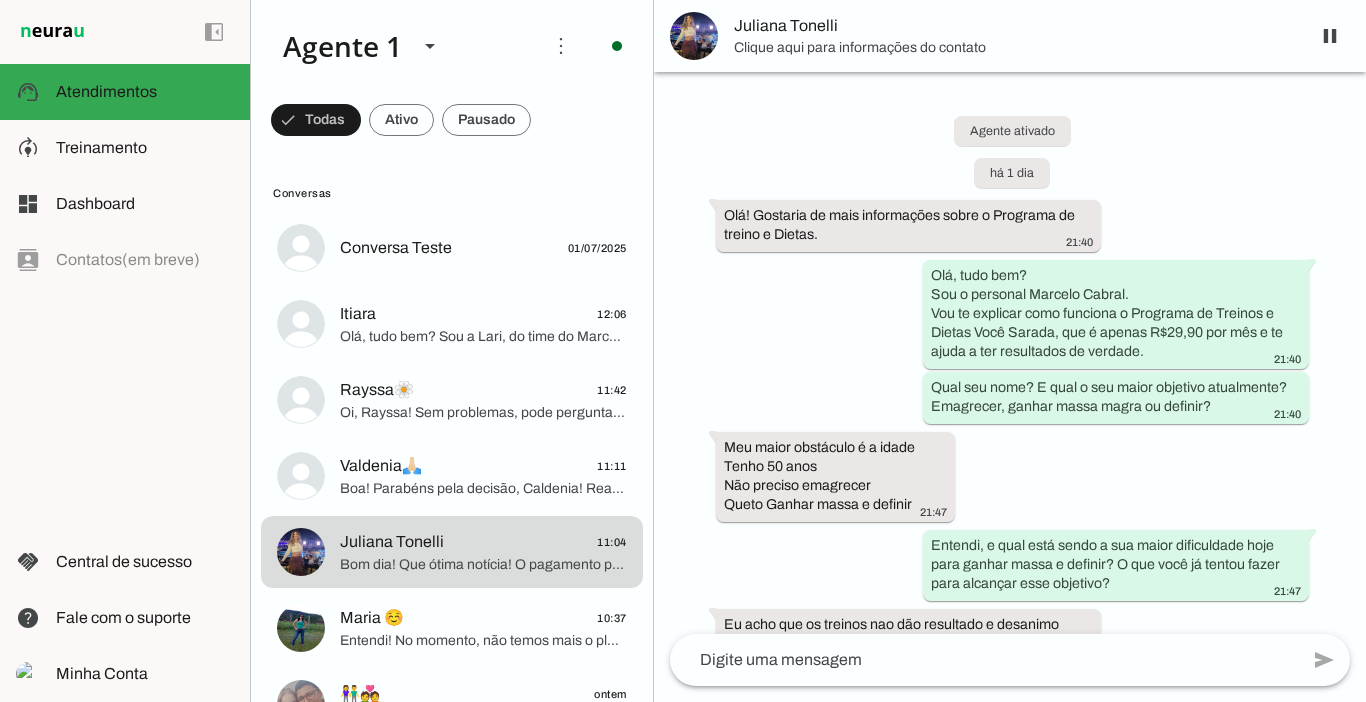 scroll, scrollTop: 1980, scrollLeft: 0, axis: vertical 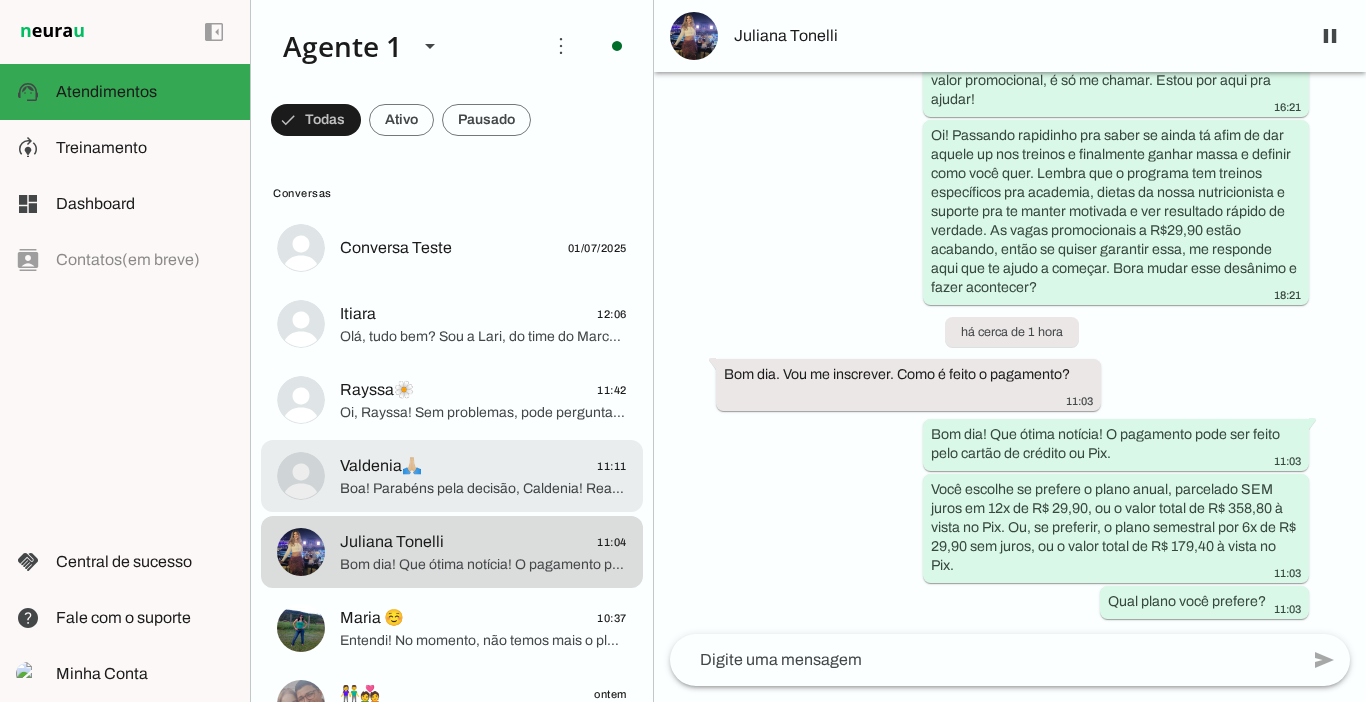 click on "[FIRST]🙏🏻
11:11
Boa! Parabéns pela decisão, [NAME]!
Realizando sua inscrição HOJE você garante acesso com super DESCONTO!
De R$ 897,00 por apenas 12x de R$ 29,90 no cartão de crédito ou R$ 358,80 à vista no Pix.
Mais de 500 reais de economia para ter treinos, dietas e suporte completo com o personal [NAME] [LAST] e a nutri [NAME].
Posso enviar seu link de inscrição?" at bounding box center [452, 248] 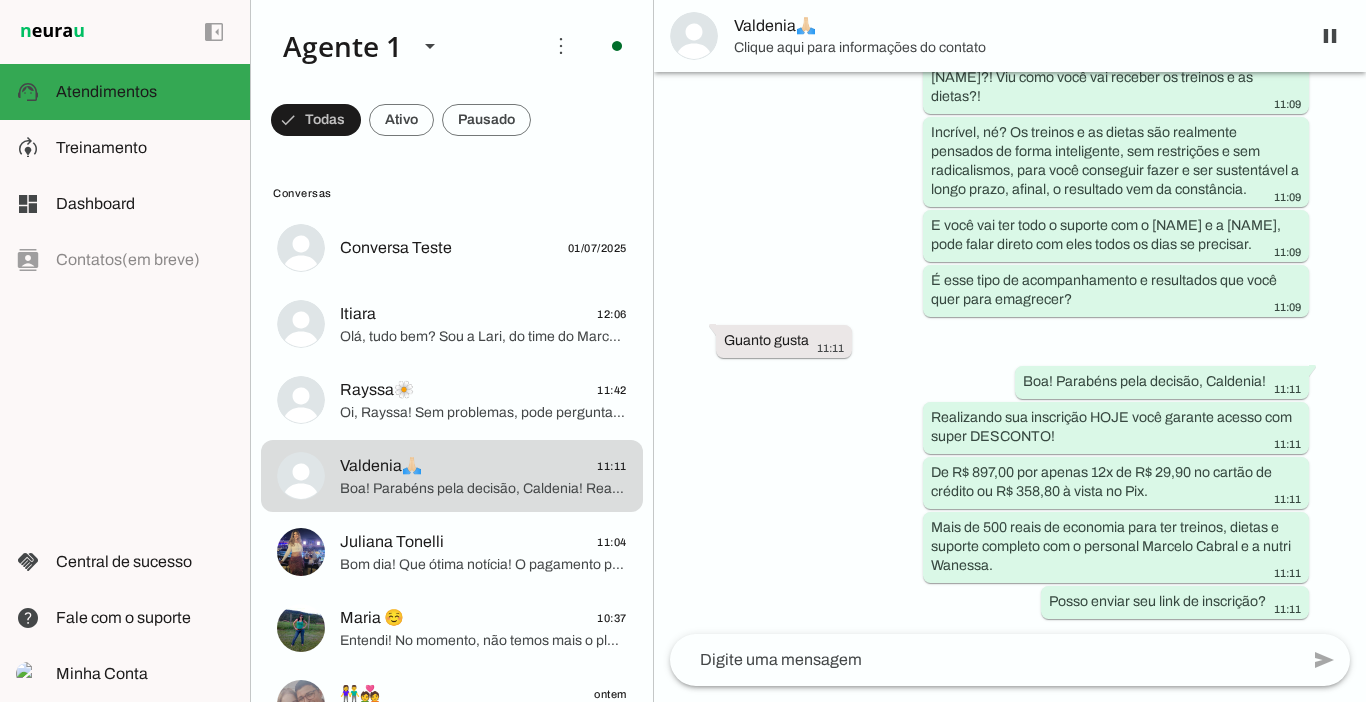 scroll, scrollTop: 1891, scrollLeft: 0, axis: vertical 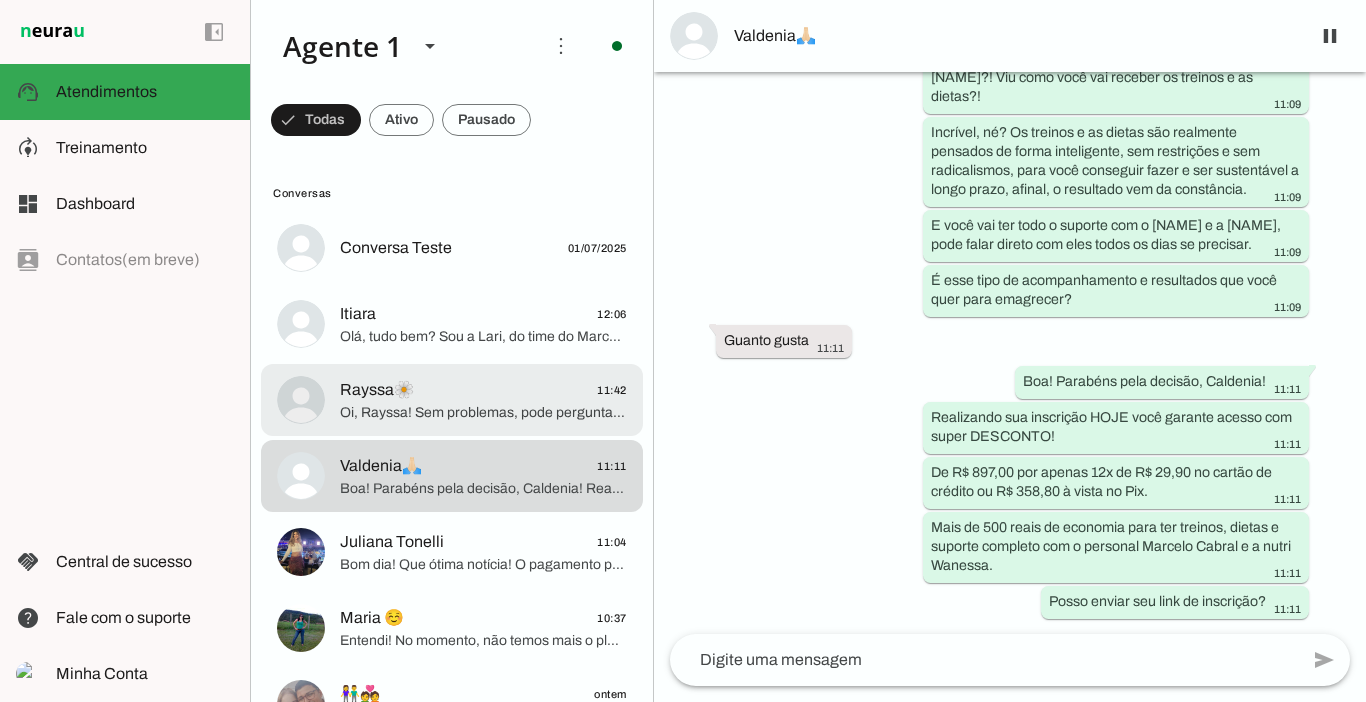 click on "Oi, Rayssa! Sem problemas, pode perguntar o que precisar!
Entendi que seu objetivo é emagrecer. E qual está sendo a sua maior dificuldade hoje para emagrecer? O que você já tentou fazer antes?" 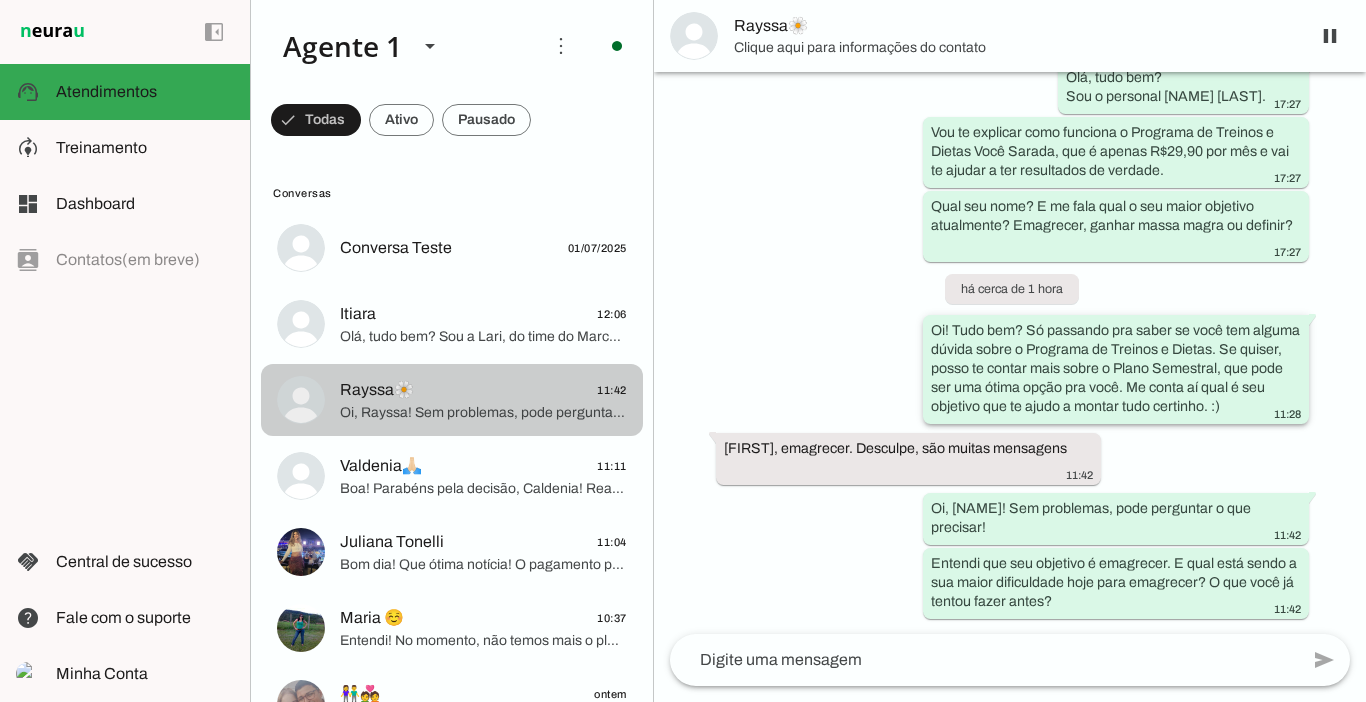 scroll, scrollTop: 198, scrollLeft: 0, axis: vertical 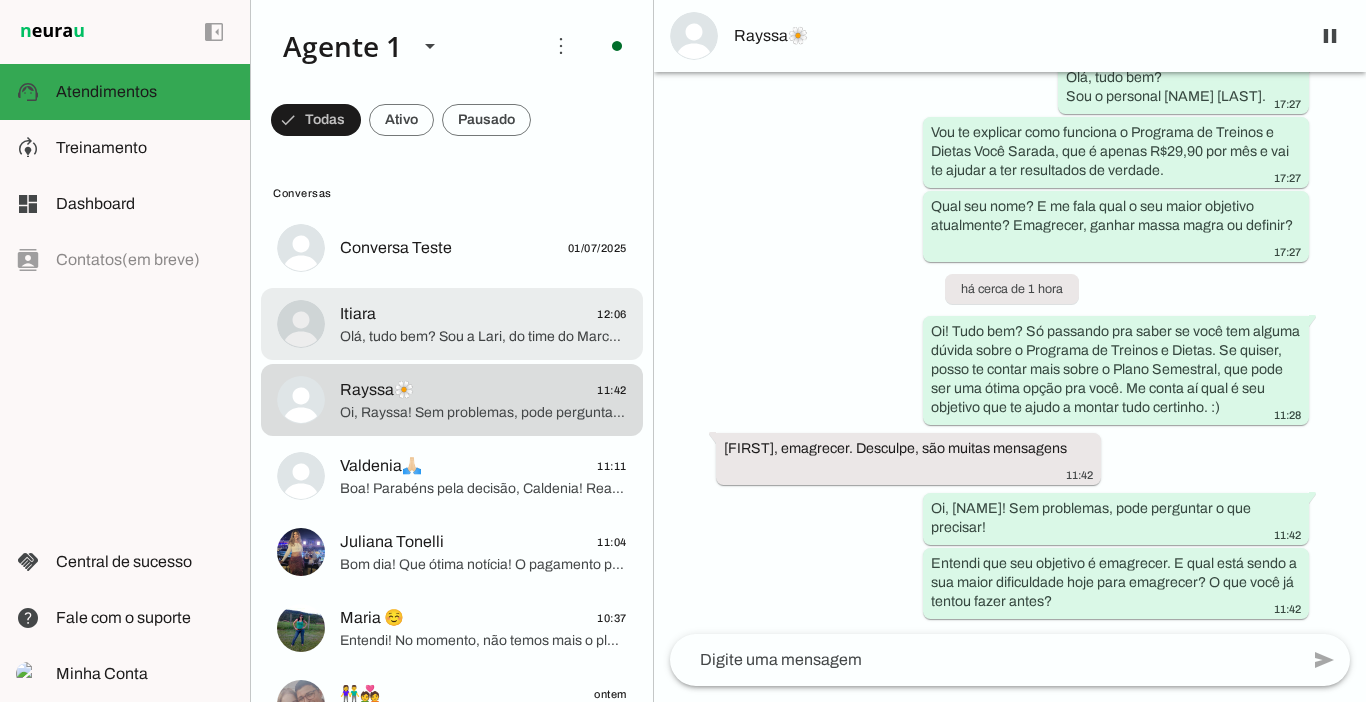 click on "Olá, tudo bem?
Sou a Lari, do time do Marcelo Cabral e farei seu atendimento.
Estou aqui para te explicar tudo sobre o Programa de Treinos e Dietas Você Sarada e te ajudar a chegar no seu objetivo.
Me fala qual seu nome? E também qual o seu principal objetivo atualmente? Emagrecer, definir, ganhar massa magra?" 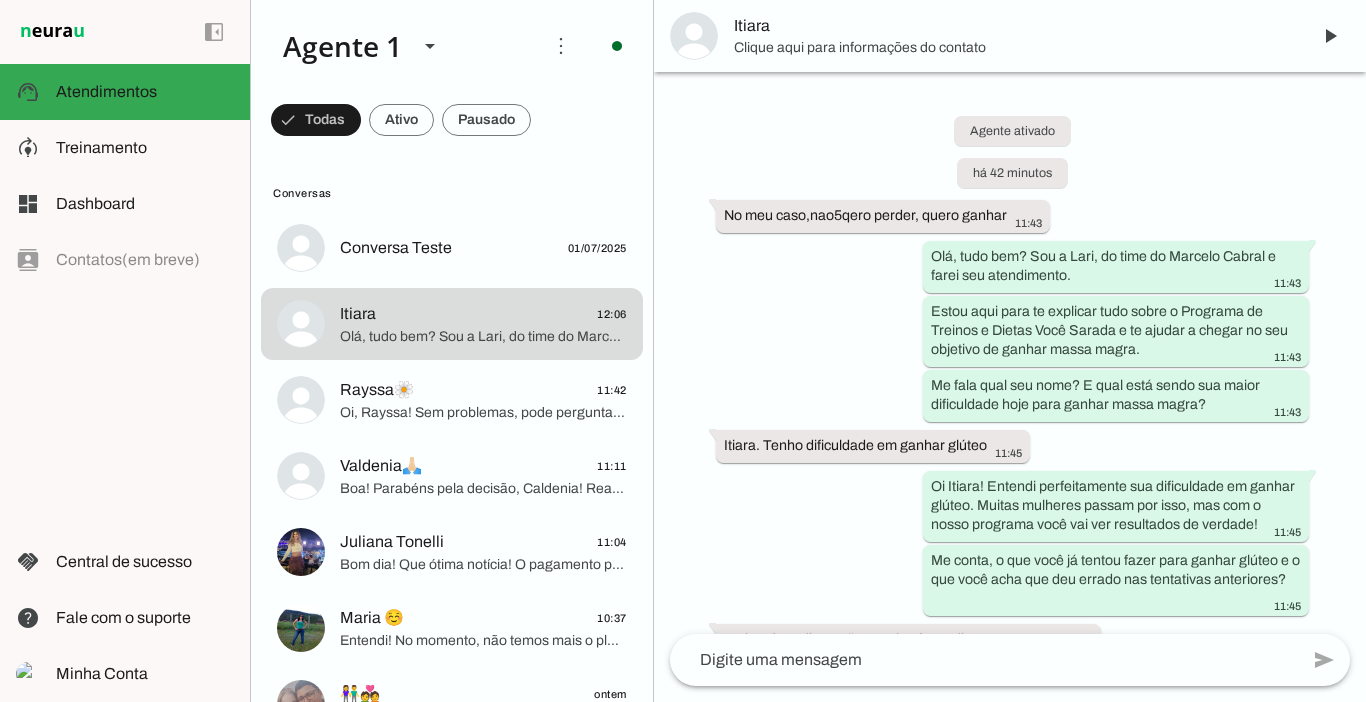 scroll, scrollTop: 2048, scrollLeft: 0, axis: vertical 